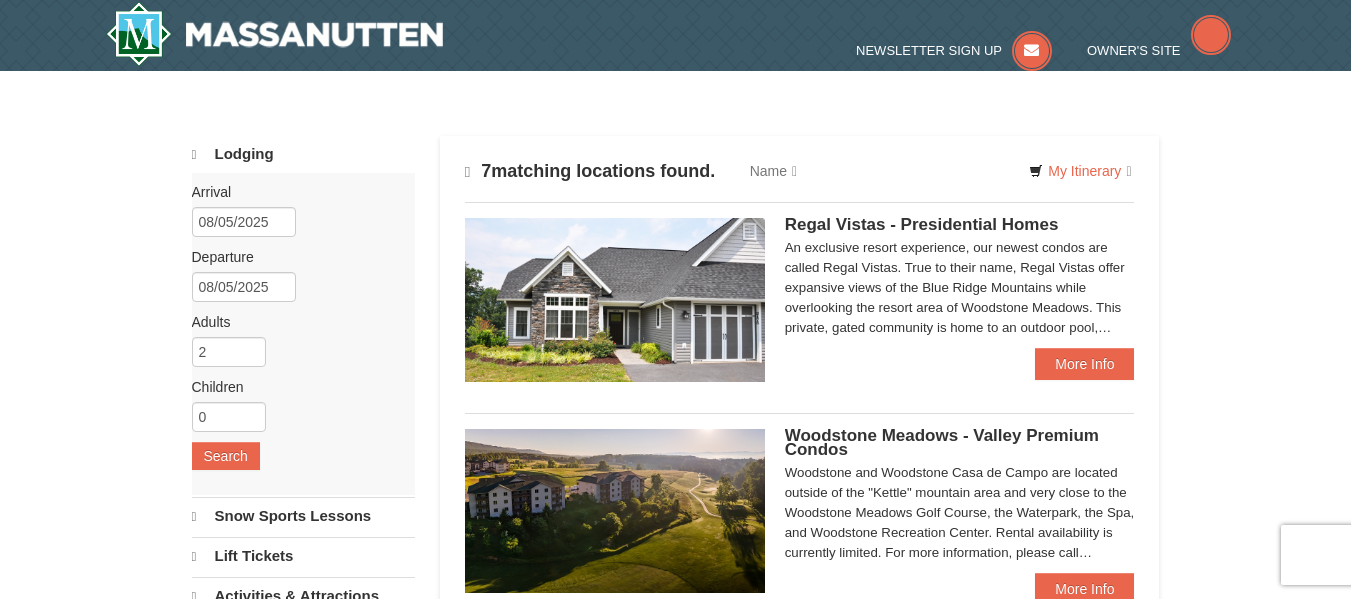 type 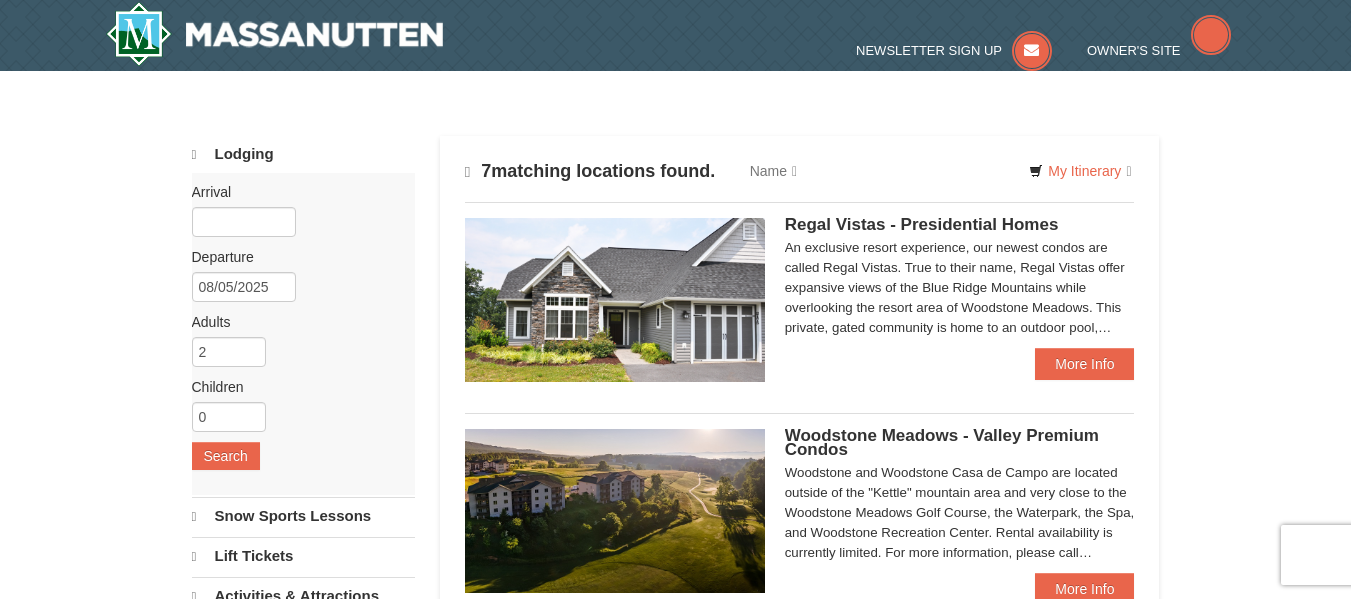 type 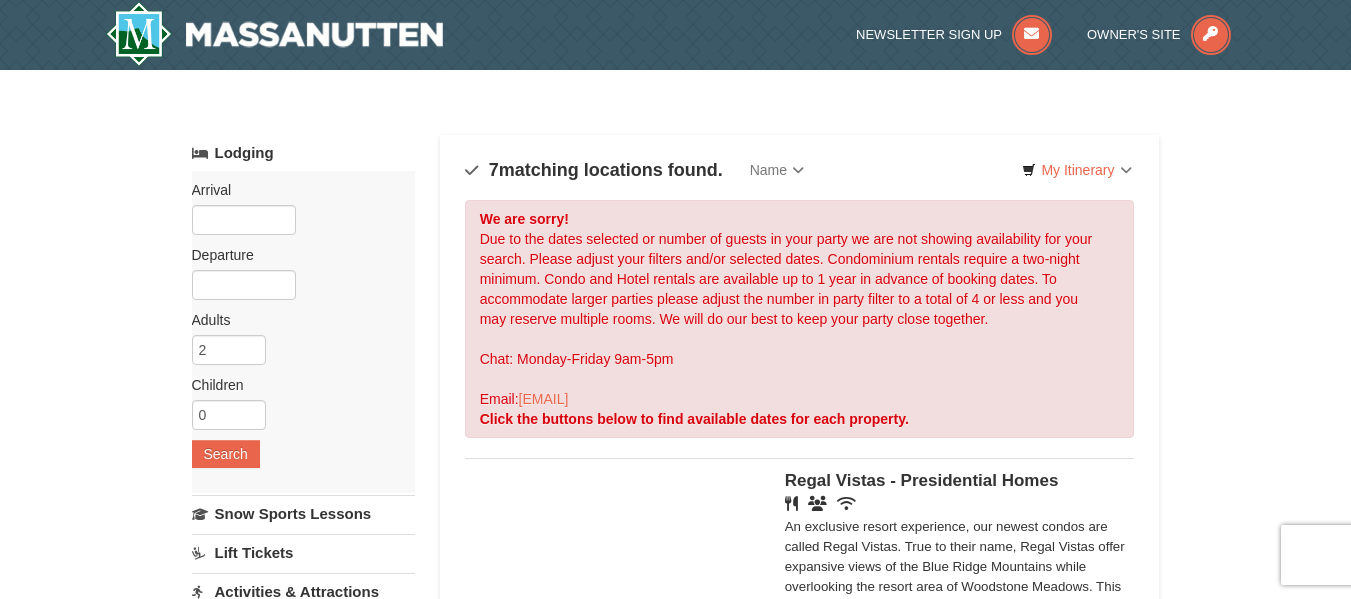 scroll, scrollTop: 0, scrollLeft: 0, axis: both 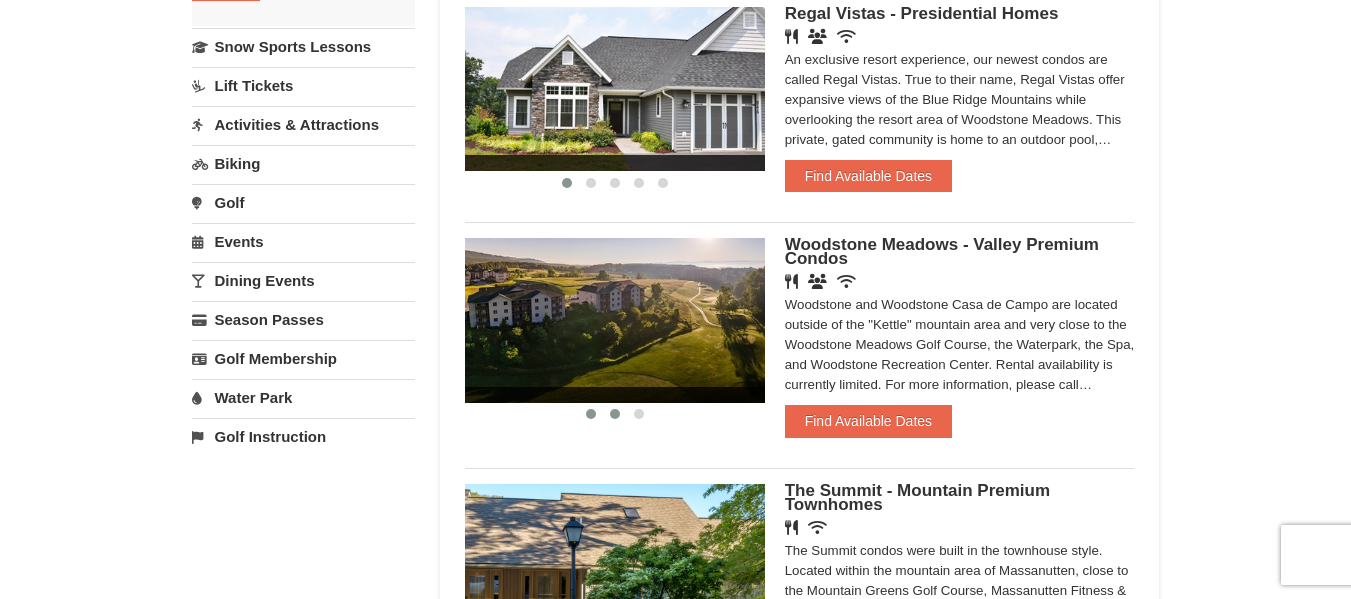 click at bounding box center [615, 414] 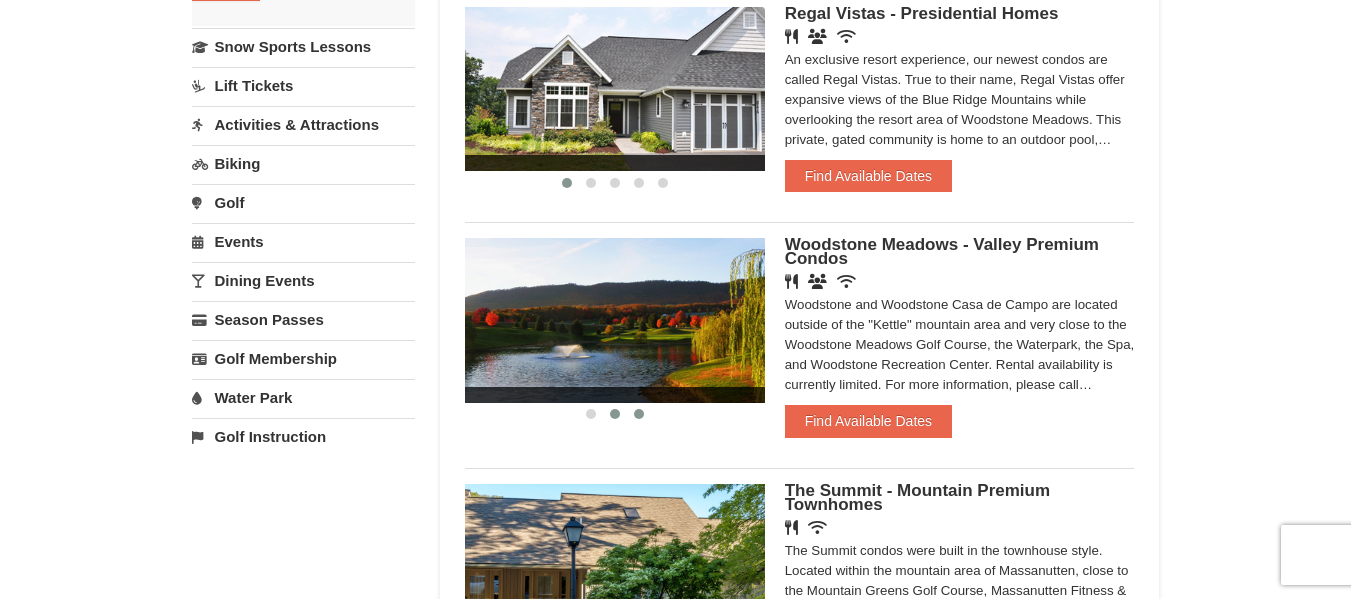 click at bounding box center (639, 414) 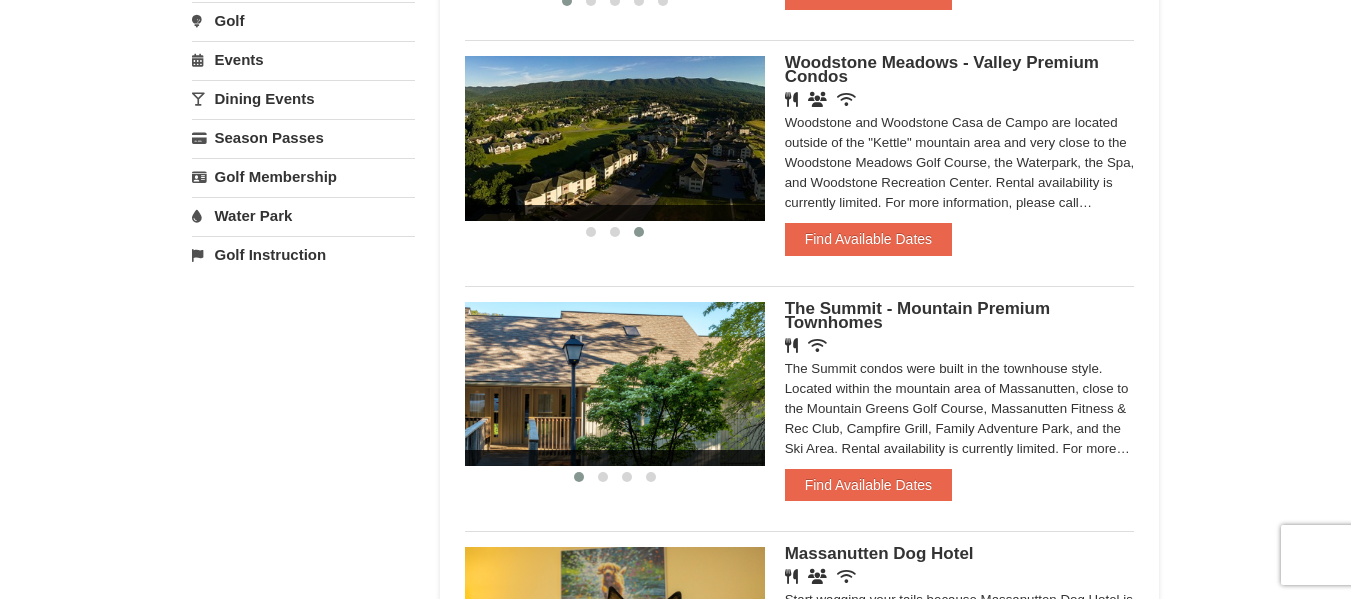scroll, scrollTop: 707, scrollLeft: 0, axis: vertical 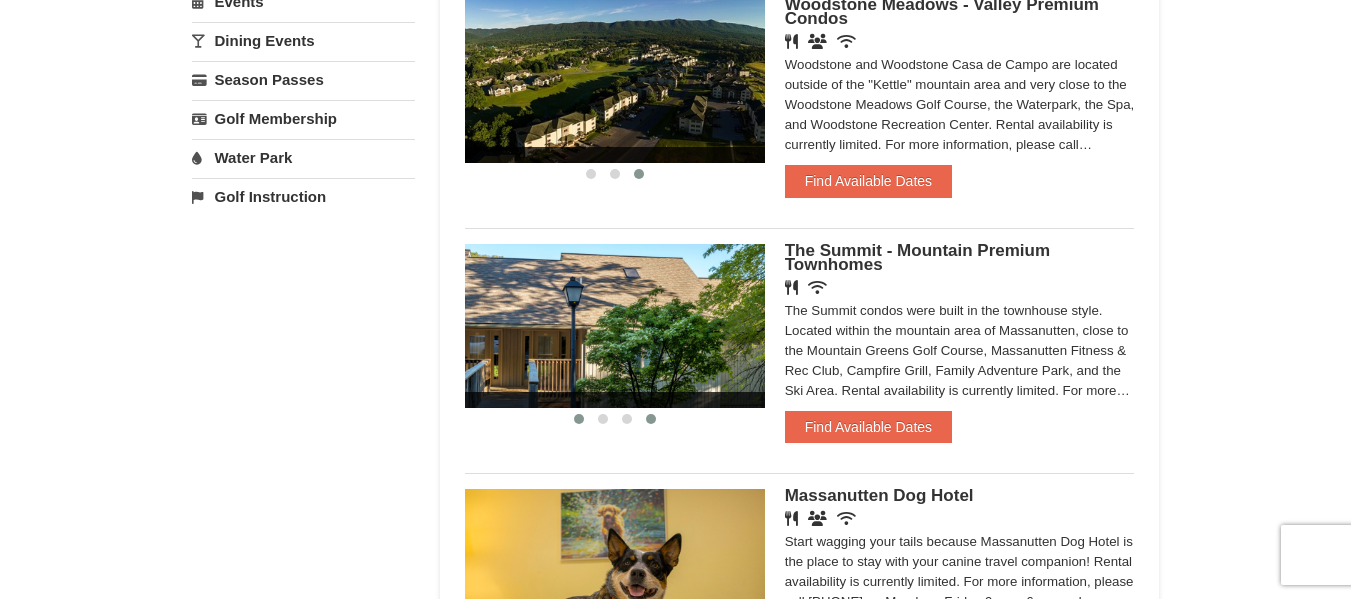 click at bounding box center (651, 419) 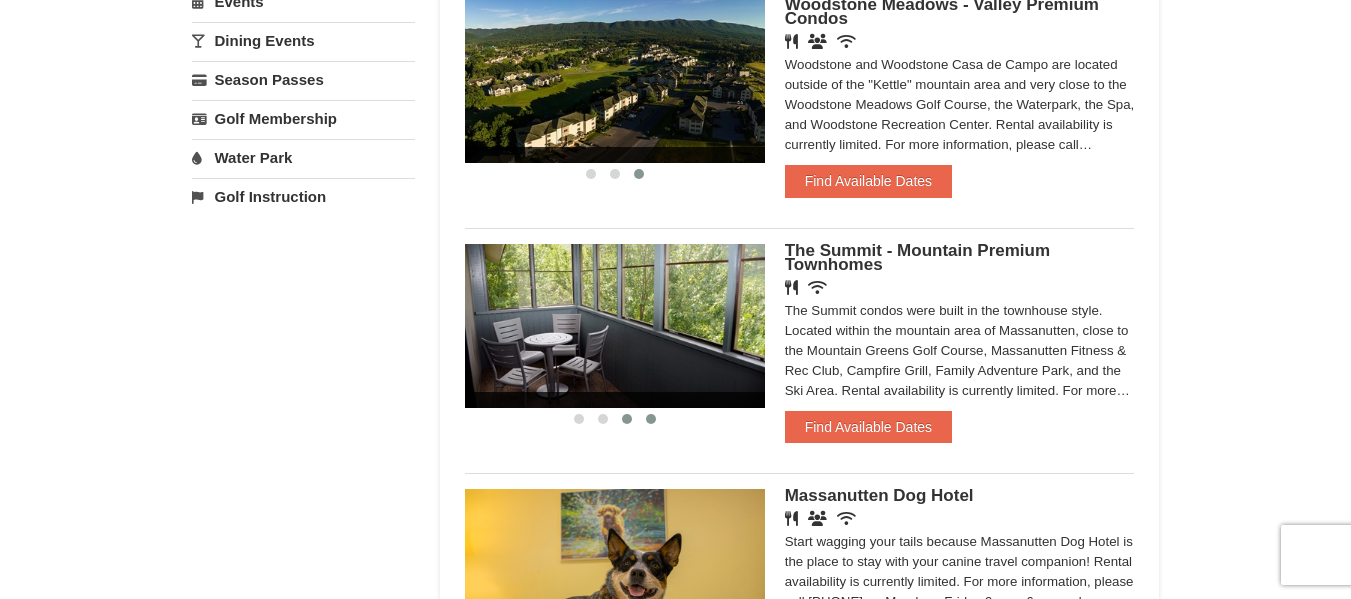click at bounding box center [627, 419] 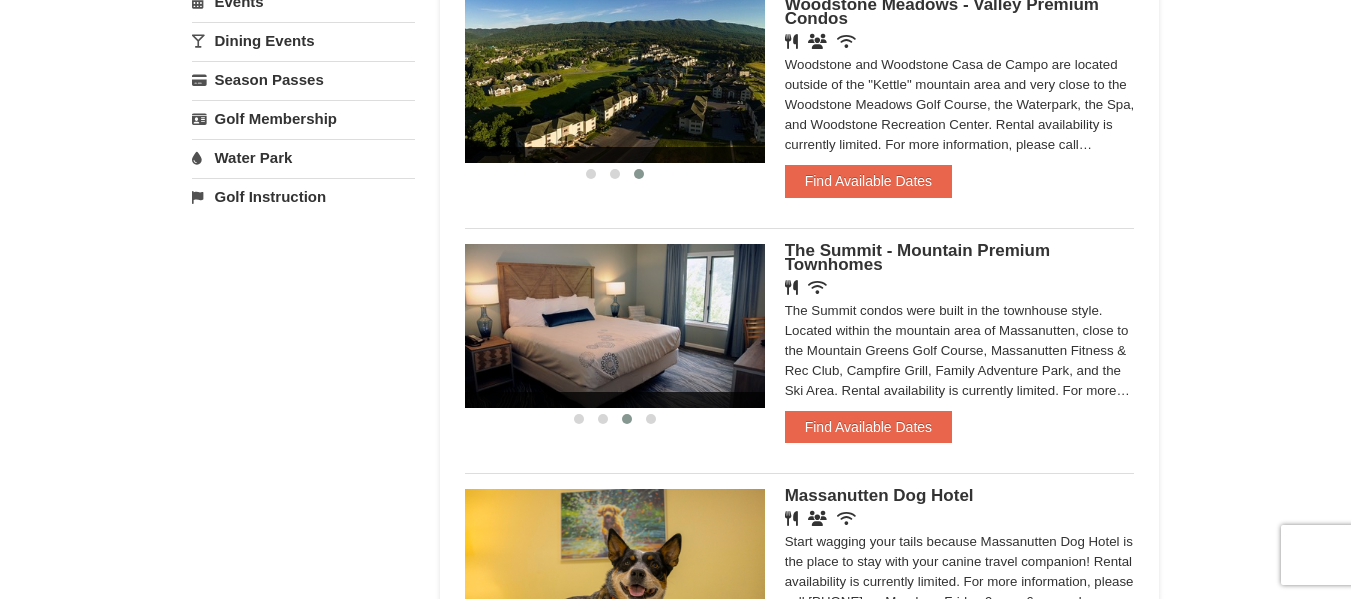 click at bounding box center [627, 419] 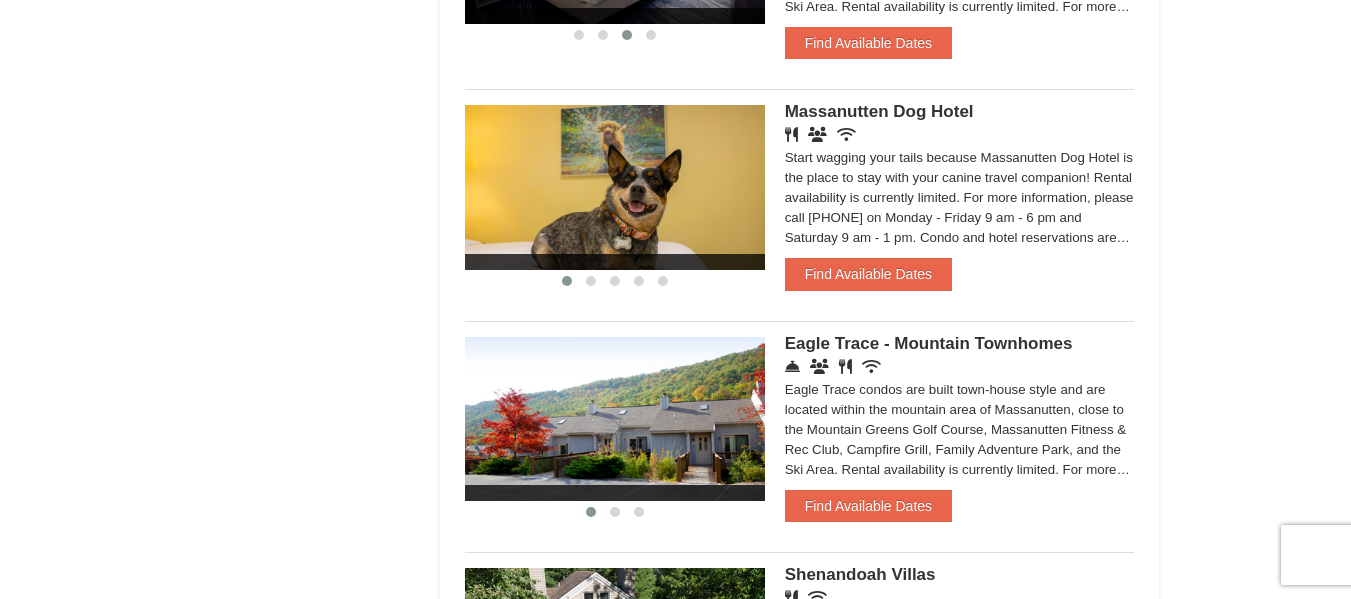 scroll, scrollTop: 1090, scrollLeft: 0, axis: vertical 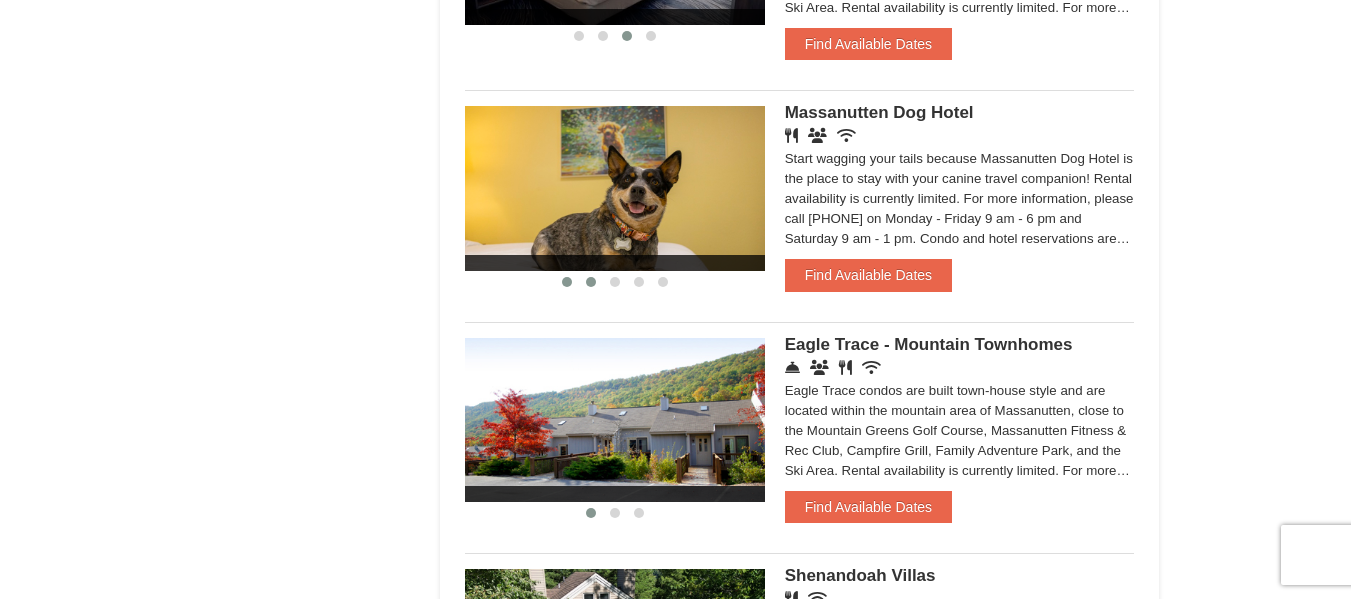 click at bounding box center [591, 282] 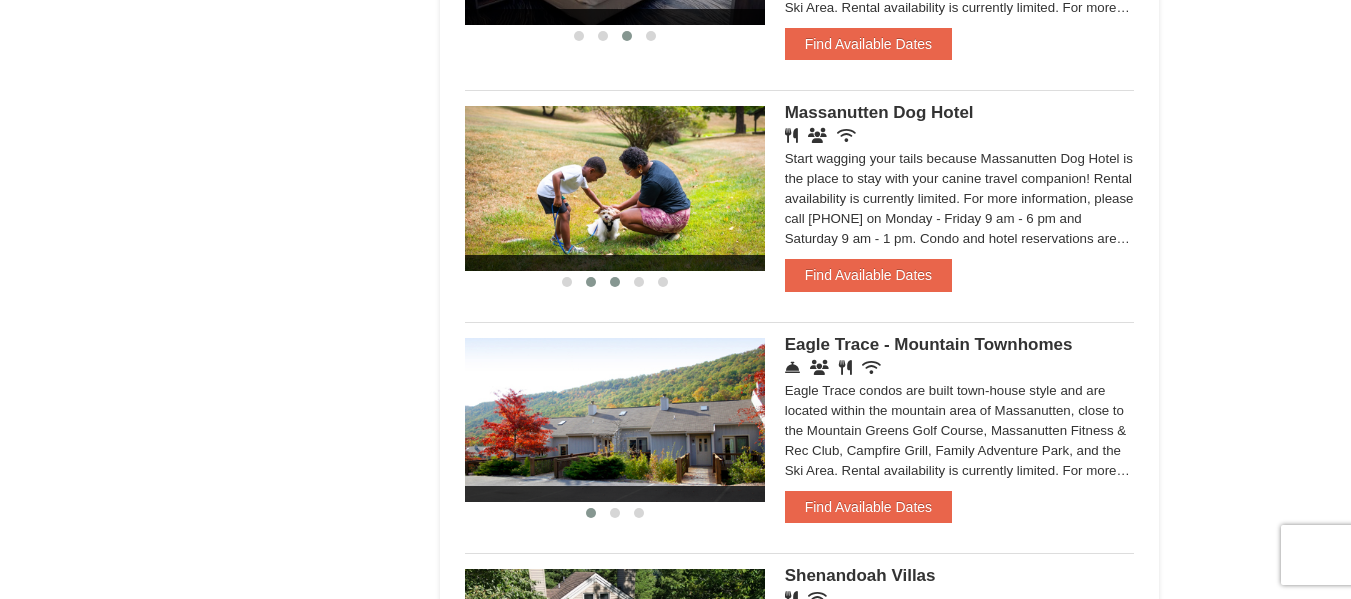 click at bounding box center (615, 282) 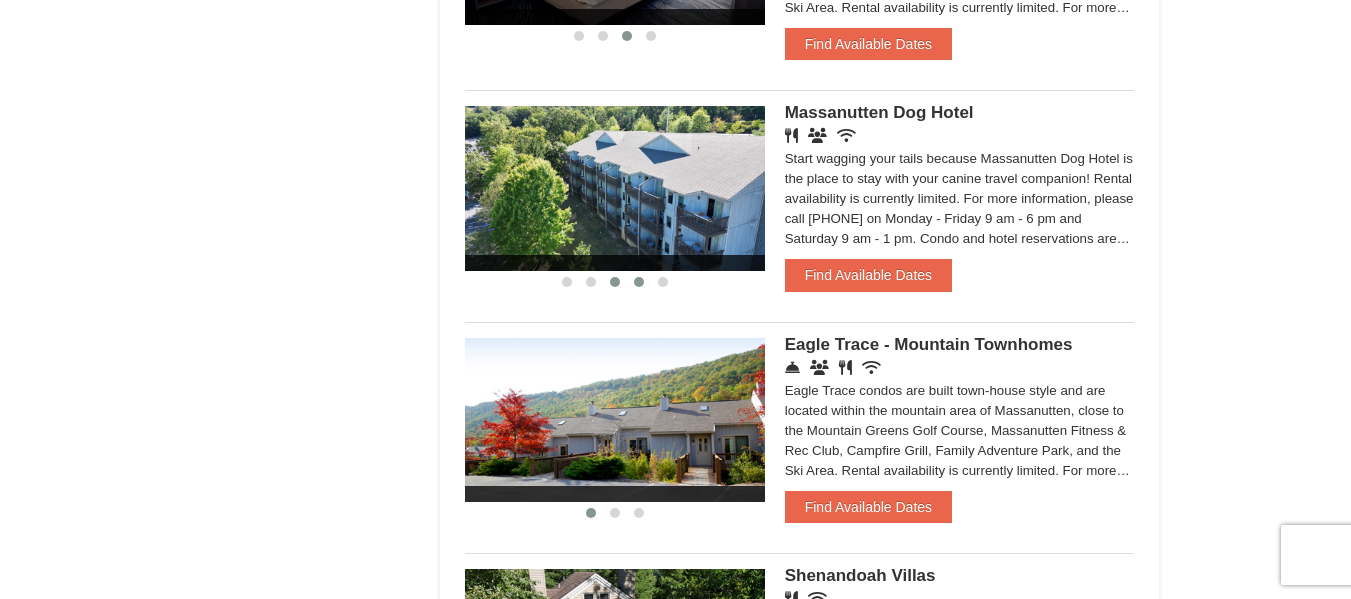 click at bounding box center (639, 282) 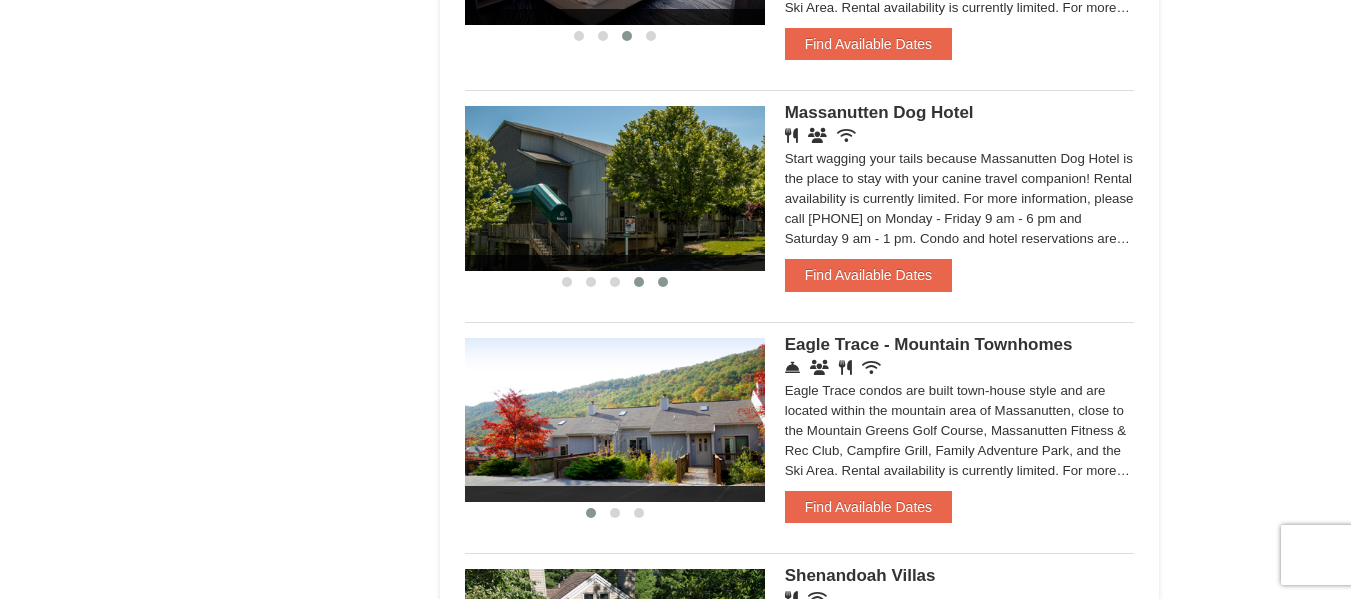 click at bounding box center (663, 282) 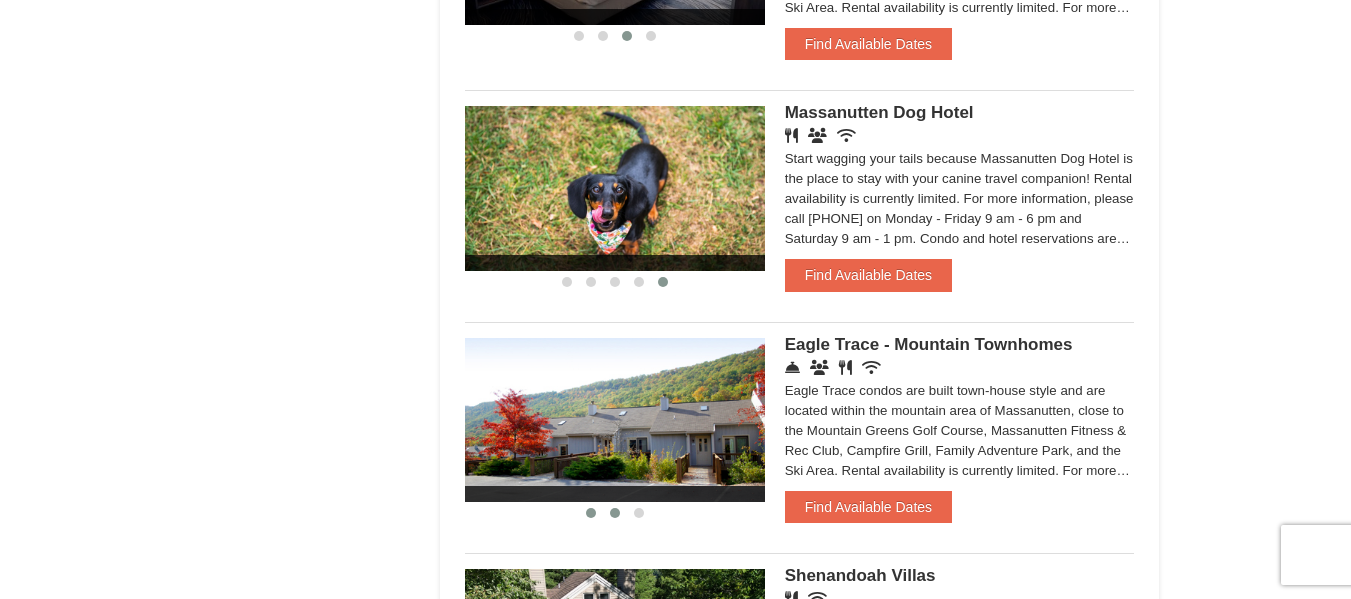 click at bounding box center (615, 513) 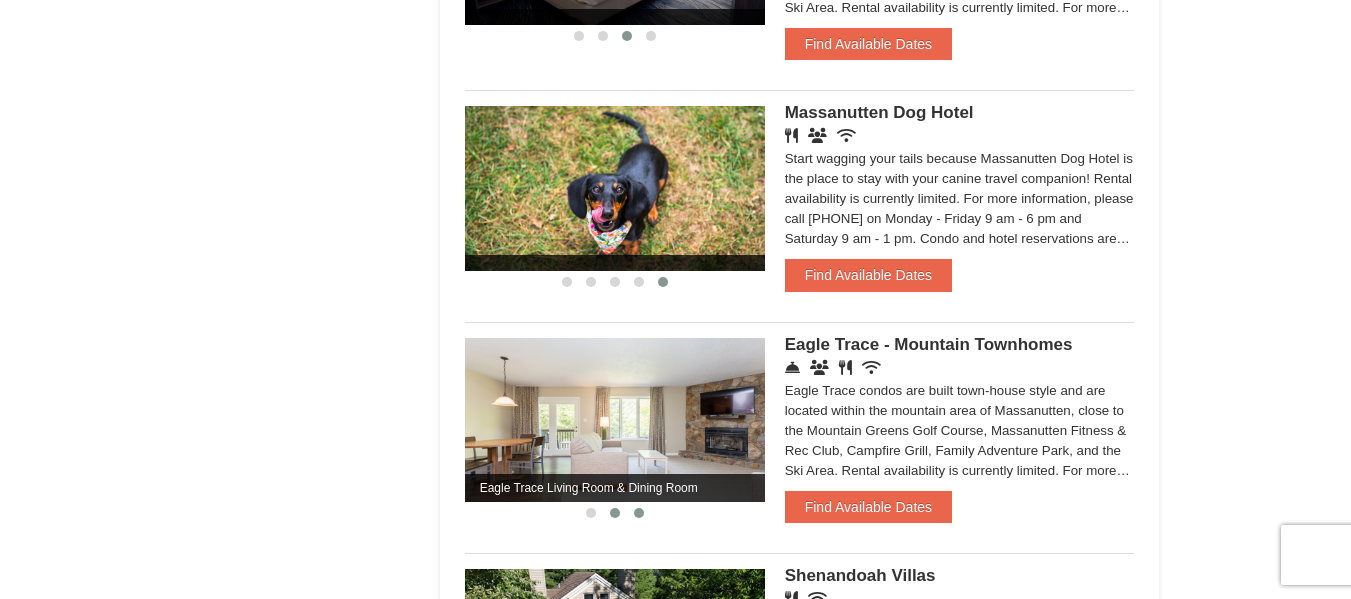 click at bounding box center [639, 513] 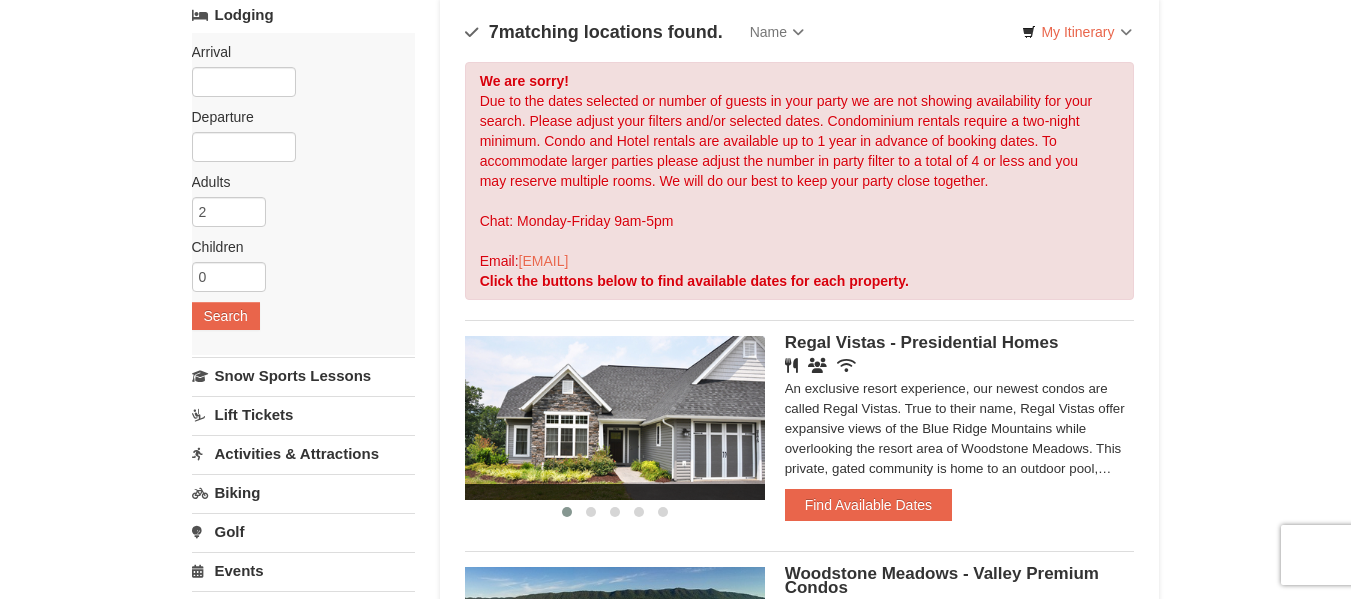 scroll, scrollTop: 0, scrollLeft: 0, axis: both 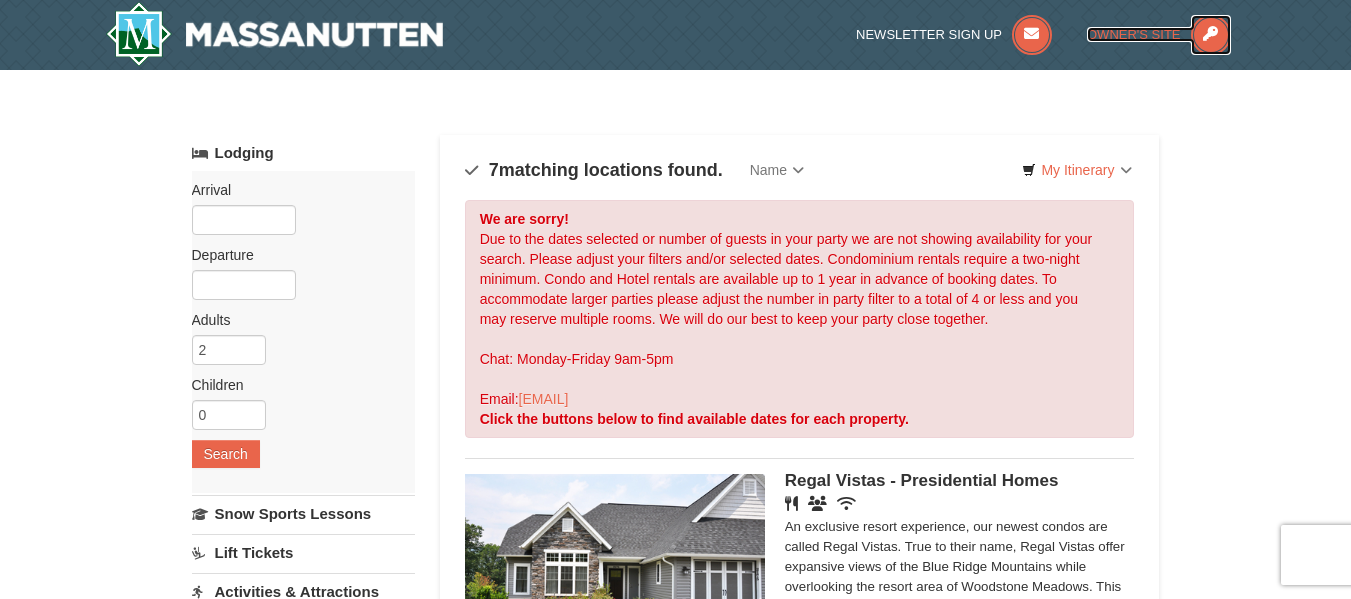 click at bounding box center [1211, 35] 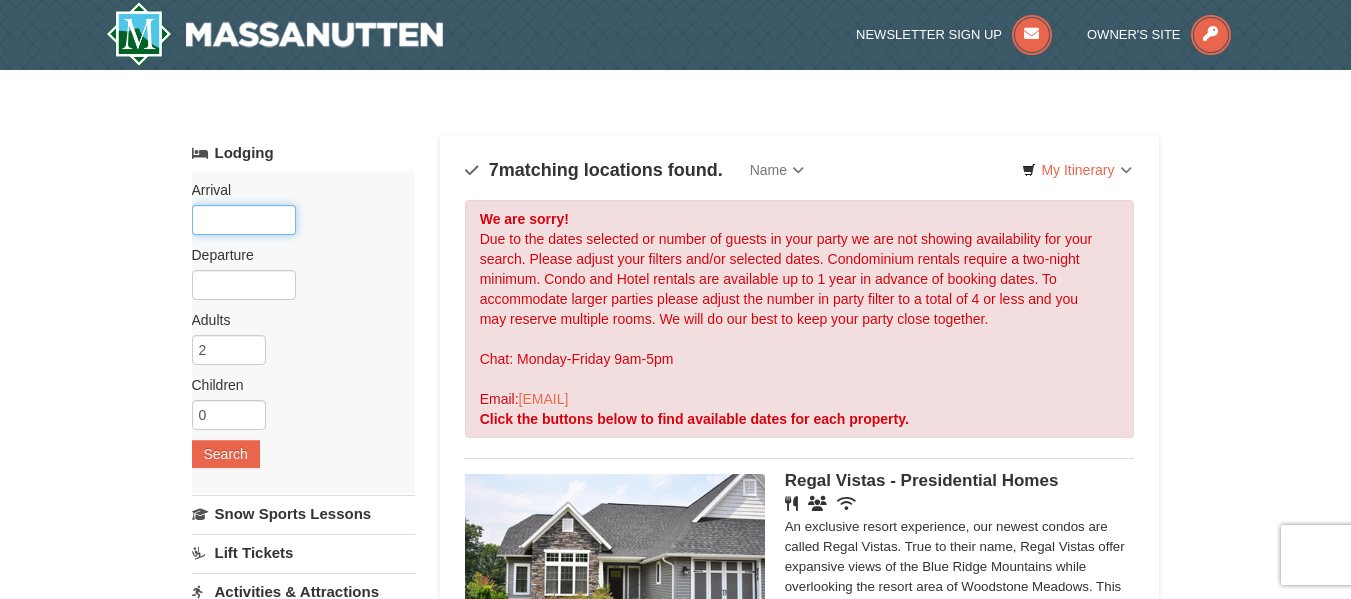 click at bounding box center [244, 220] 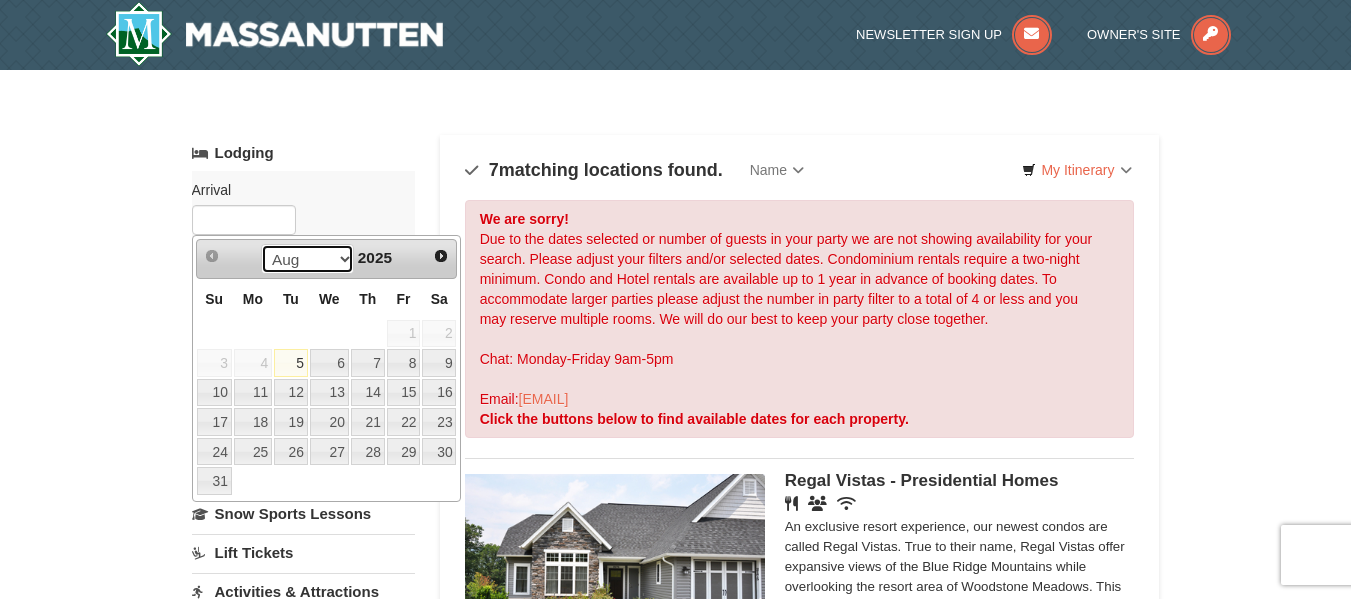 click on "Aug Sep Oct Nov Dec" at bounding box center [307, 259] 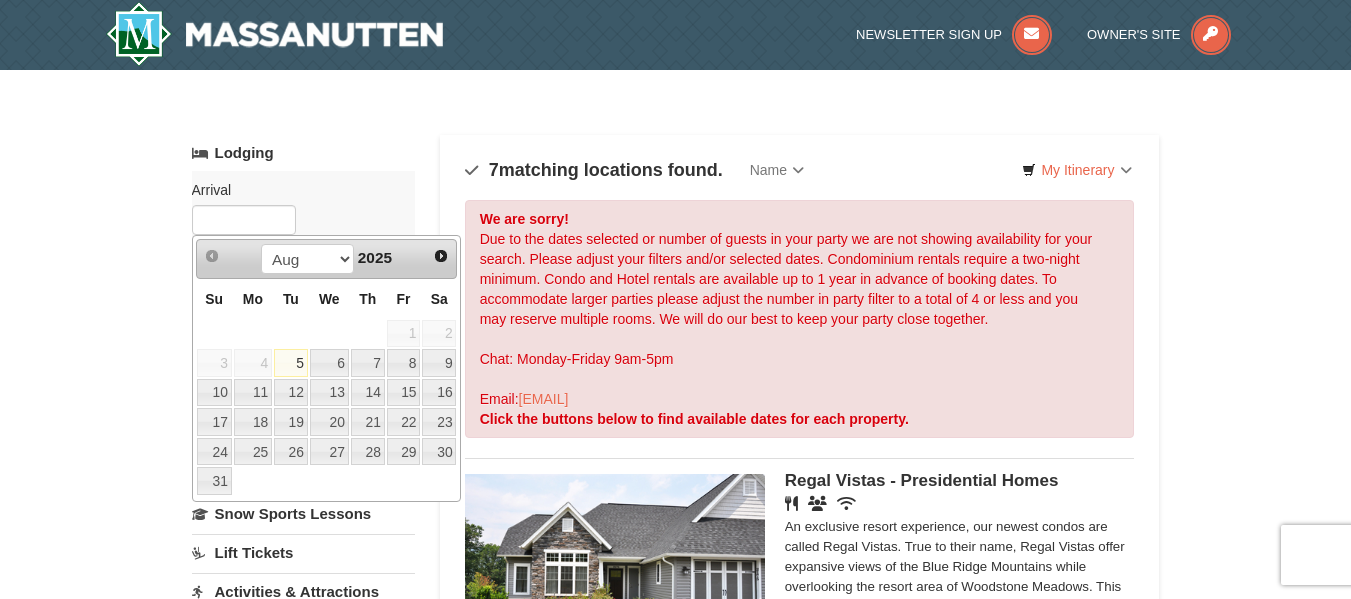 click on "2025" at bounding box center [375, 257] 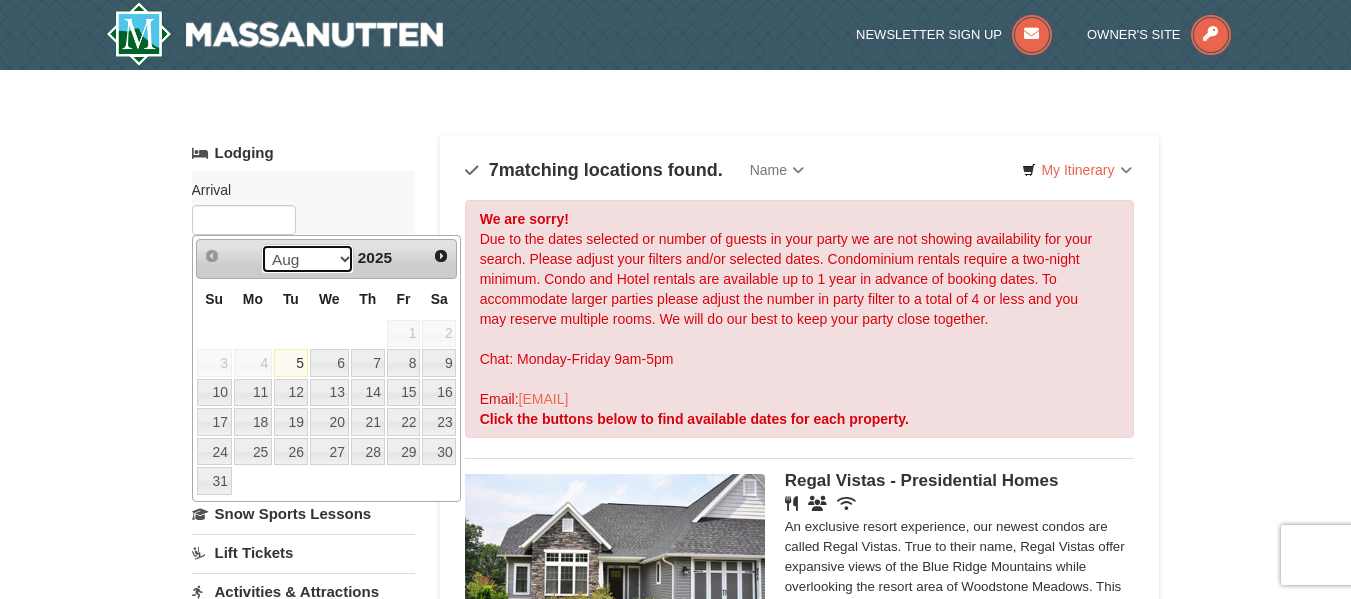 click on "Aug Sep Oct Nov Dec" at bounding box center [307, 259] 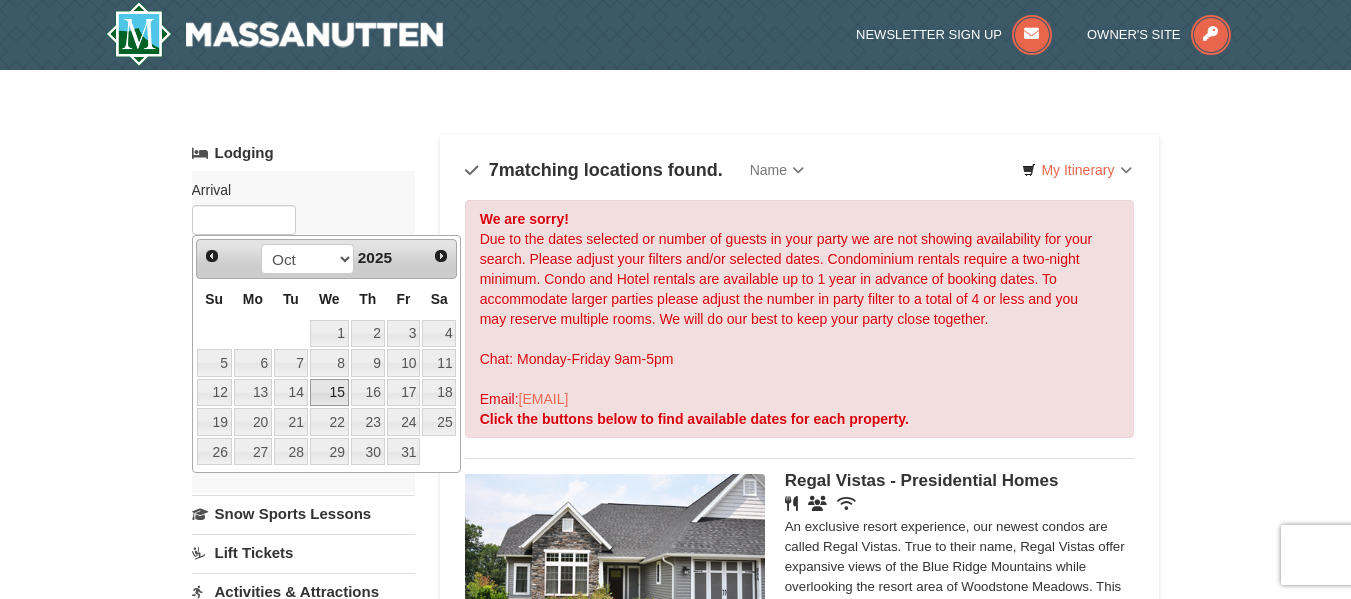 click on "15" at bounding box center [329, 393] 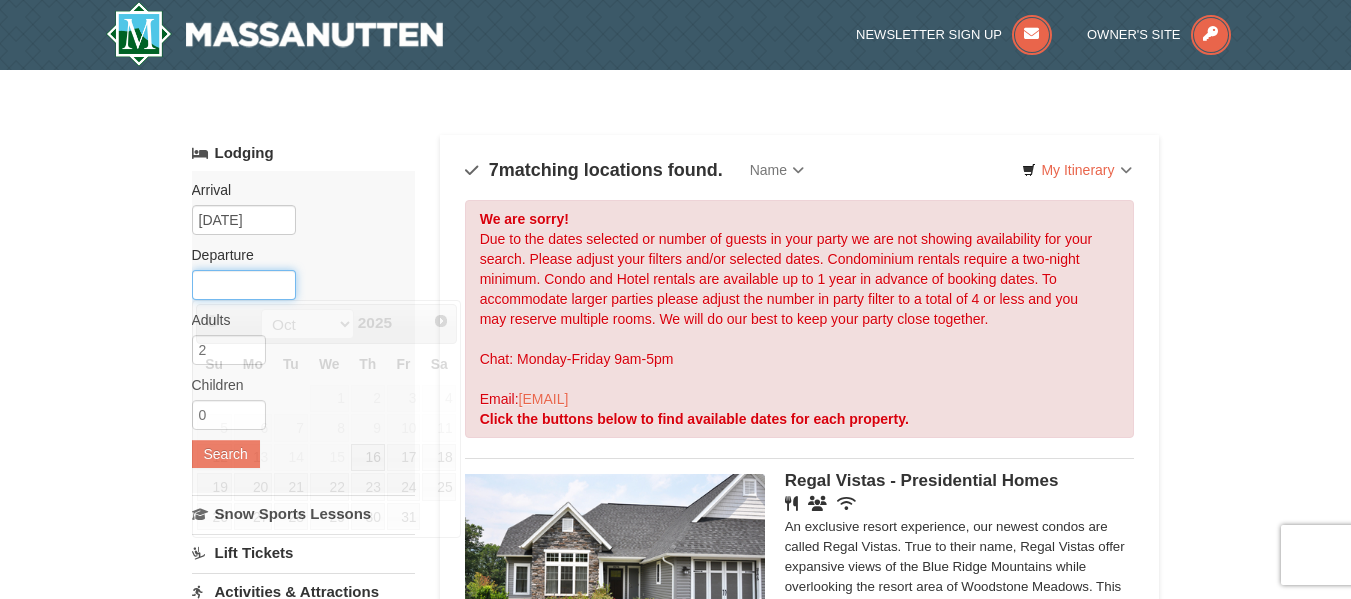 click at bounding box center [244, 285] 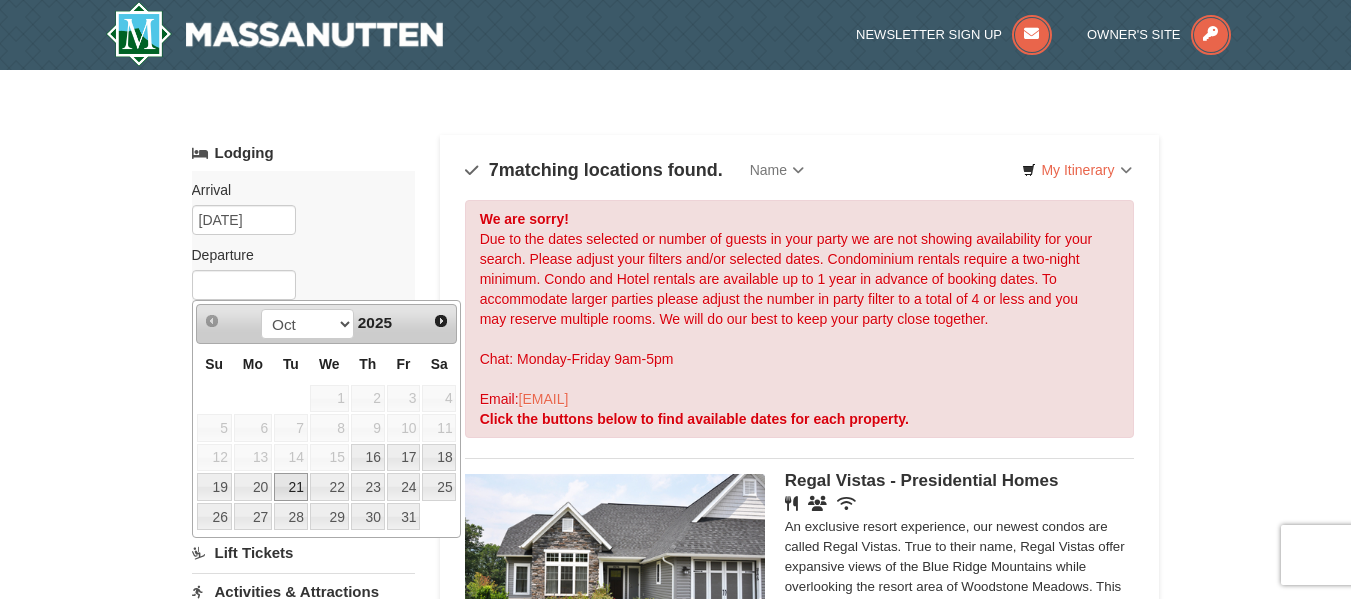 click on "21" at bounding box center [291, 487] 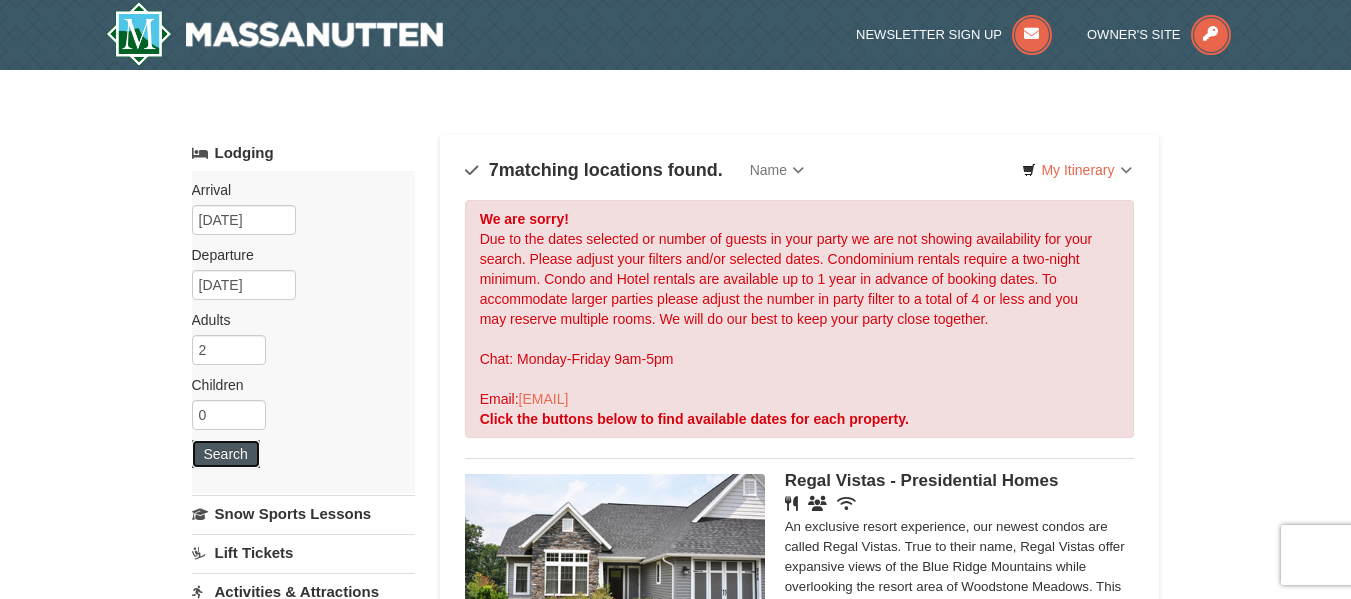 click on "Search" at bounding box center [226, 454] 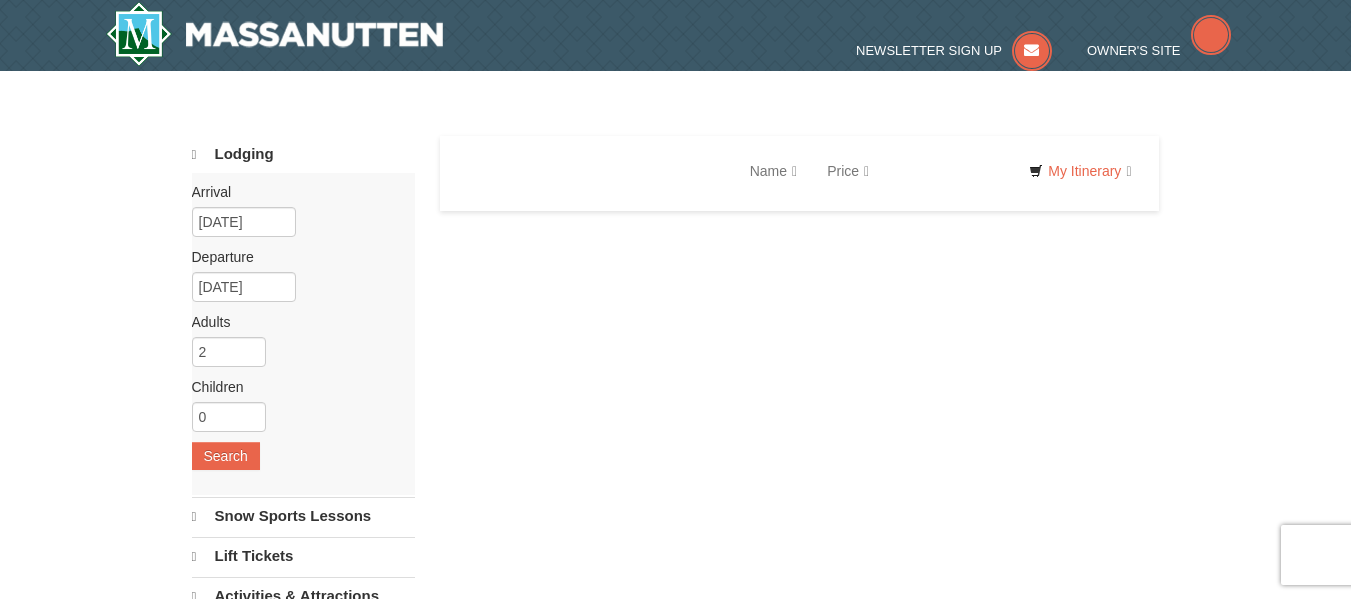 scroll, scrollTop: 0, scrollLeft: 0, axis: both 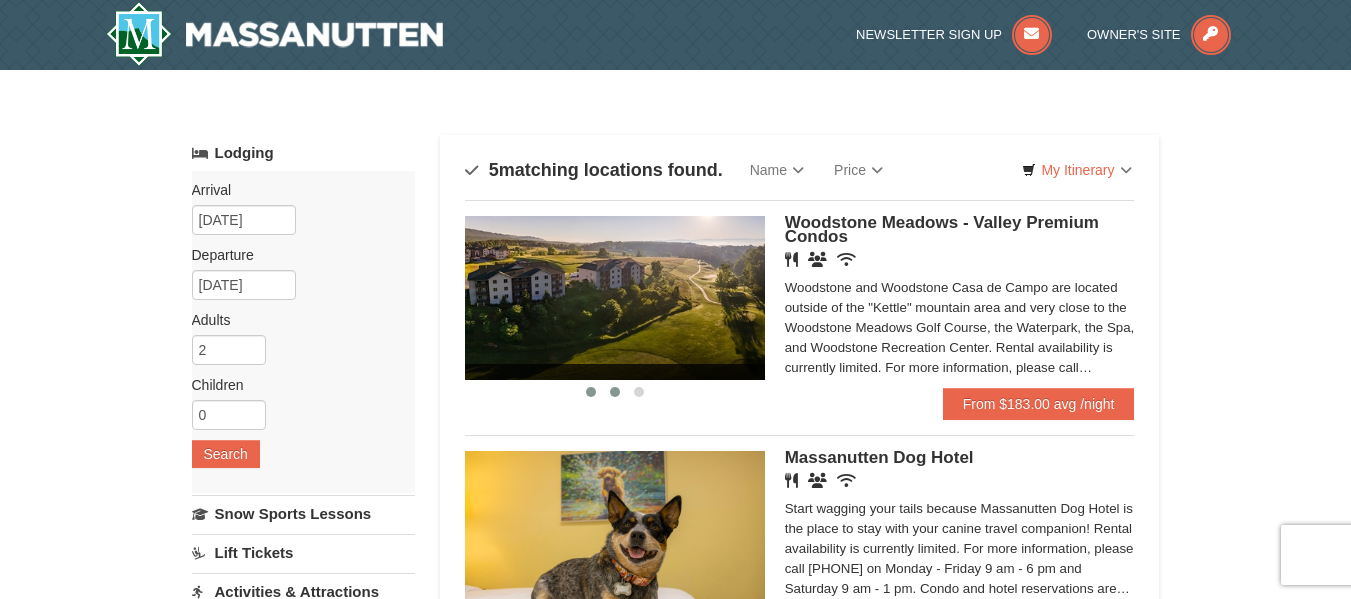 click at bounding box center [615, 392] 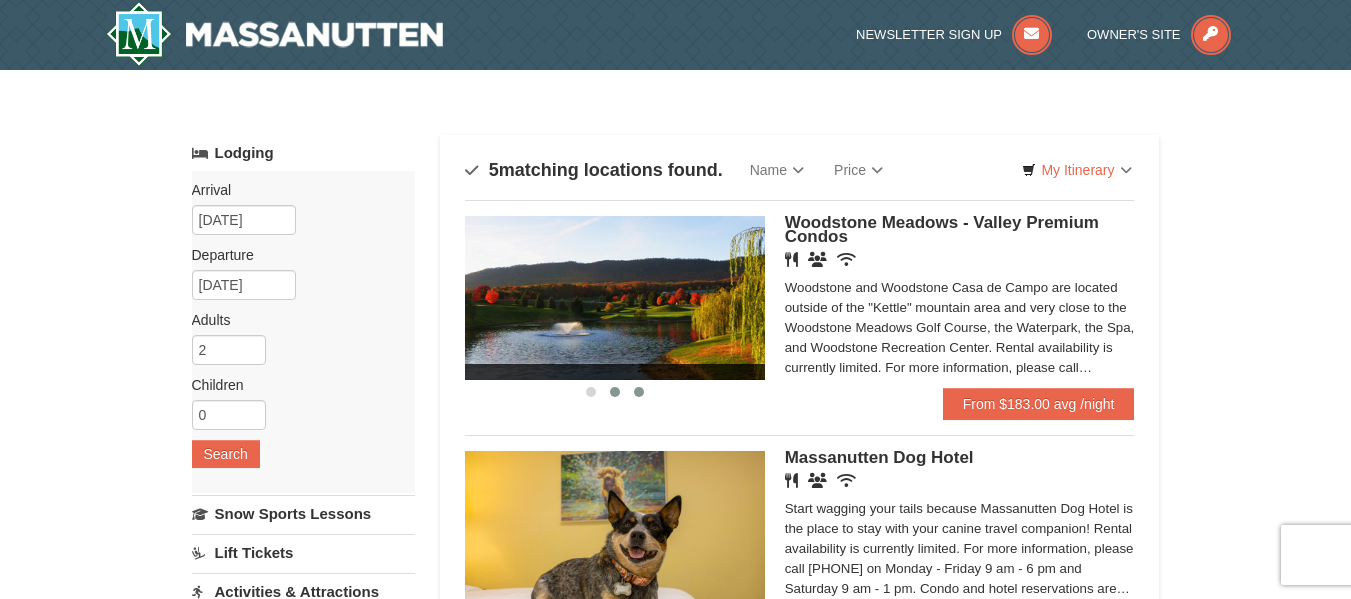 click at bounding box center [639, 392] 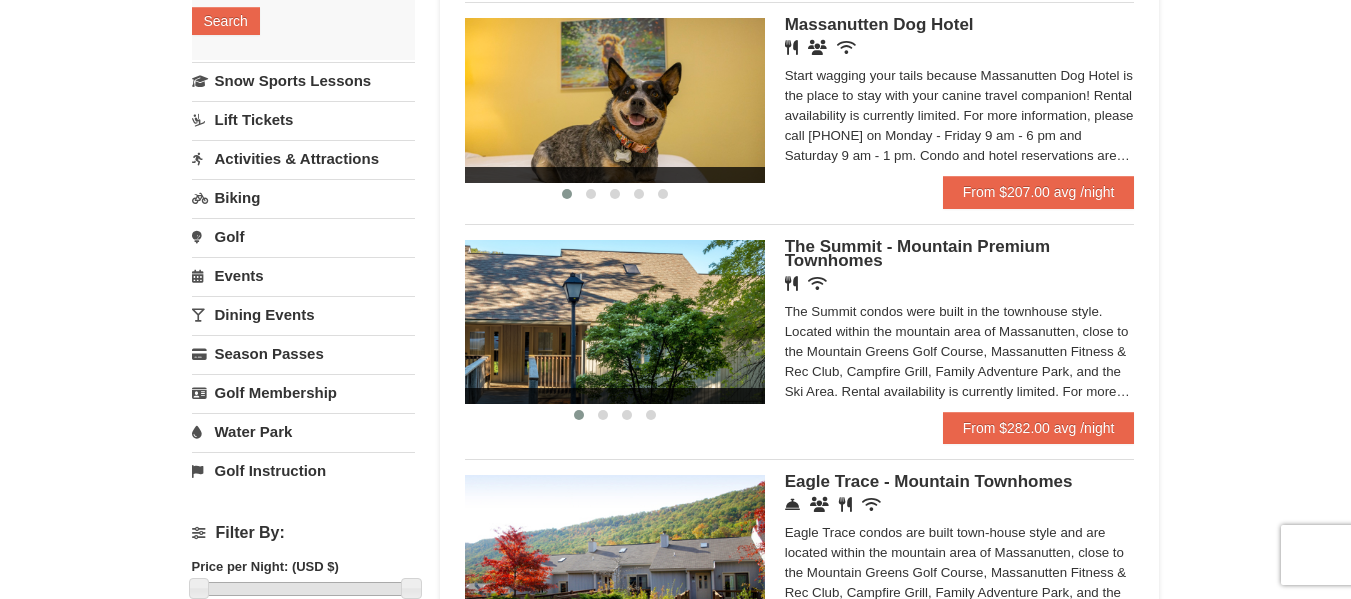scroll, scrollTop: 434, scrollLeft: 0, axis: vertical 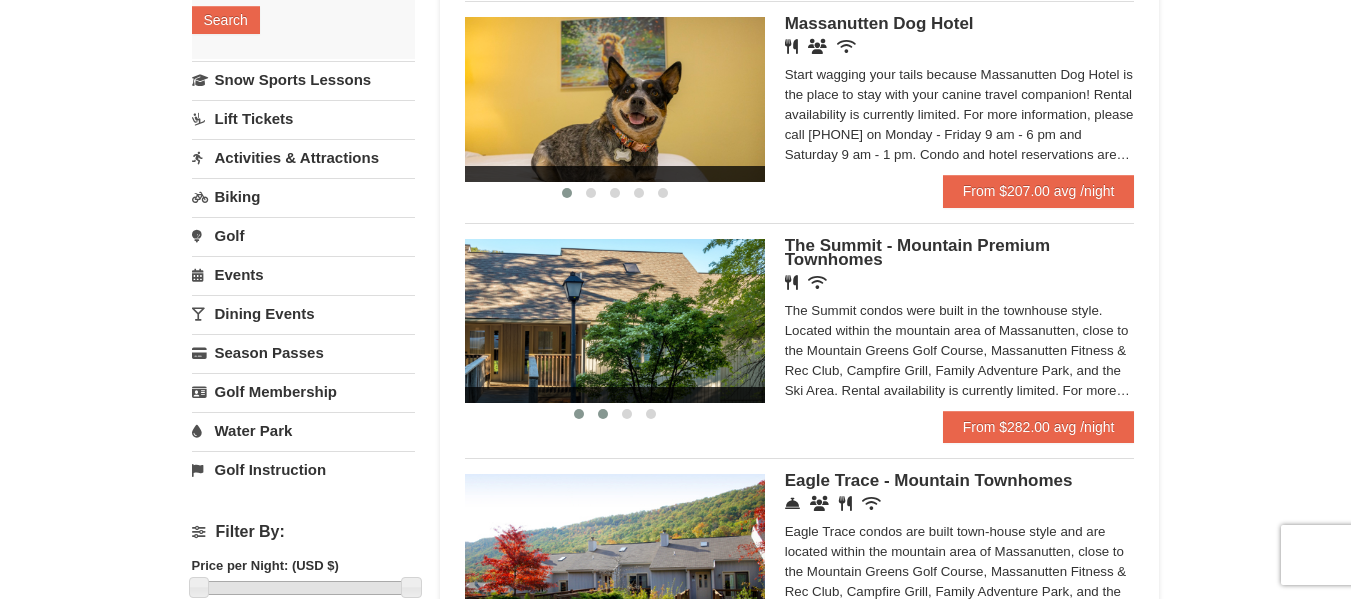 click at bounding box center [603, 414] 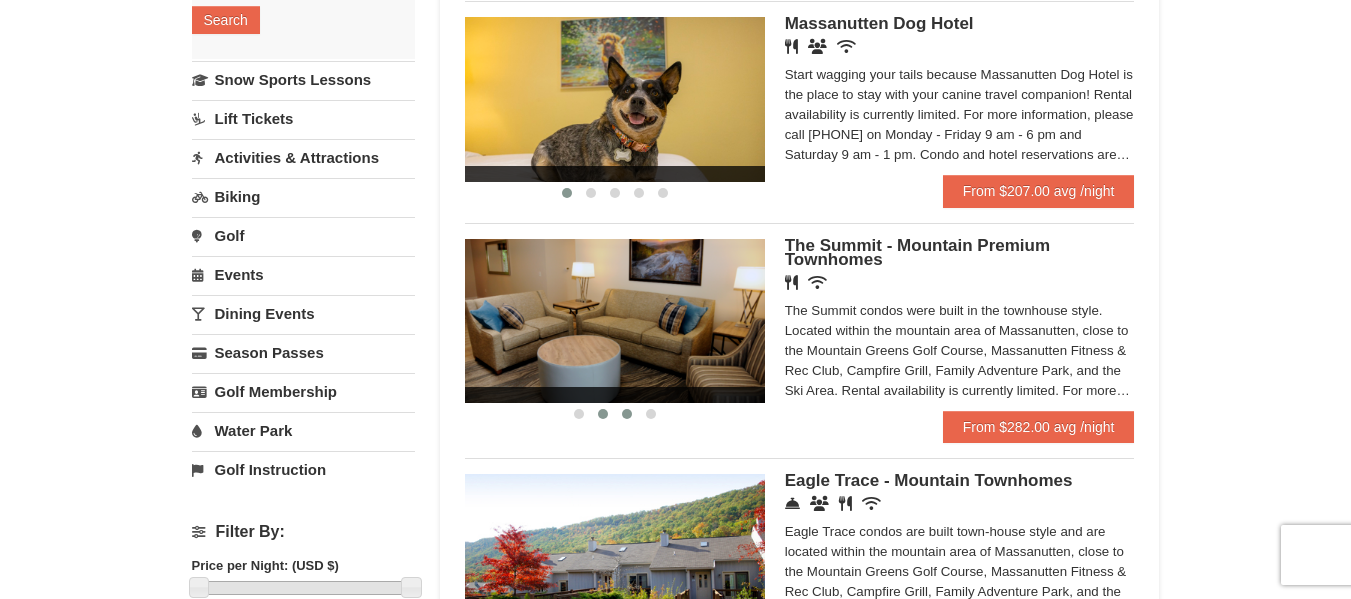 click at bounding box center (627, 414) 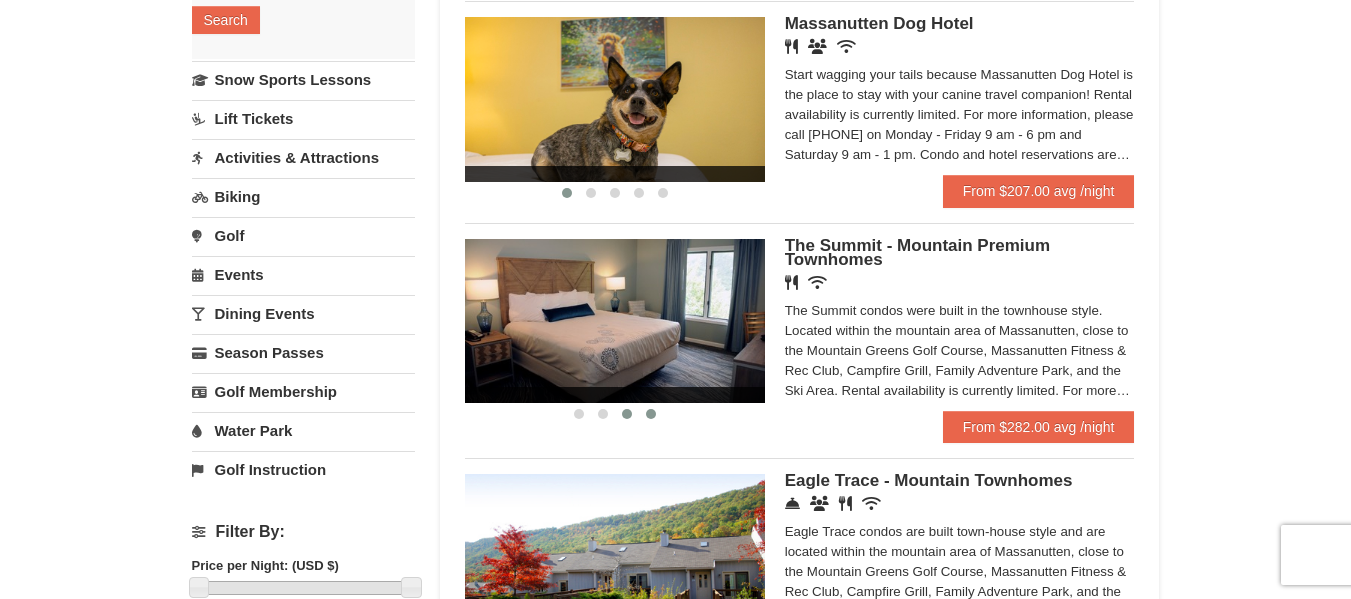 click at bounding box center (651, 414) 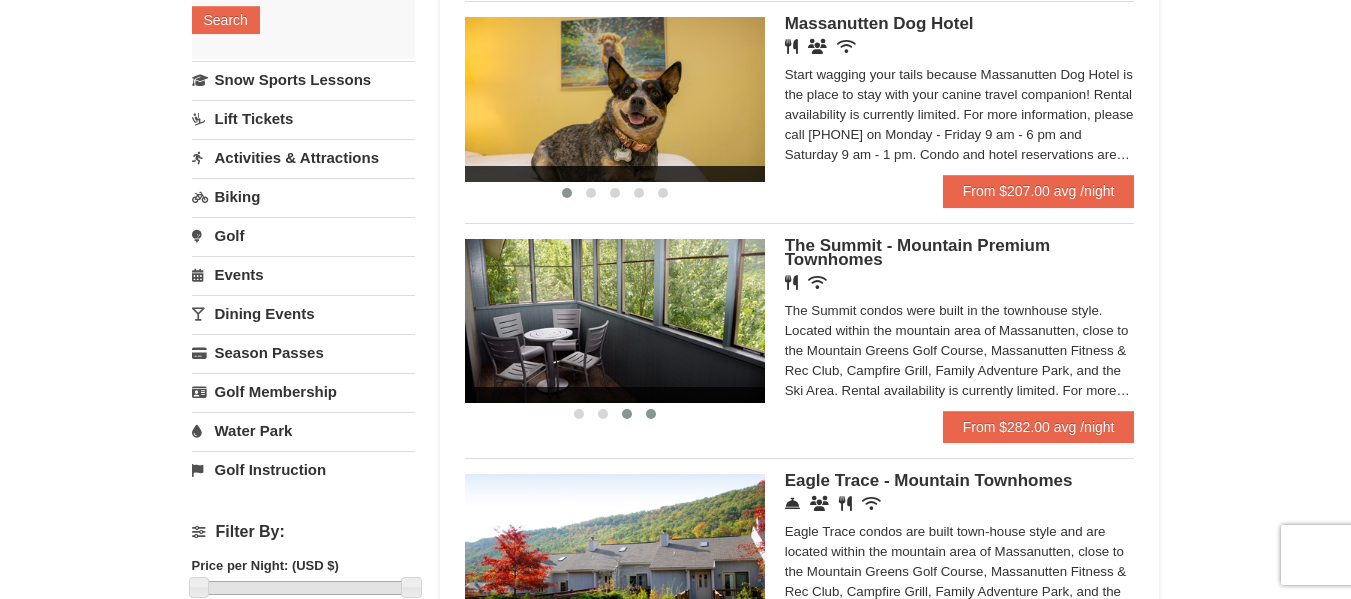 click at bounding box center [627, 414] 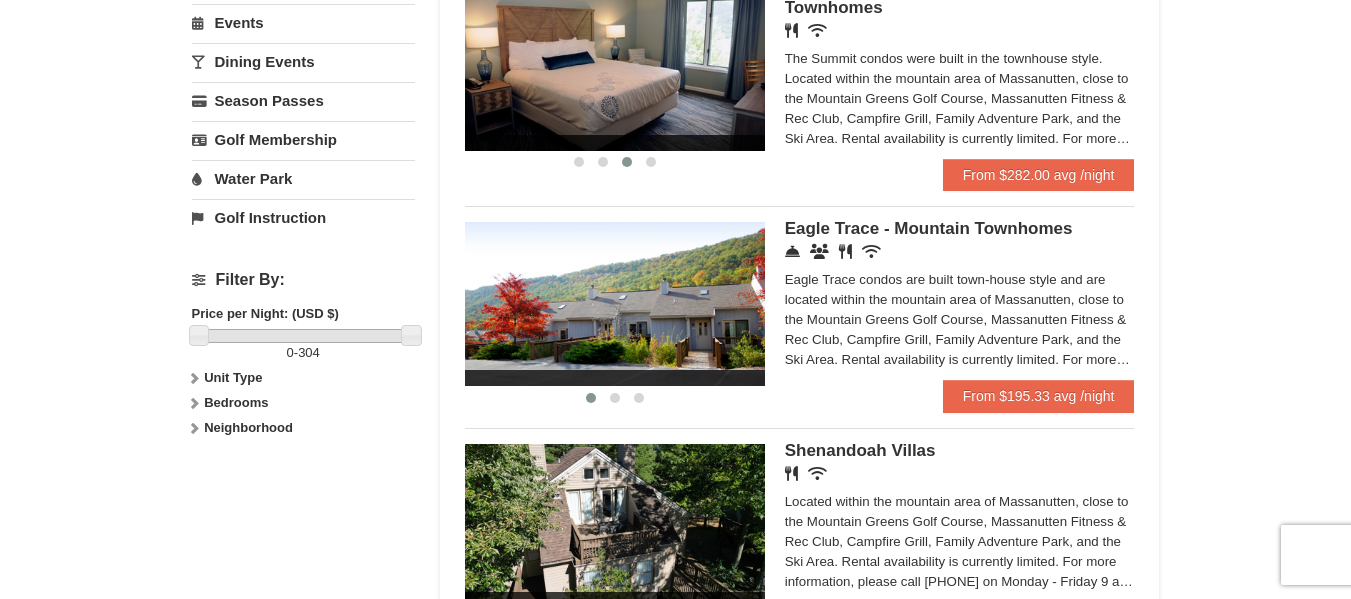 scroll, scrollTop: 687, scrollLeft: 0, axis: vertical 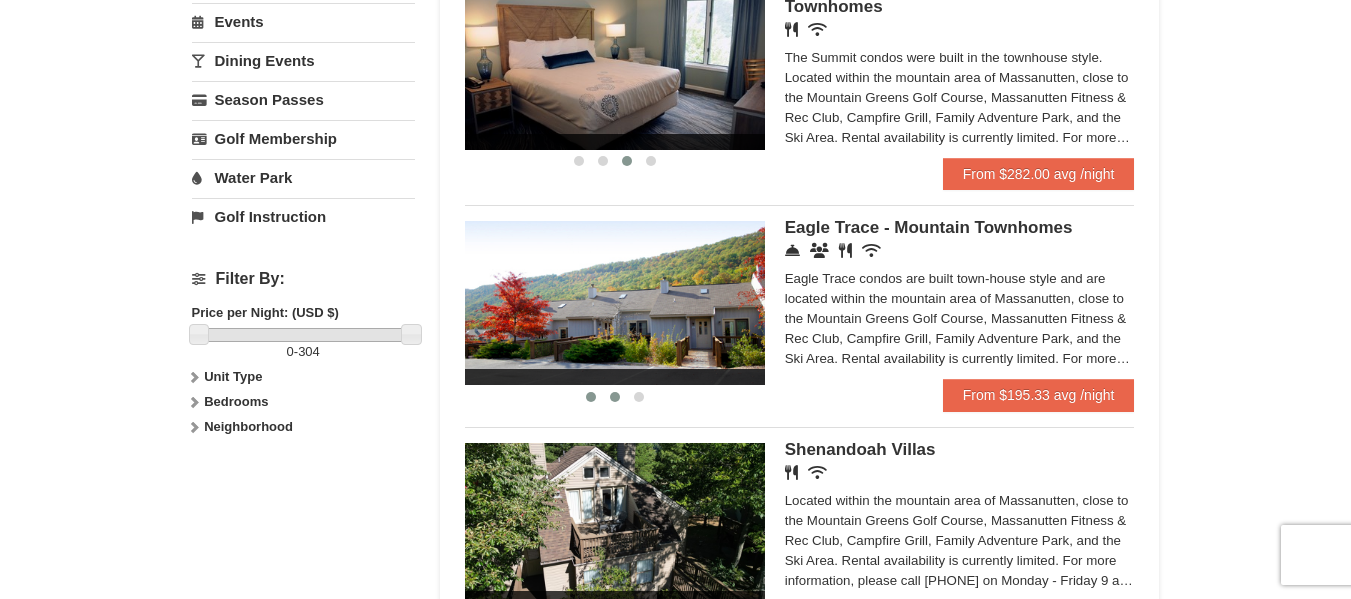 click at bounding box center [615, 397] 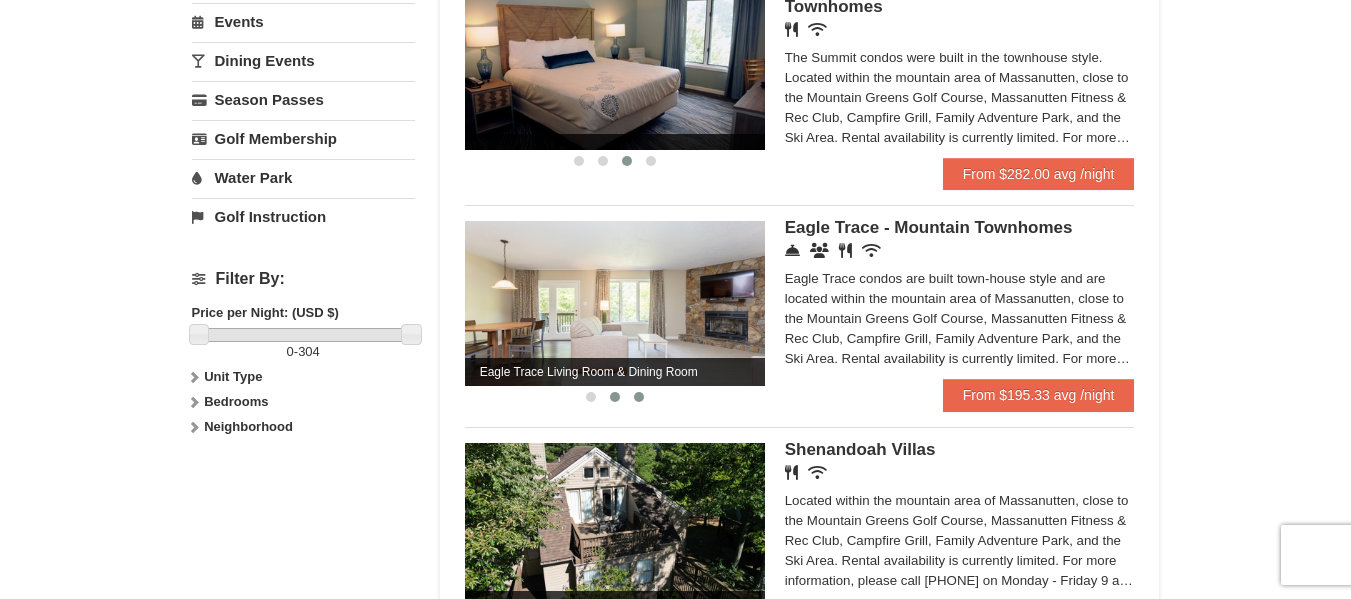 click at bounding box center (639, 397) 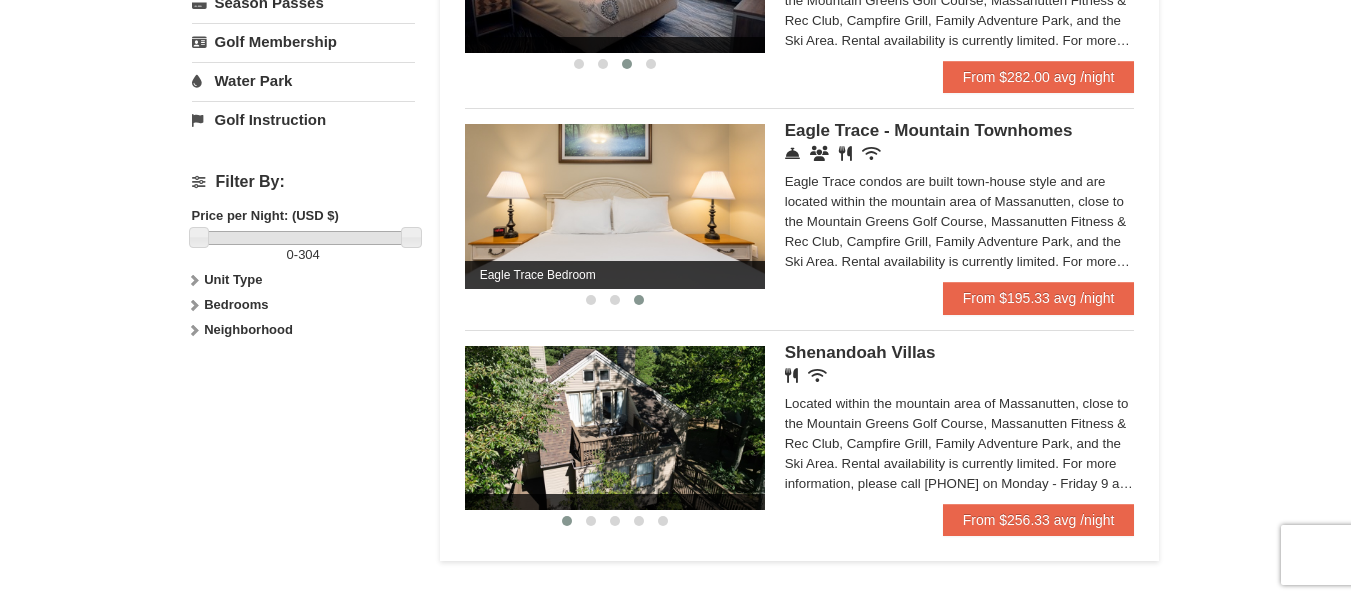 scroll, scrollTop: 947, scrollLeft: 0, axis: vertical 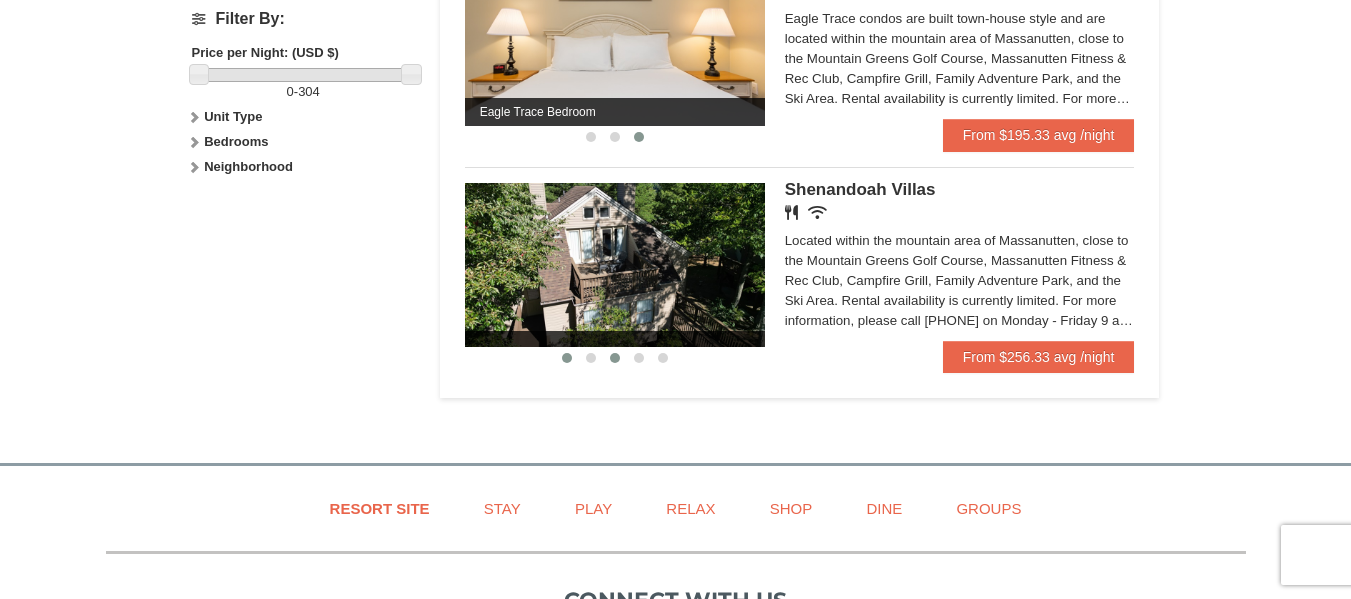 click at bounding box center [615, 358] 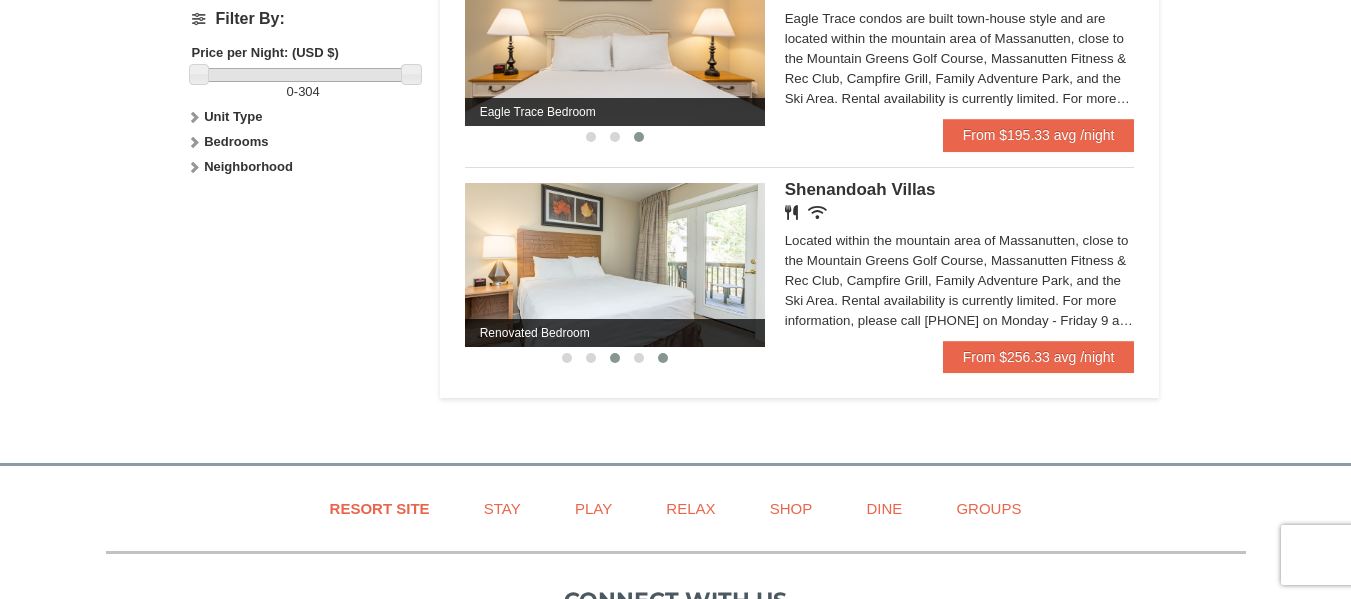 click at bounding box center (663, 358) 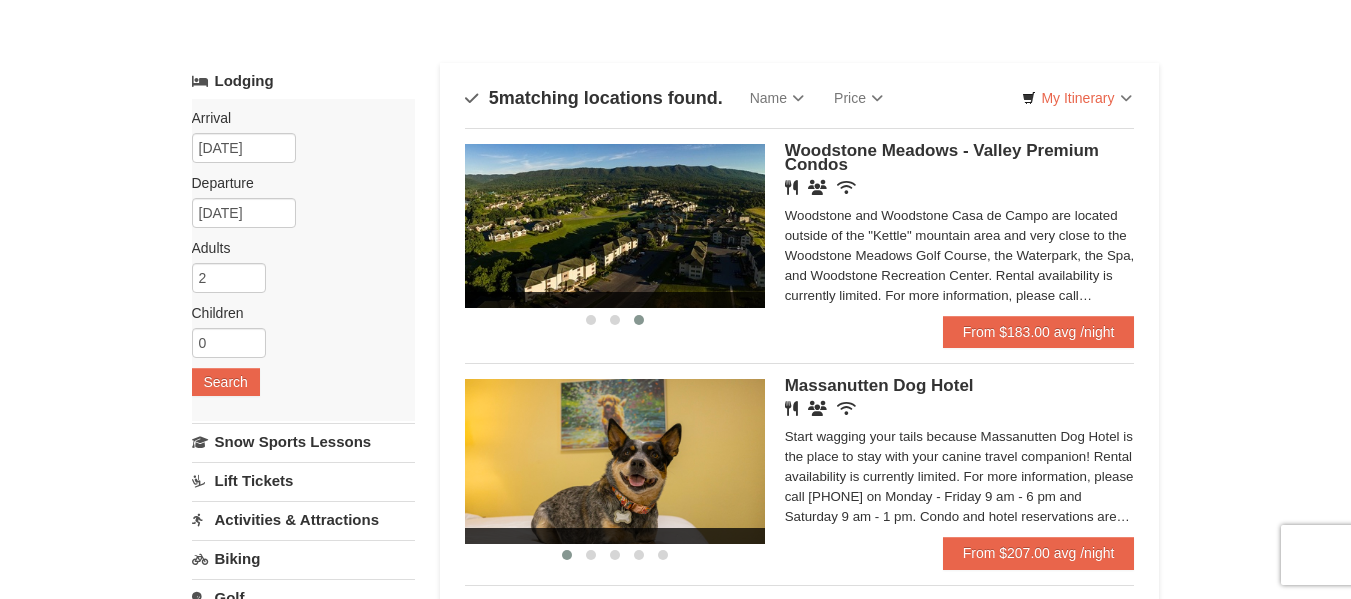 scroll, scrollTop: 0, scrollLeft: 0, axis: both 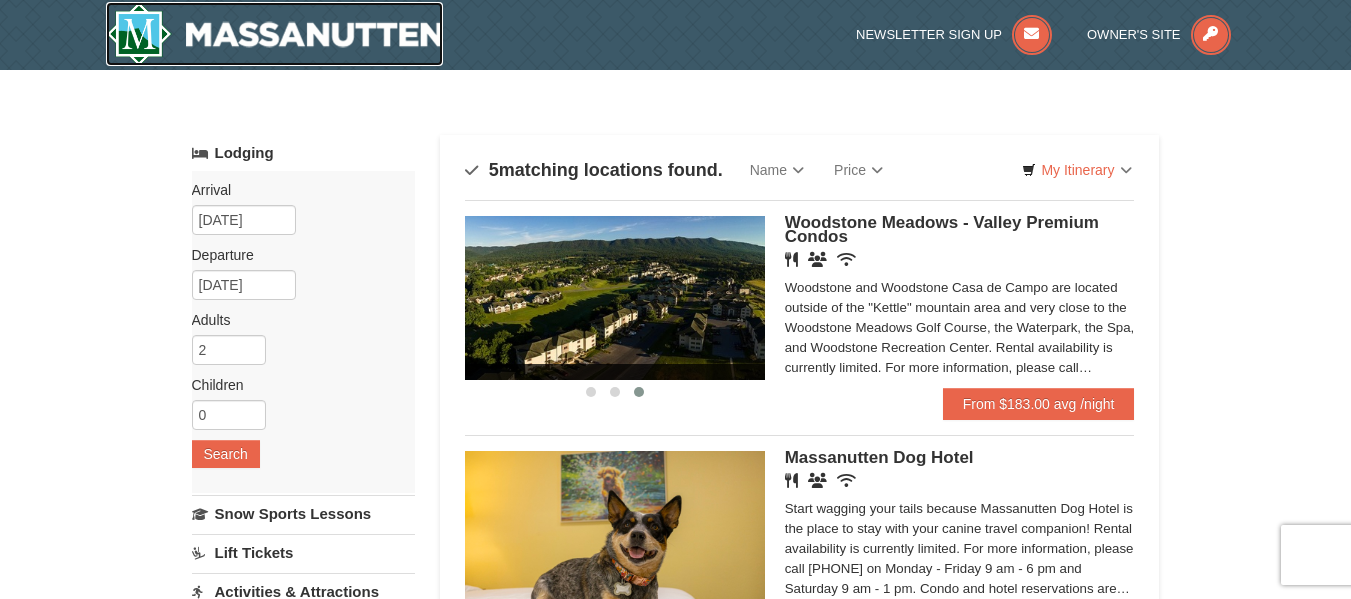 click at bounding box center (275, 34) 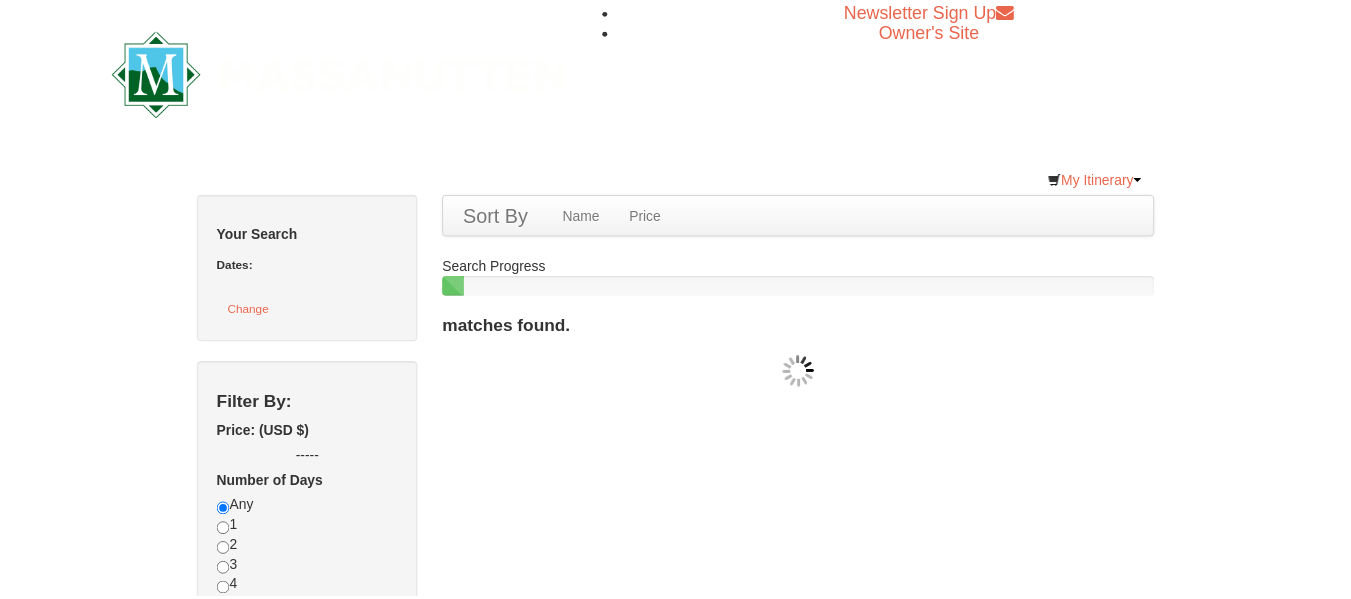 scroll, scrollTop: 0, scrollLeft: 0, axis: both 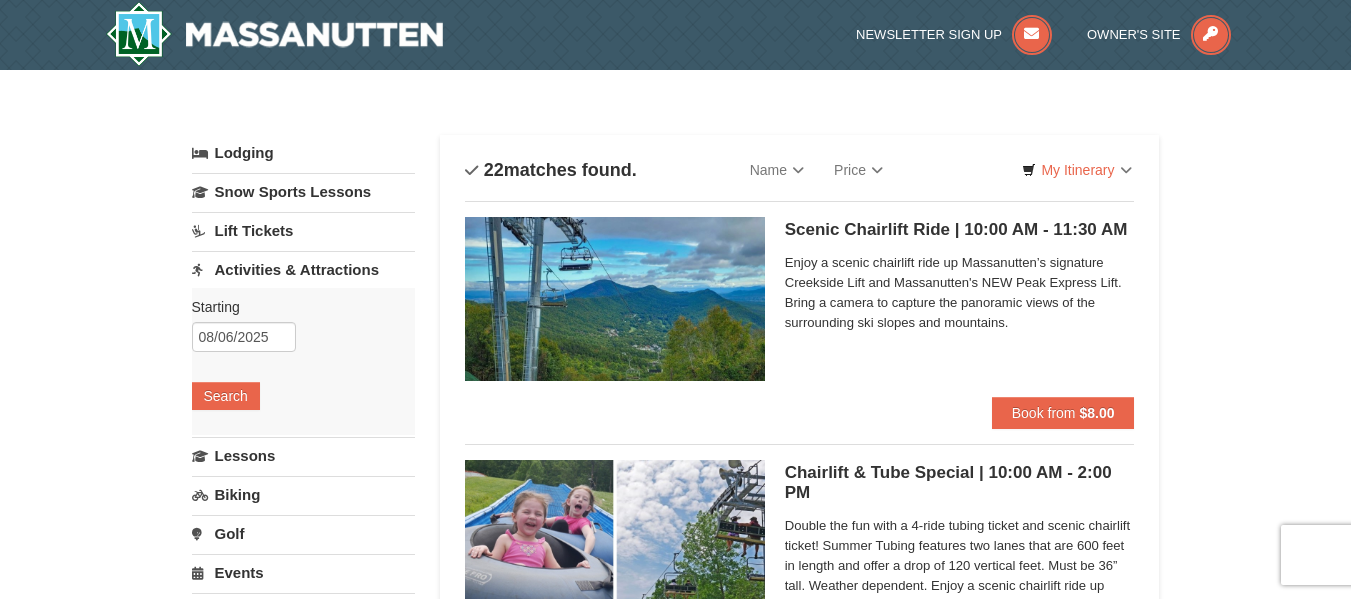 select on "8" 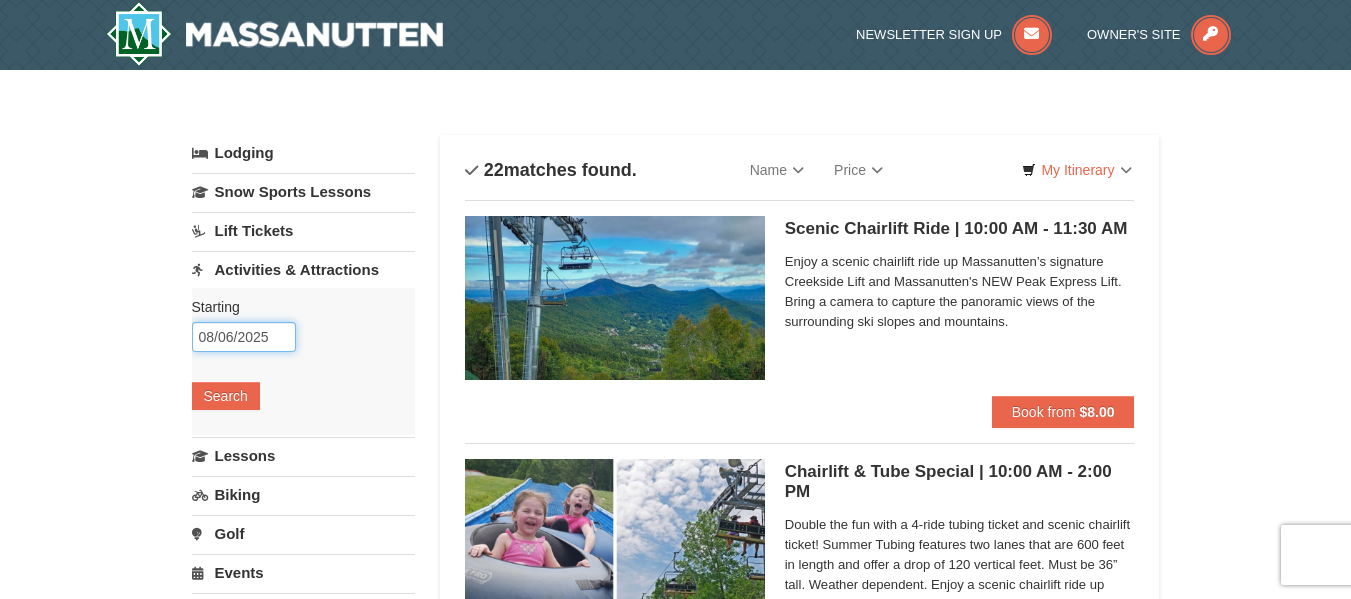 click on "08/06/2025" at bounding box center [244, 337] 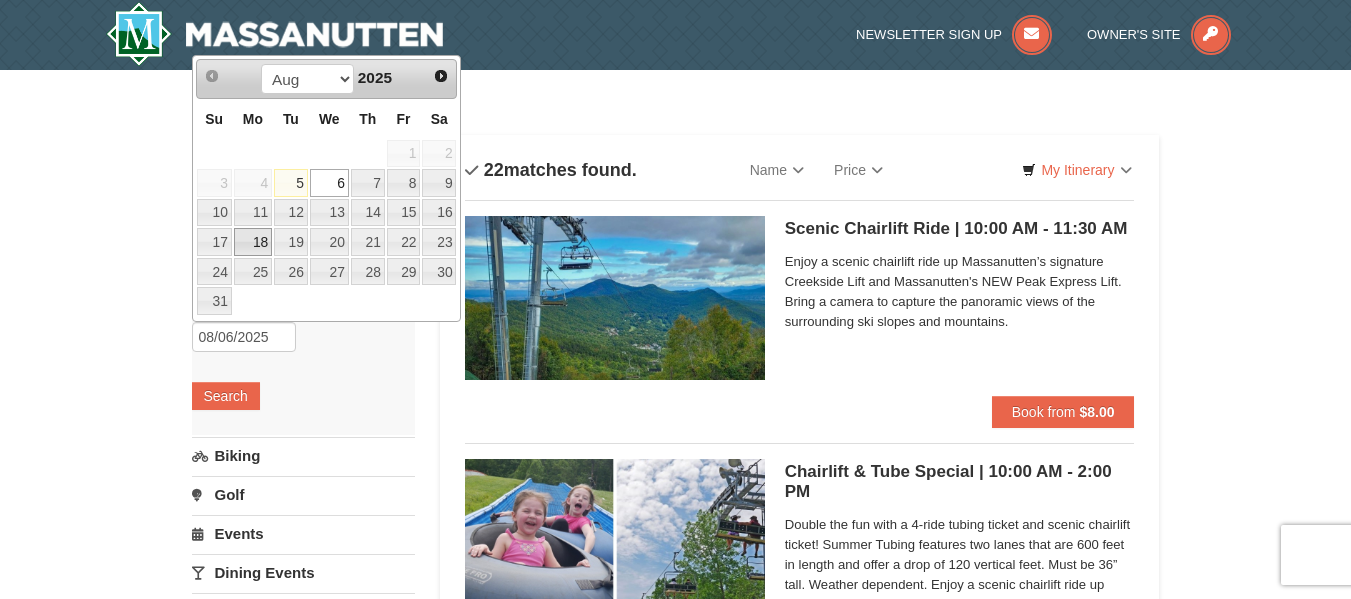click on "18" at bounding box center [253, 242] 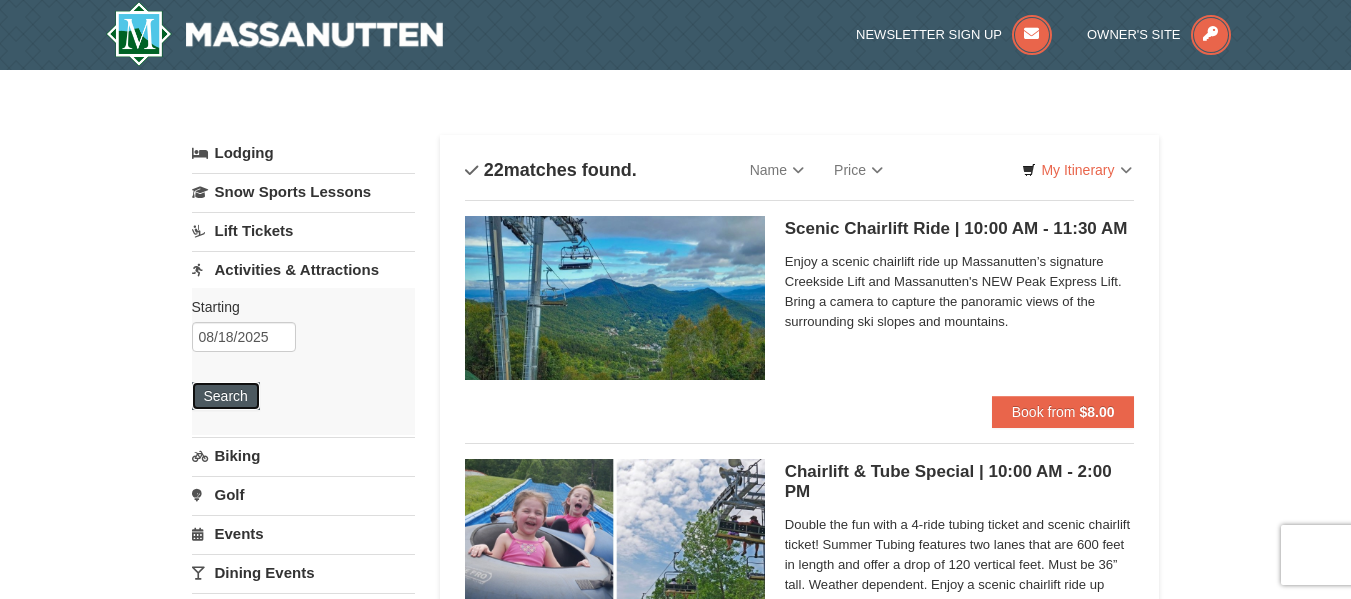 click on "Search" at bounding box center (226, 396) 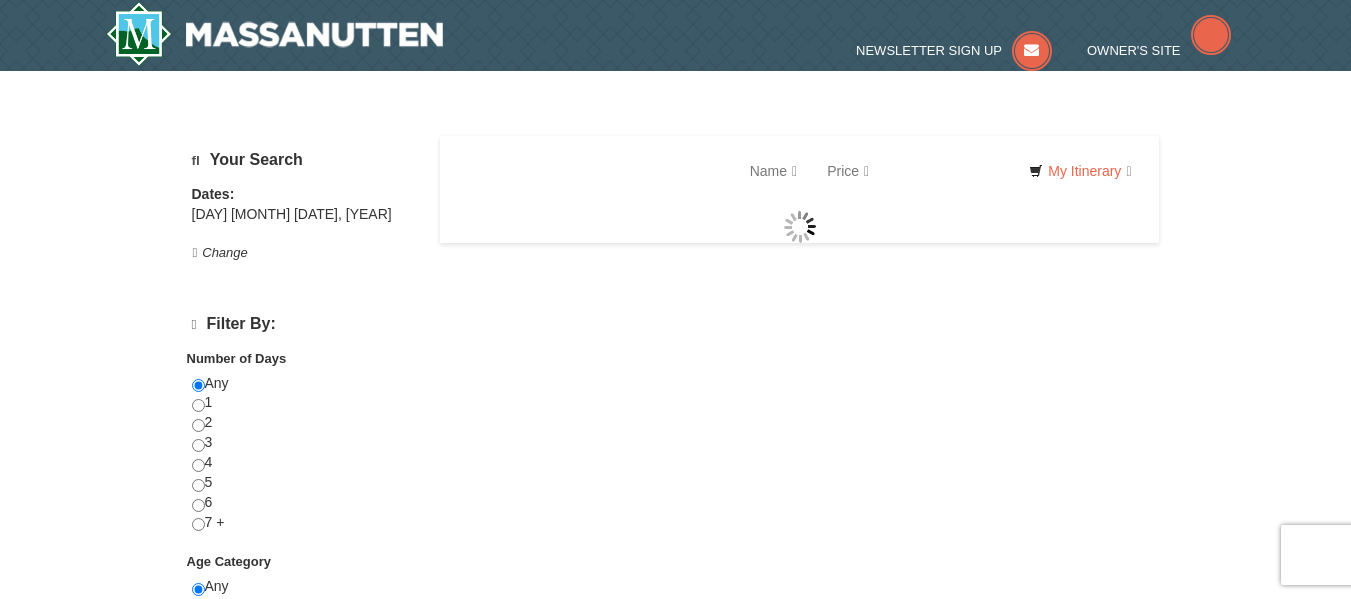 scroll, scrollTop: 0, scrollLeft: 0, axis: both 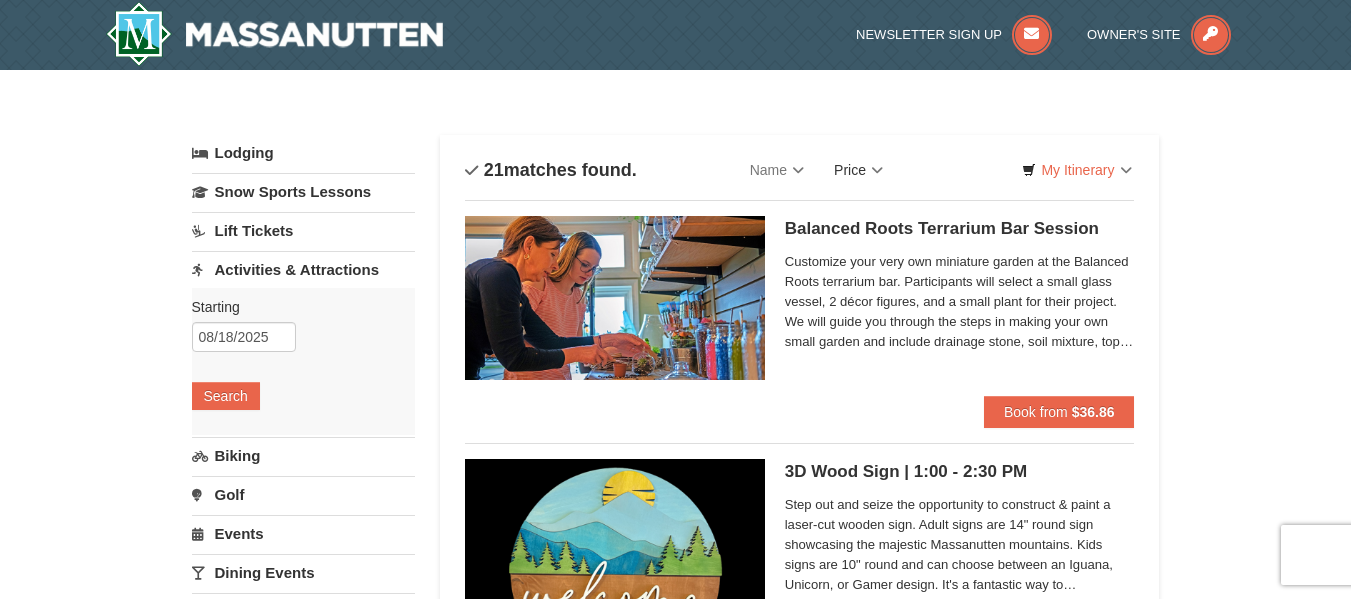click on "Price" at bounding box center (858, 170) 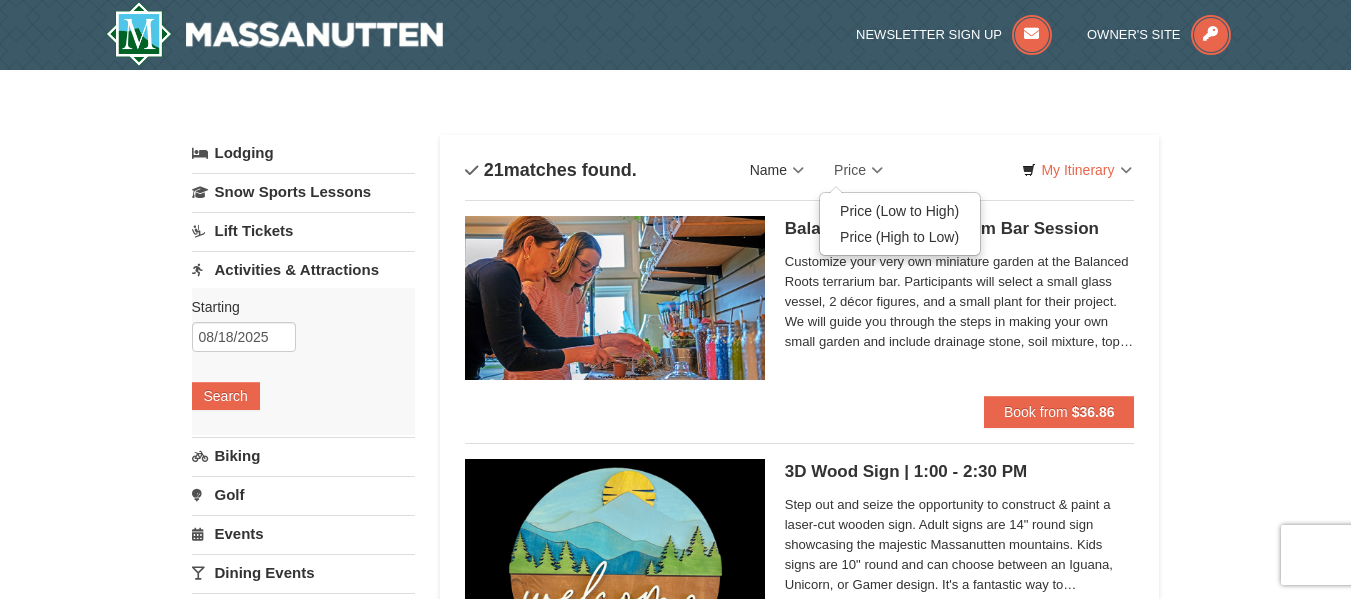 click on "Name" at bounding box center [777, 170] 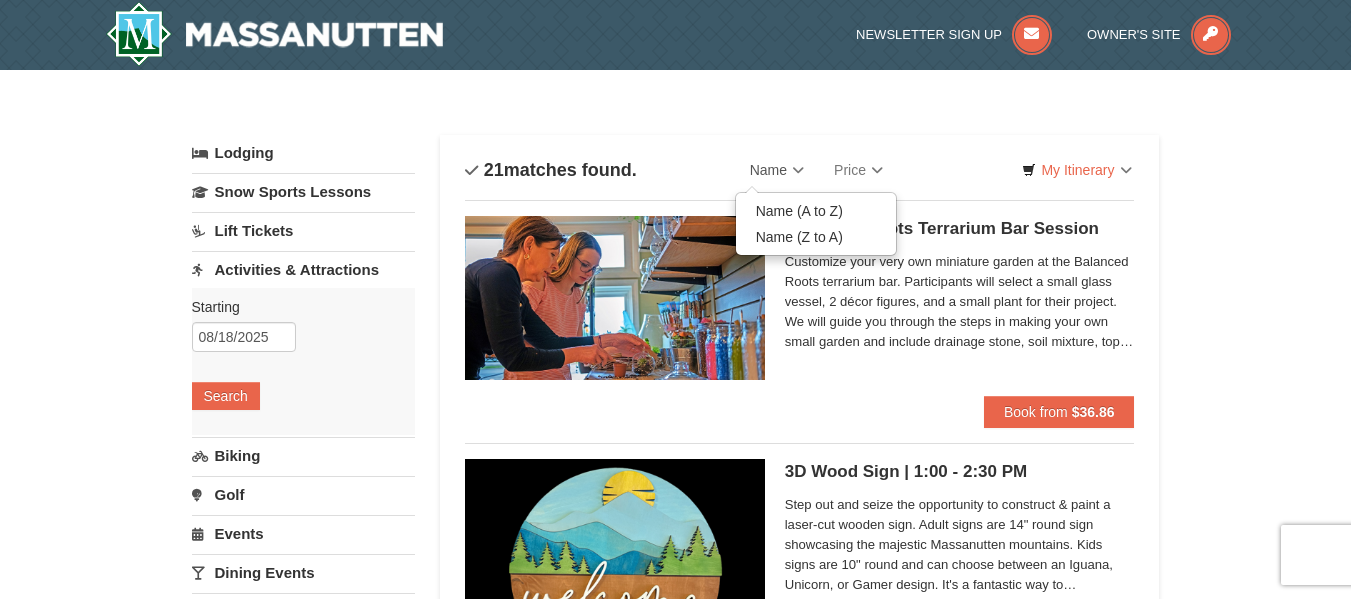 click on "Balanced Roots Terrarium Bar Session  Massanutten Select Classes" at bounding box center [960, 229] 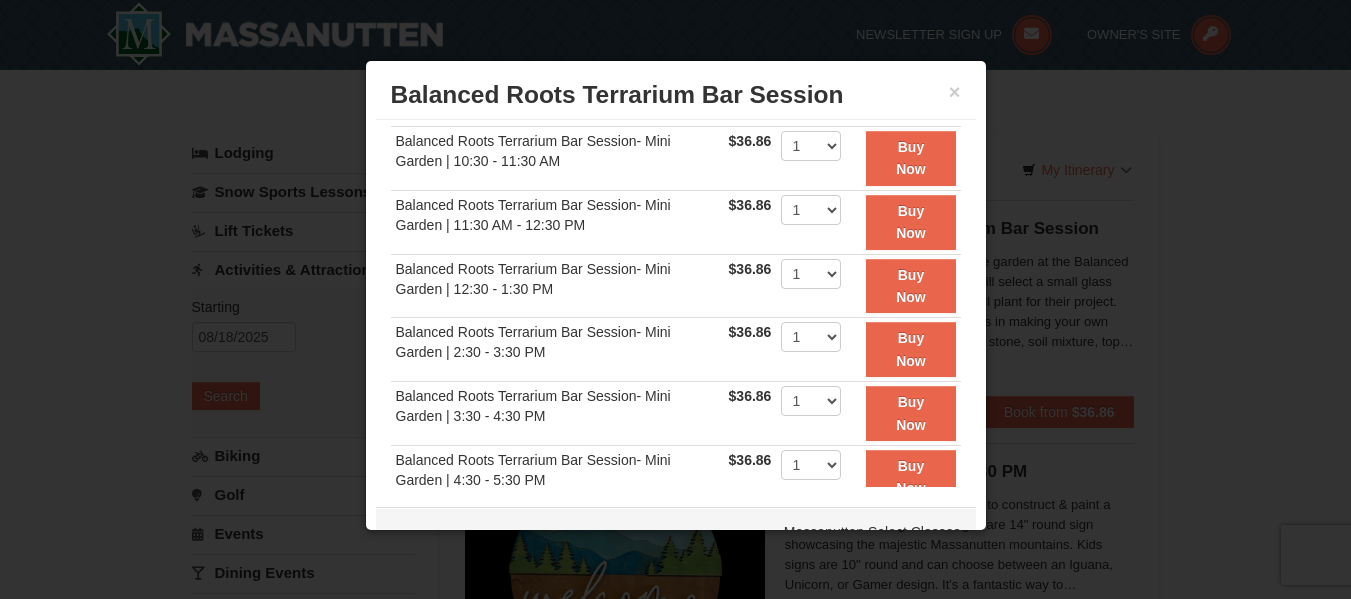 scroll, scrollTop: 0, scrollLeft: 0, axis: both 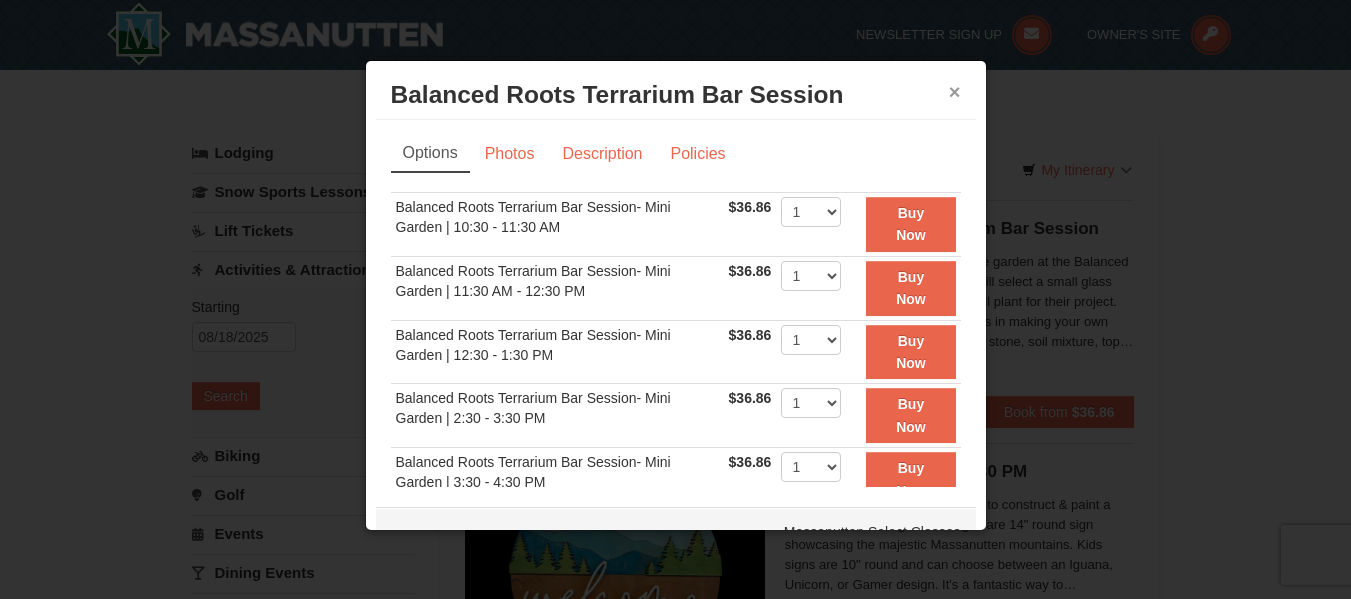 click on "×" at bounding box center [955, 92] 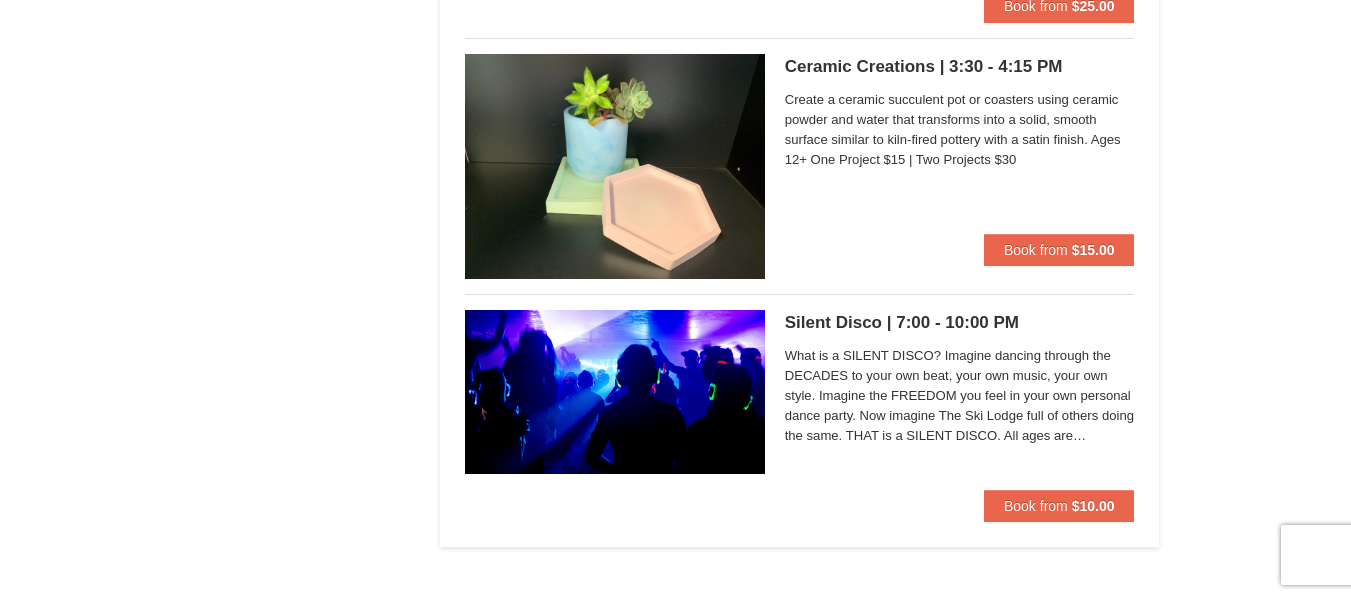 scroll, scrollTop: 4822, scrollLeft: 0, axis: vertical 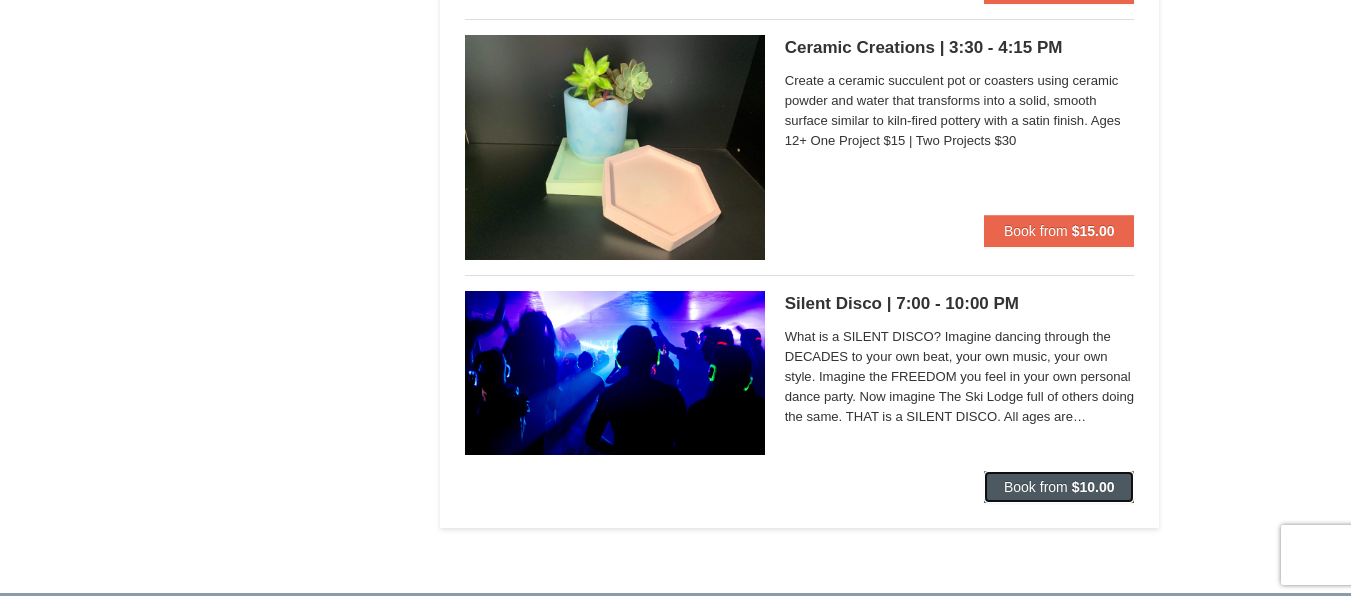 click on "Book from" at bounding box center [1036, 487] 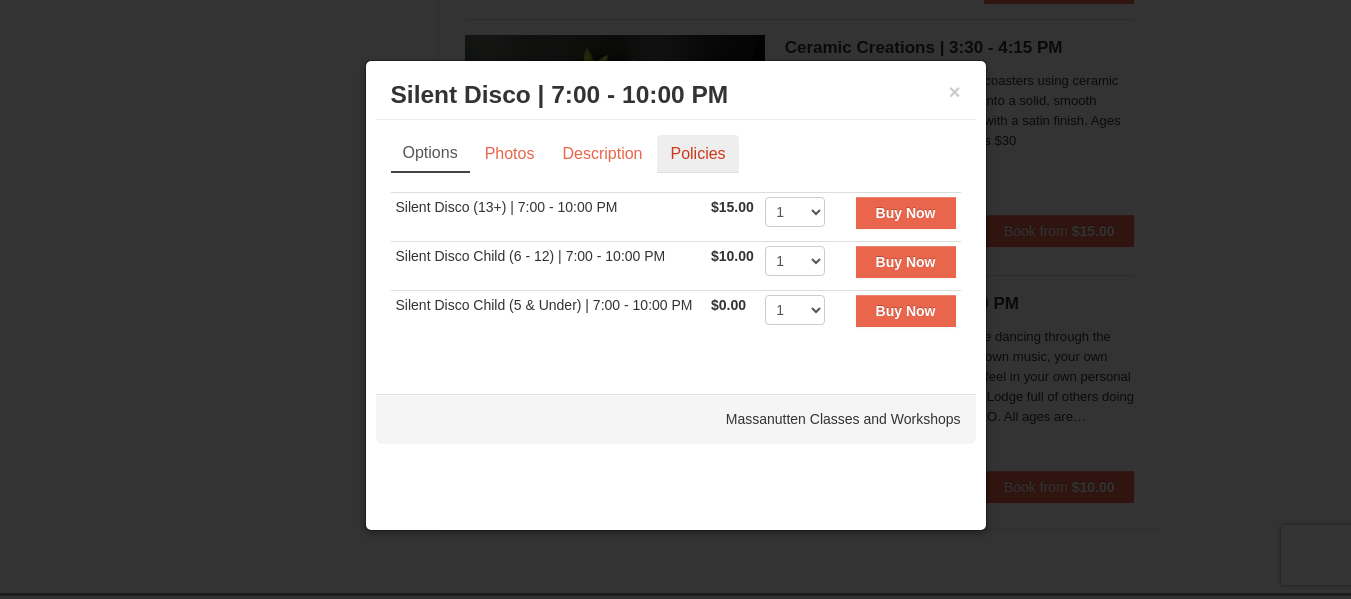 click on "Policies" at bounding box center [697, 154] 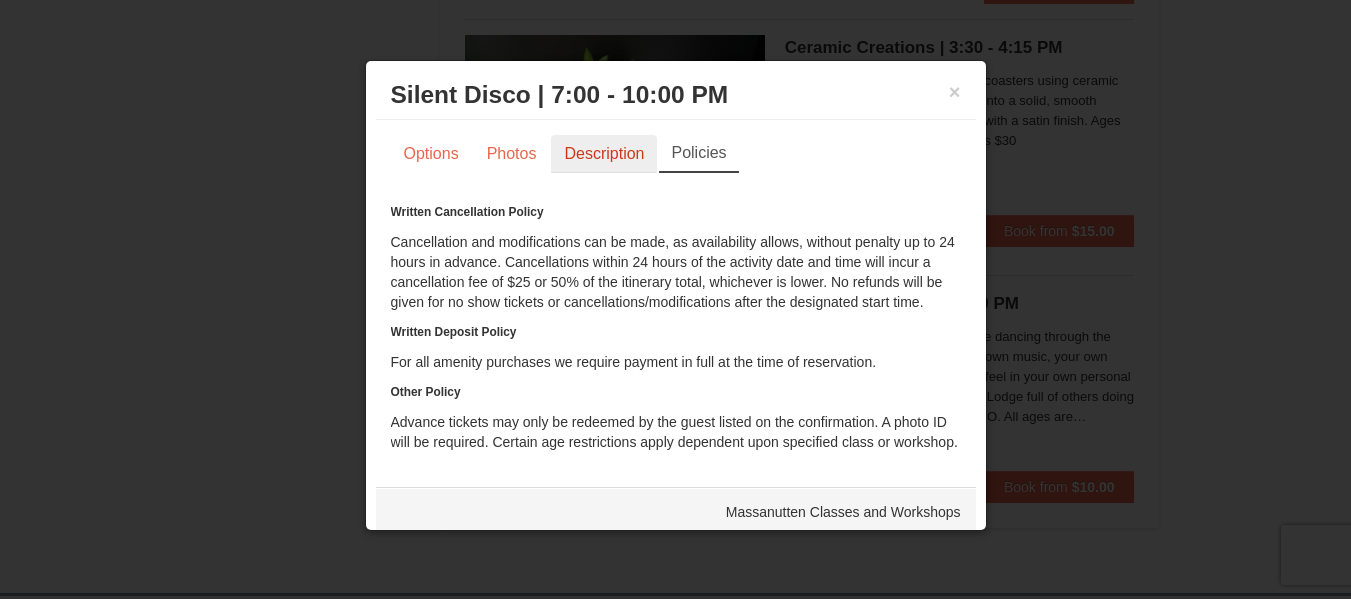 click on "Description" at bounding box center [604, 154] 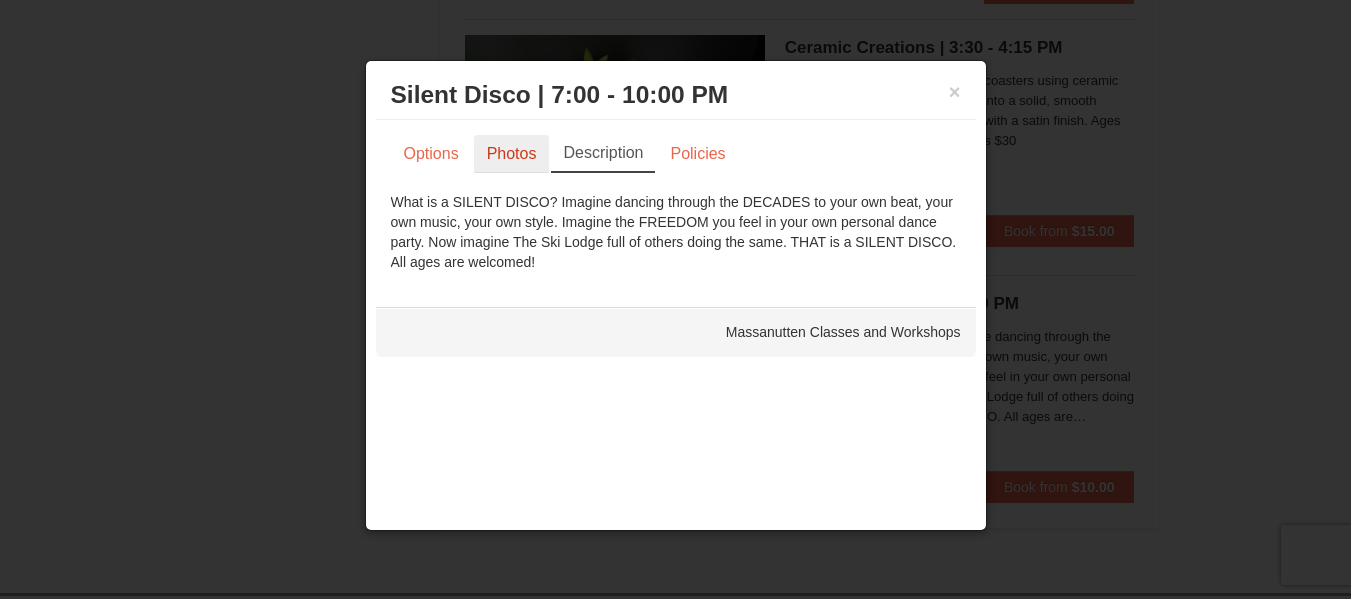 click on "Photos" at bounding box center [512, 154] 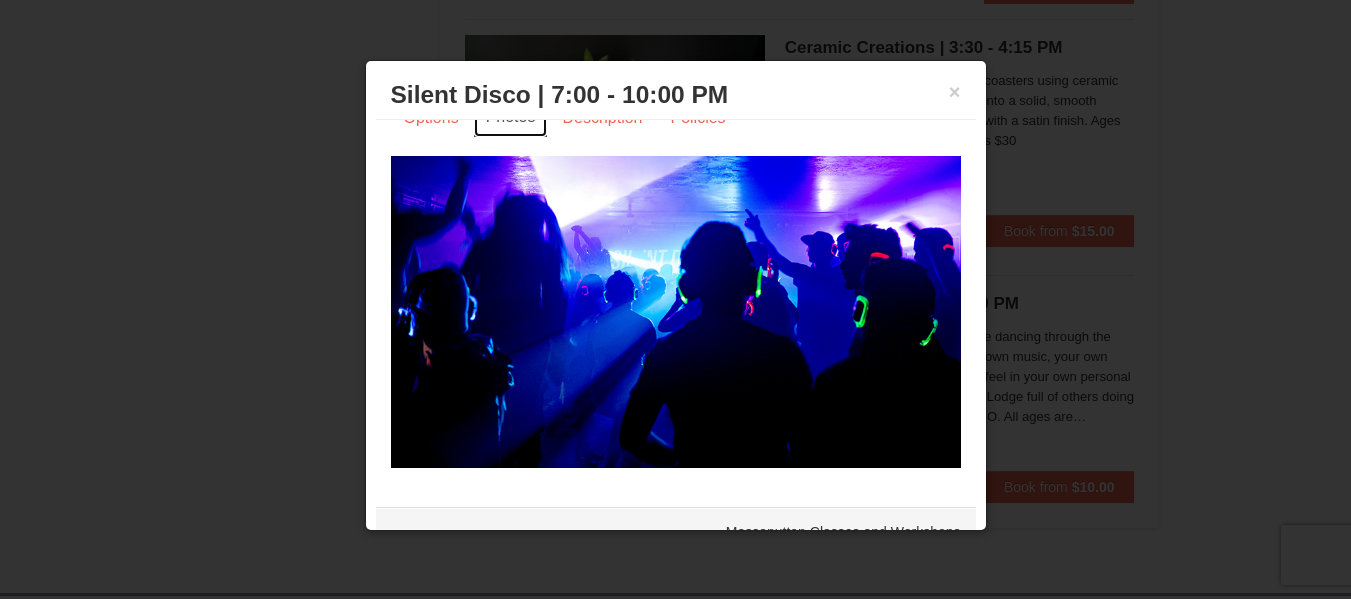 scroll, scrollTop: 0, scrollLeft: 0, axis: both 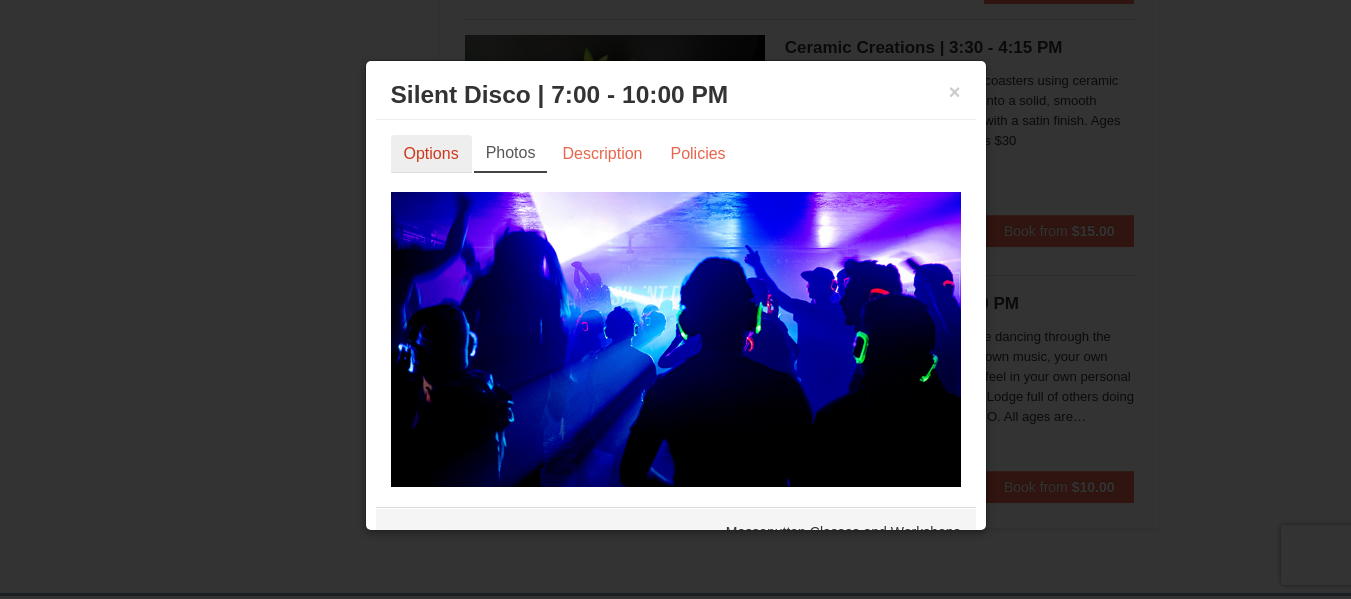 click on "Options" at bounding box center (431, 154) 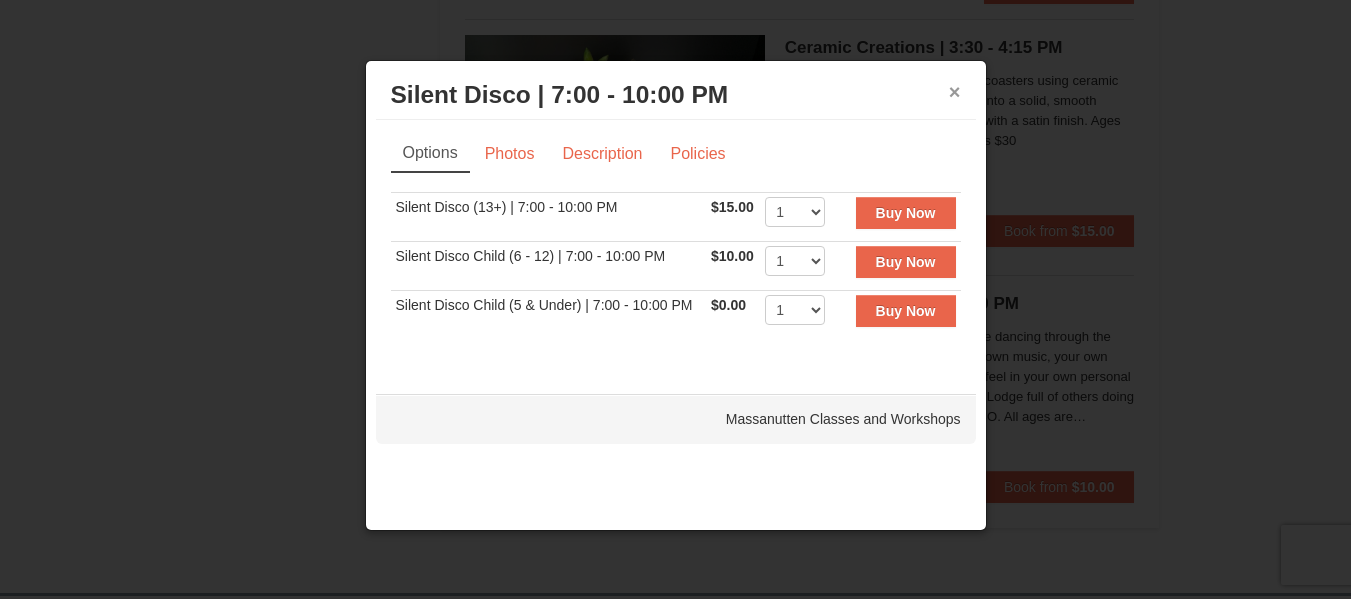 click on "×" at bounding box center (955, 92) 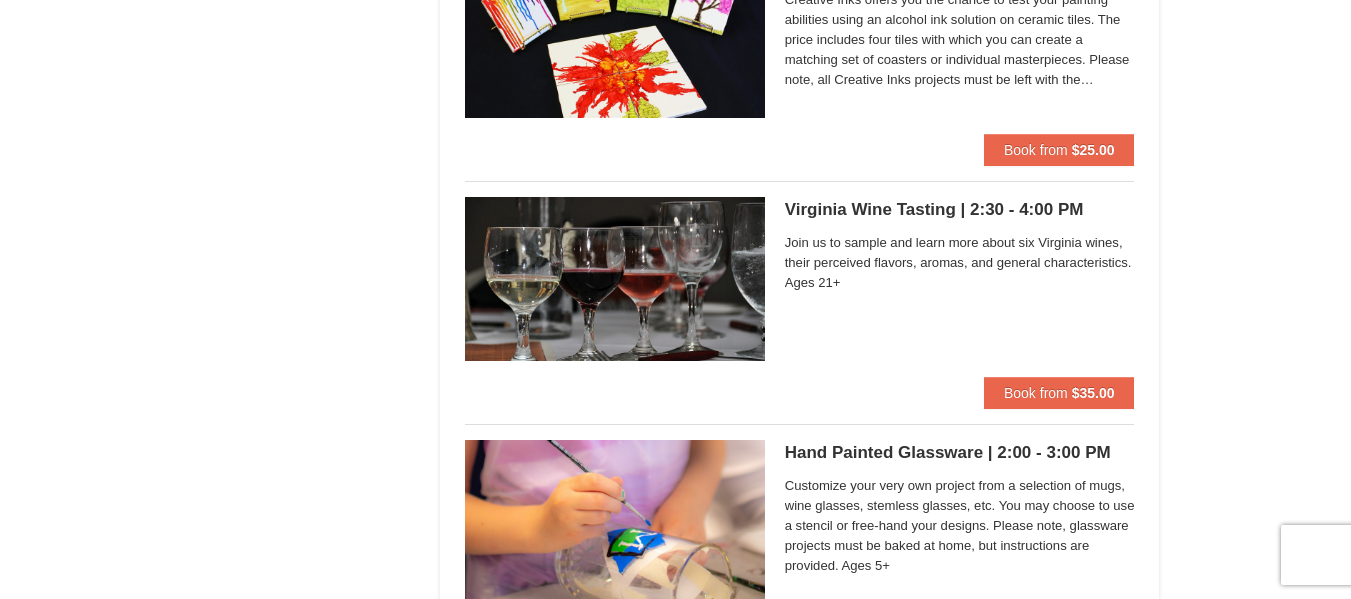 scroll, scrollTop: 4174, scrollLeft: 0, axis: vertical 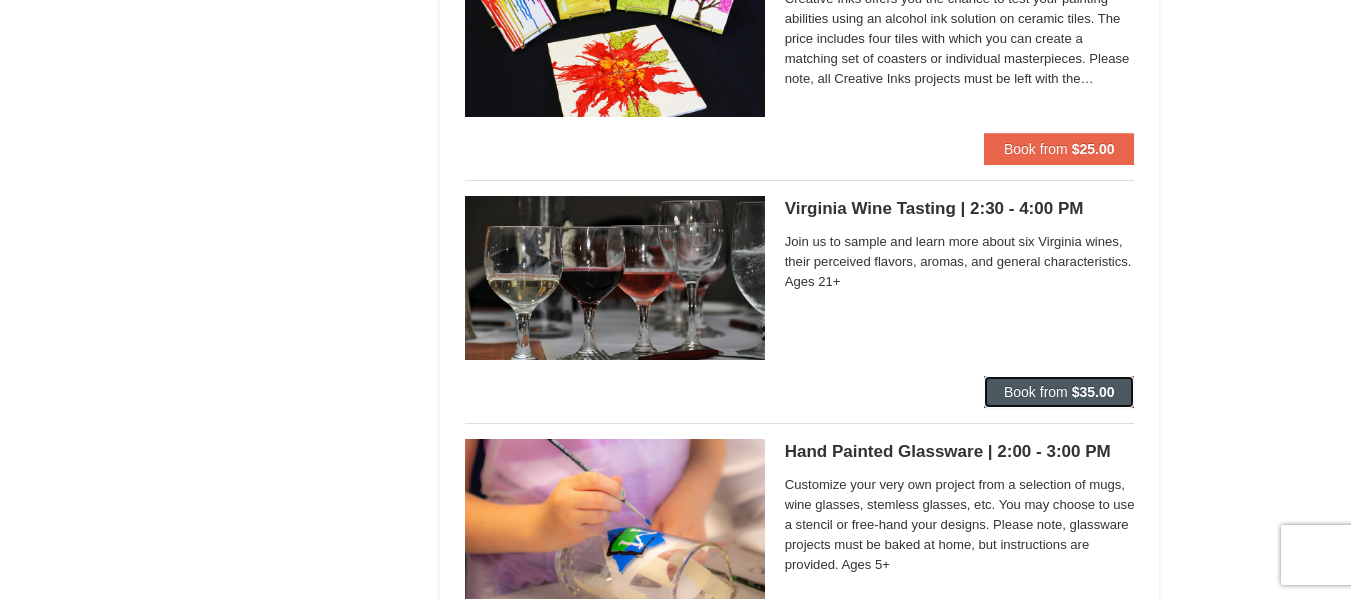click on "Book from" at bounding box center (1036, 392) 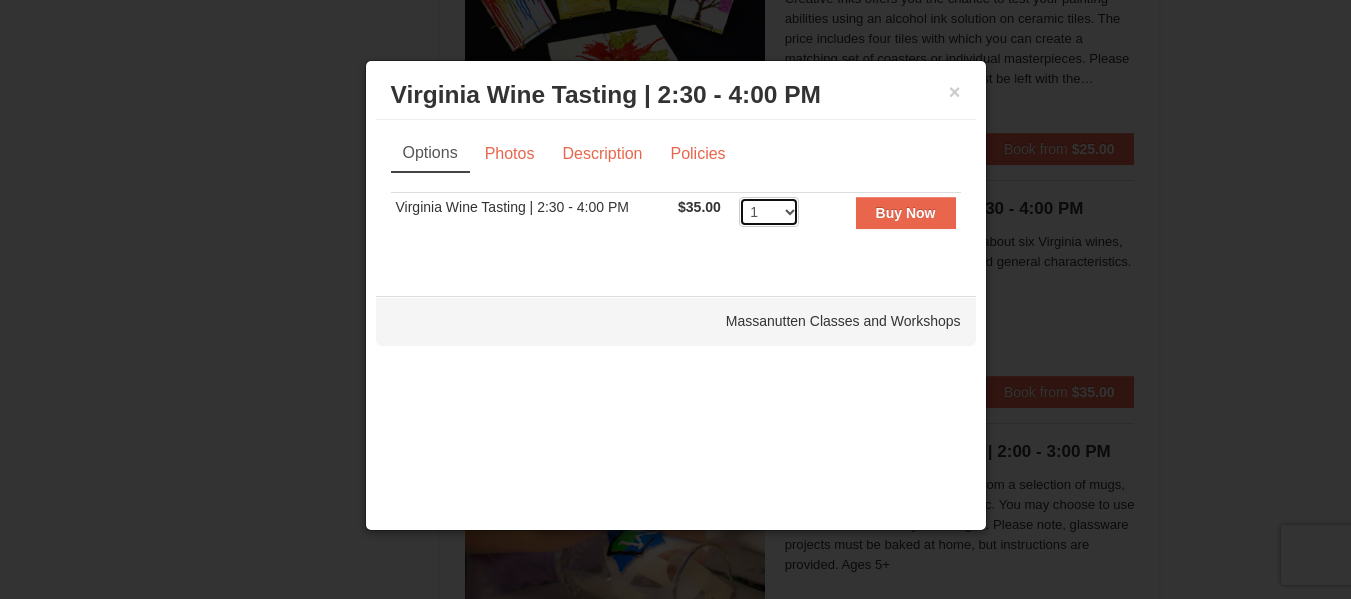click on "1 2 3 4 5 6 7 8 9 10 11 12 13 14 15 16 17 18 19 20 21 22 23 24 25 26 27 28 29 30 31 32 33 34 35 36 37 38 39 40 41" at bounding box center (769, 212) 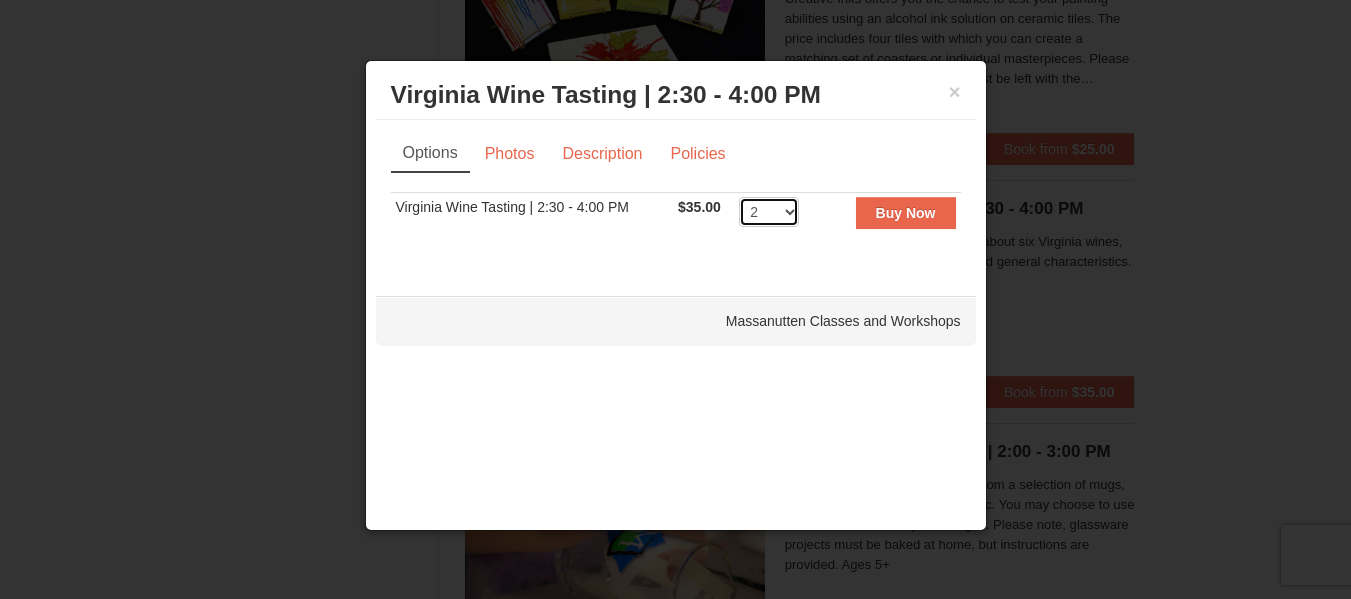 click on "1 2 3 4 5 6 7 8 9 10 11 12 13 14 15 16 17 18 19 20 21 22 23 24 25 26 27 28 29 30 31 32 33 34 35 36 37 38 39 40 41" at bounding box center [769, 212] 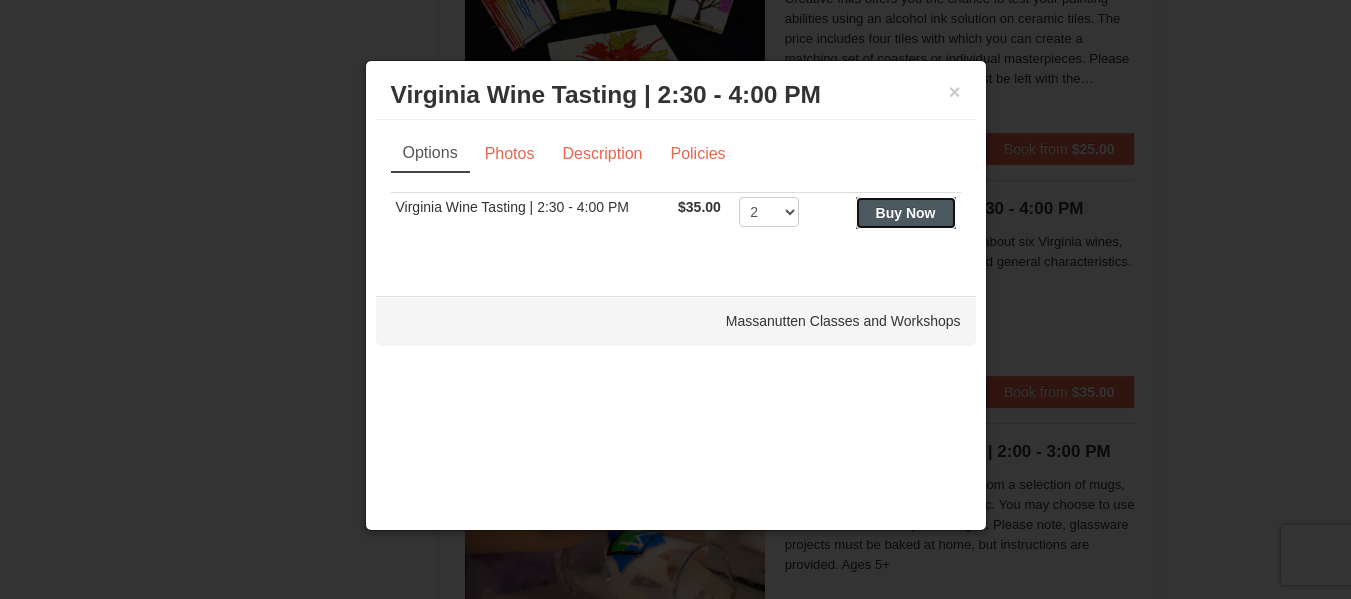 click on "Buy Now" at bounding box center (906, 213) 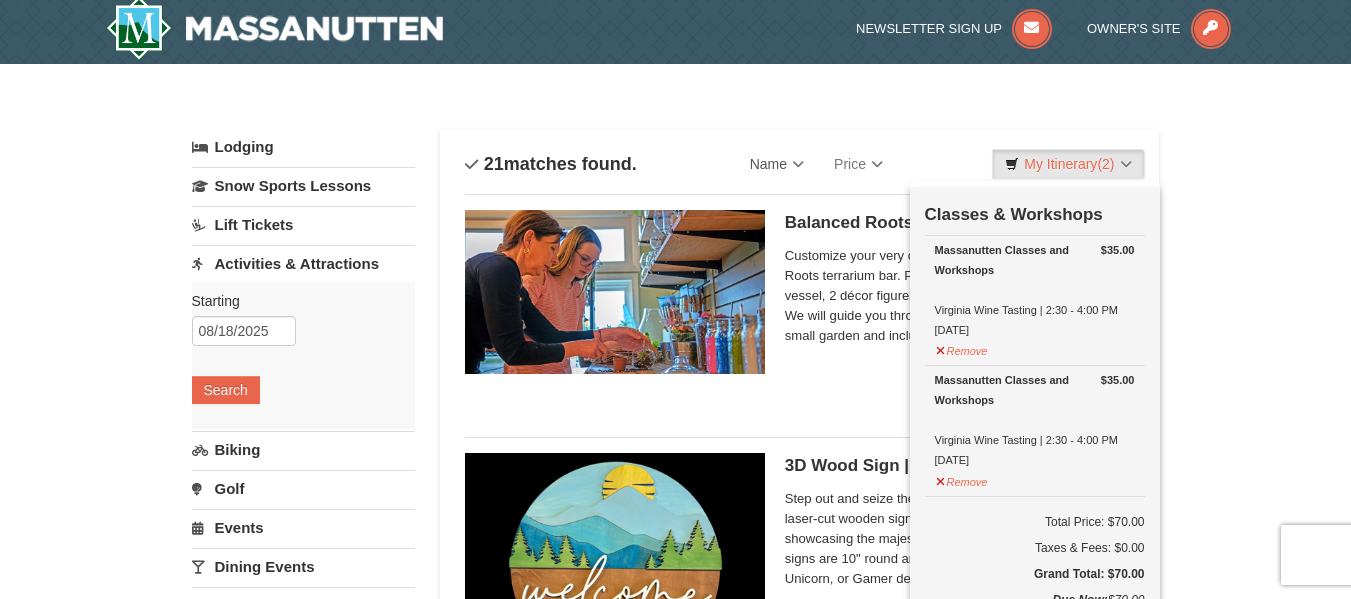 scroll, scrollTop: 0, scrollLeft: 0, axis: both 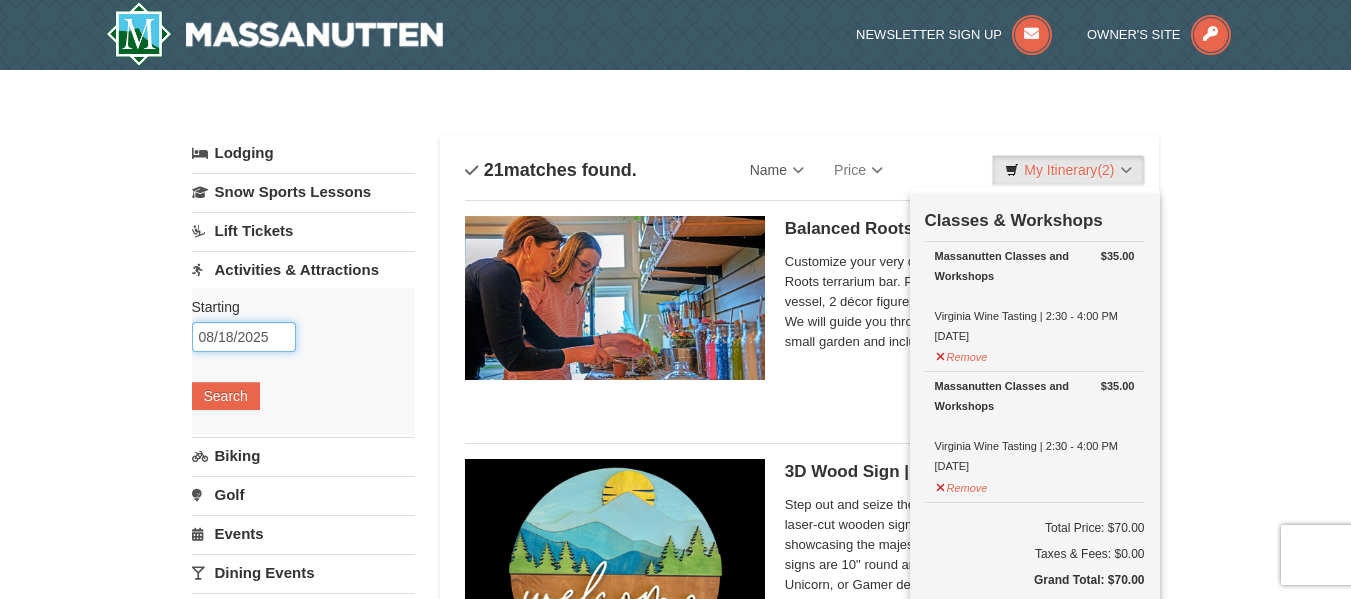 click on "08/18/2025" at bounding box center (244, 337) 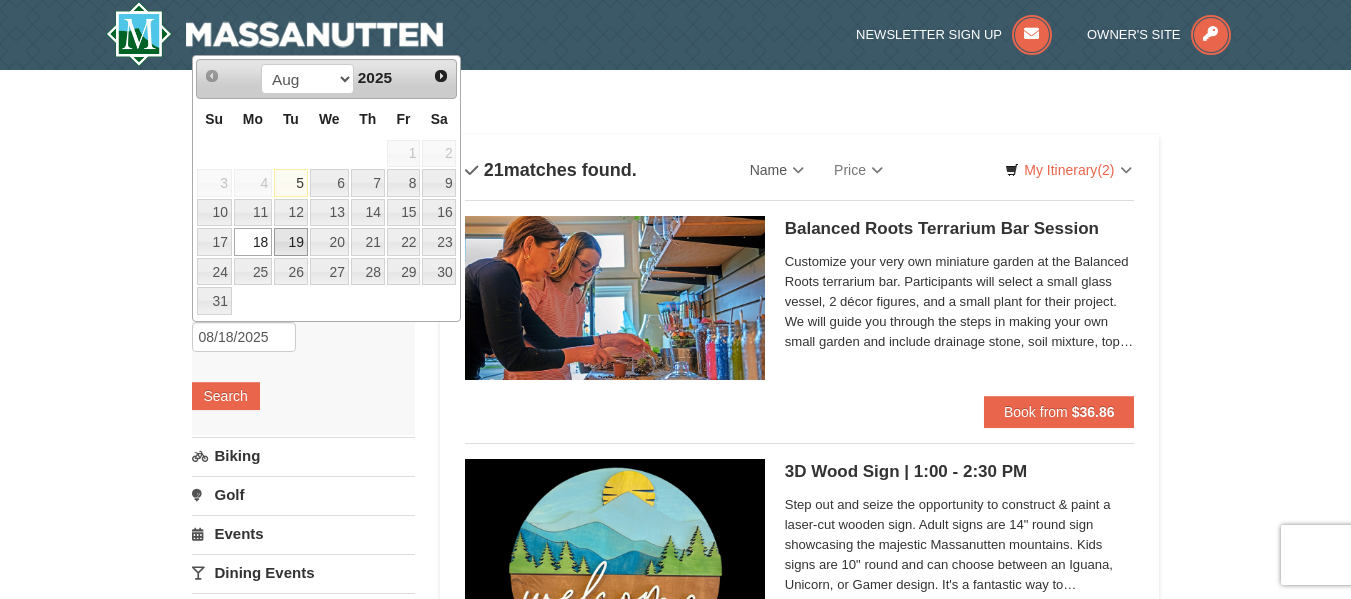 click on "19" at bounding box center (291, 242) 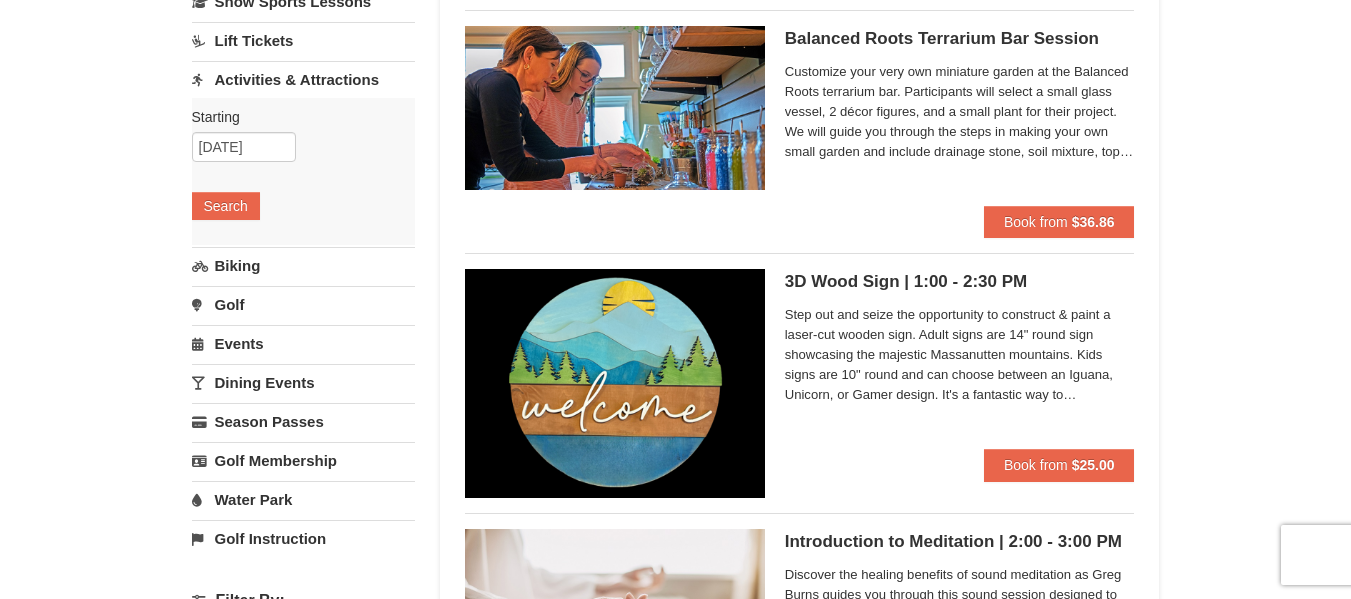 scroll, scrollTop: 0, scrollLeft: 0, axis: both 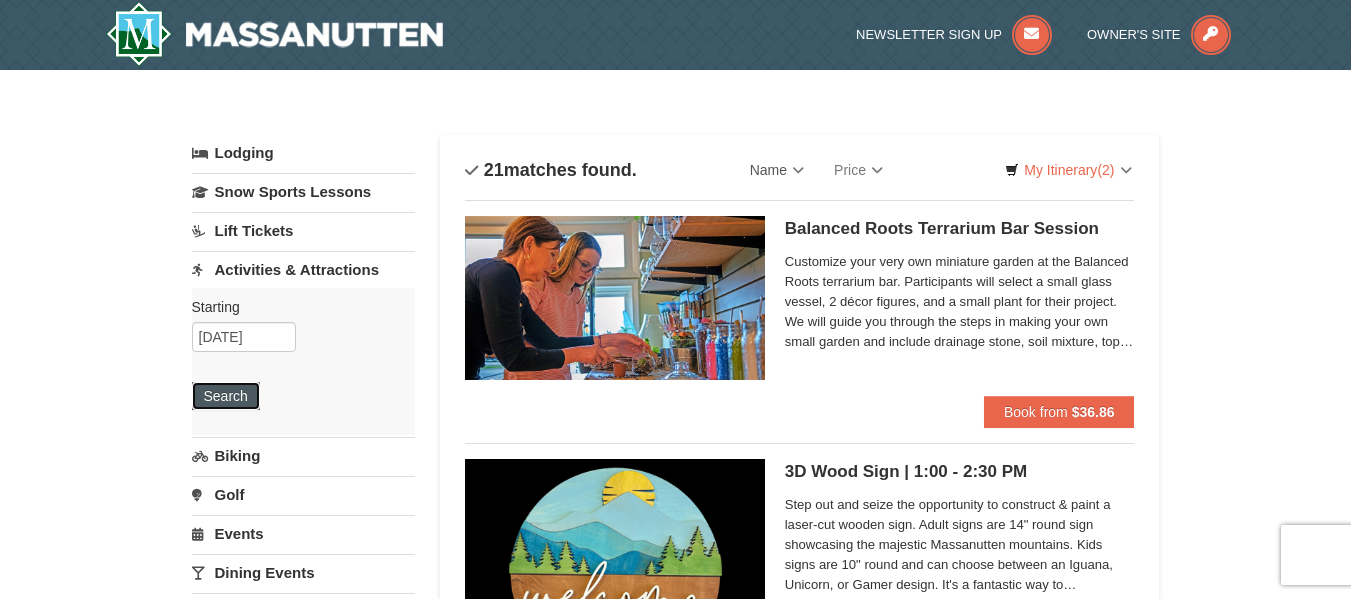 click on "Search" at bounding box center [226, 396] 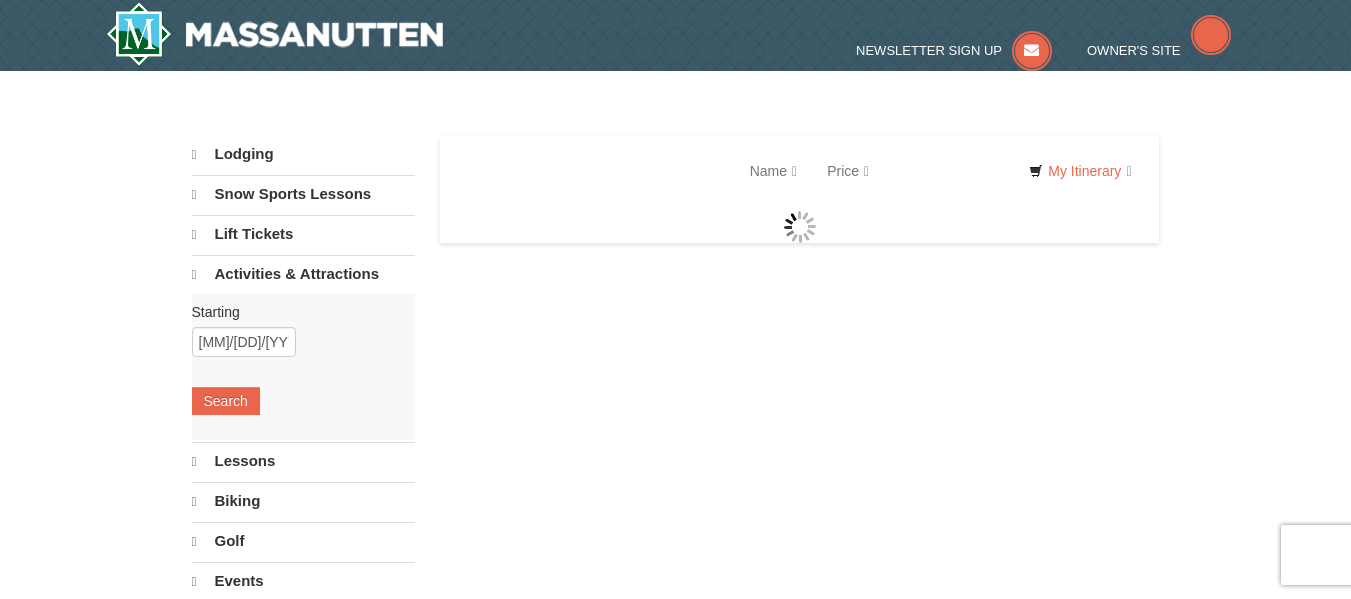 scroll, scrollTop: 0, scrollLeft: 0, axis: both 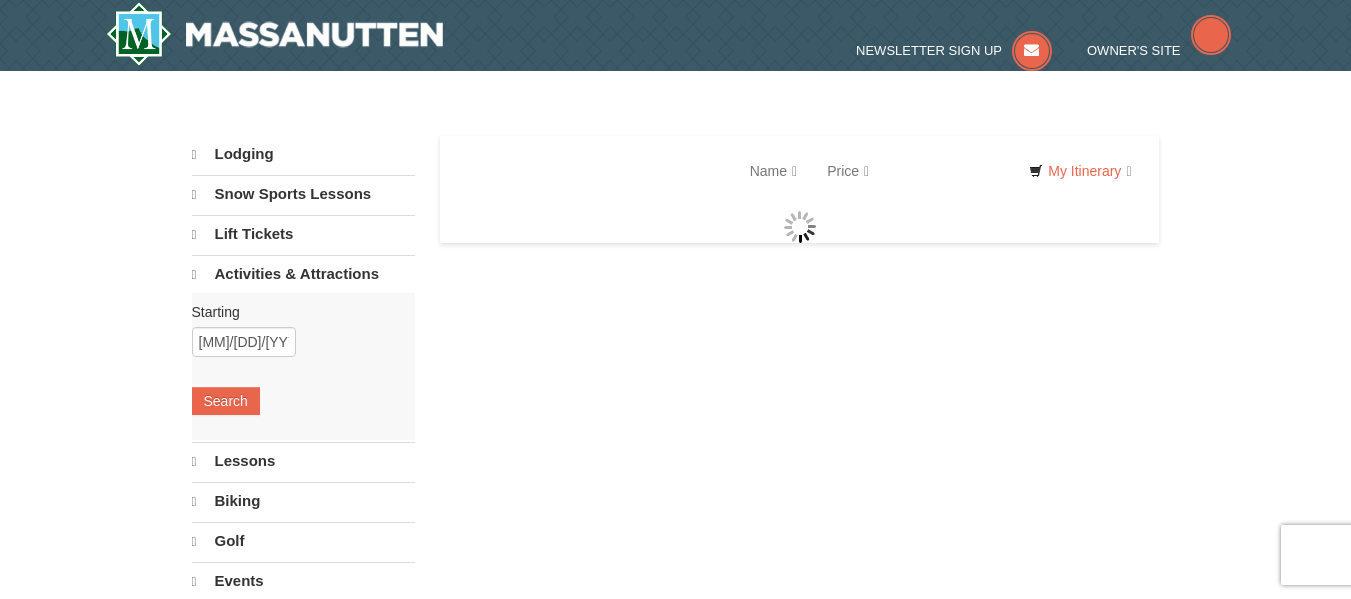select on "8" 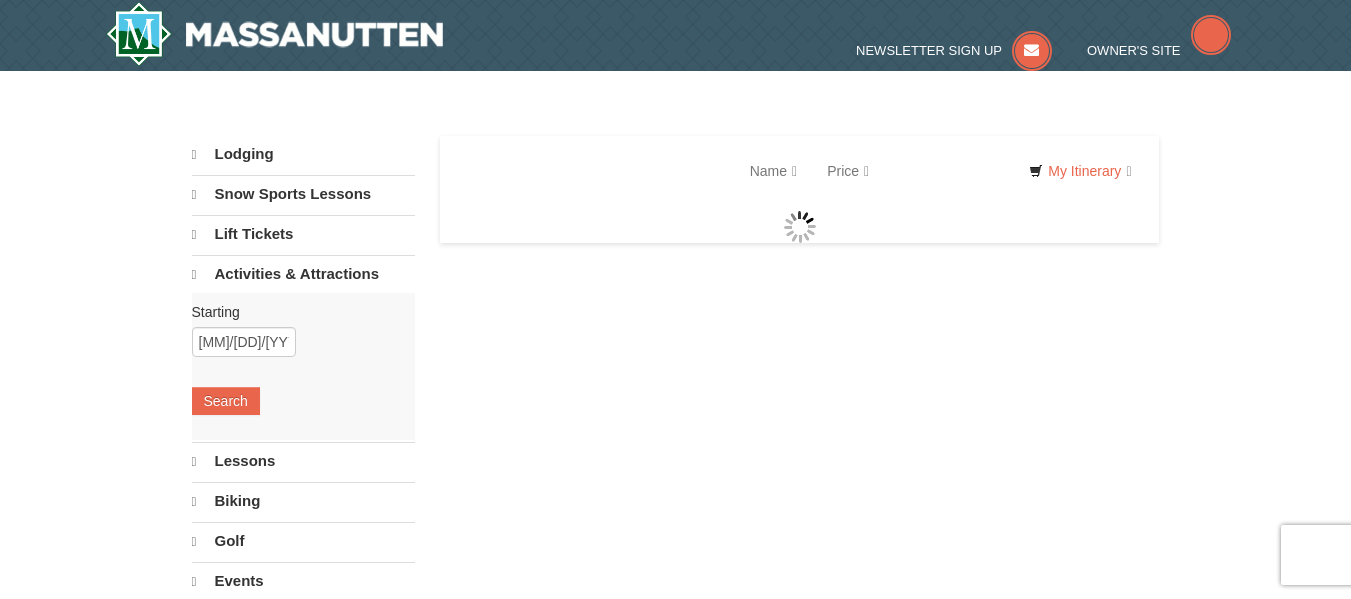 select on "8" 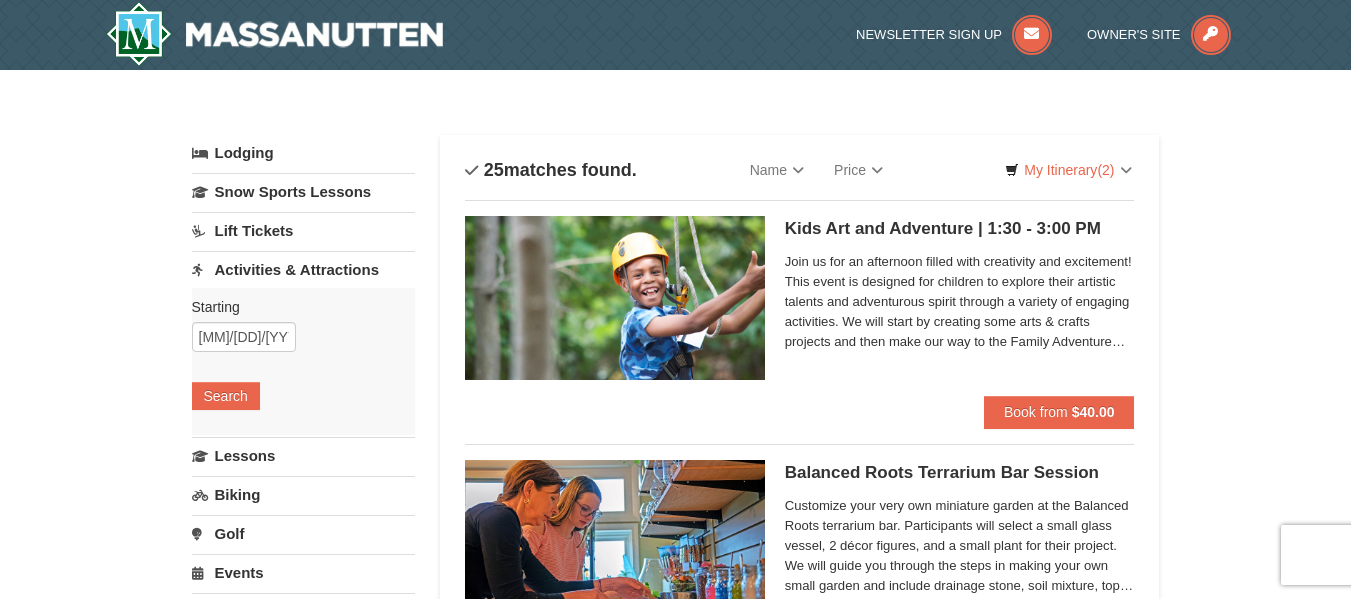 scroll, scrollTop: 0, scrollLeft: 0, axis: both 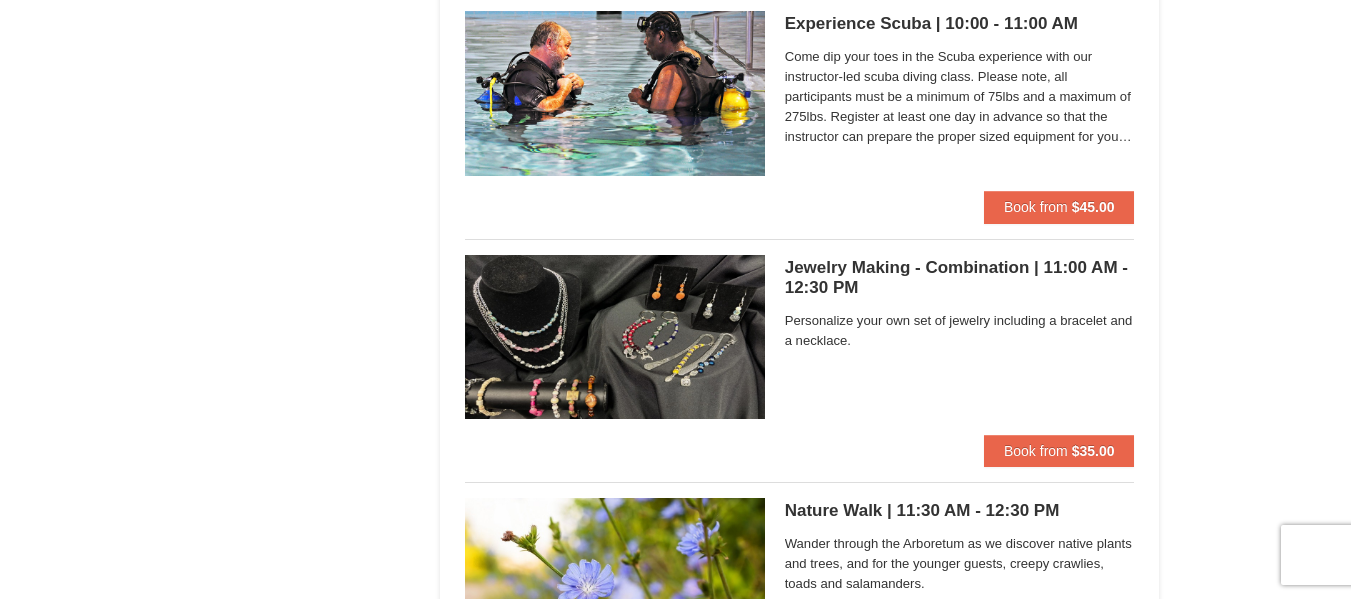 click on "Come dip your toes in the Scuba experience with our instructor-led scuba diving class. Please note, all participants must be a minimum of 75lbs and a maximum of 275lbs. Register at least one day in advance so that the instructor can prepare the proper sized equipment for you. Individuals with high blood pressure, asthma, or respiratory conditions are not permitted to take the class for your own safety. | Ages 12+" at bounding box center (960, 97) 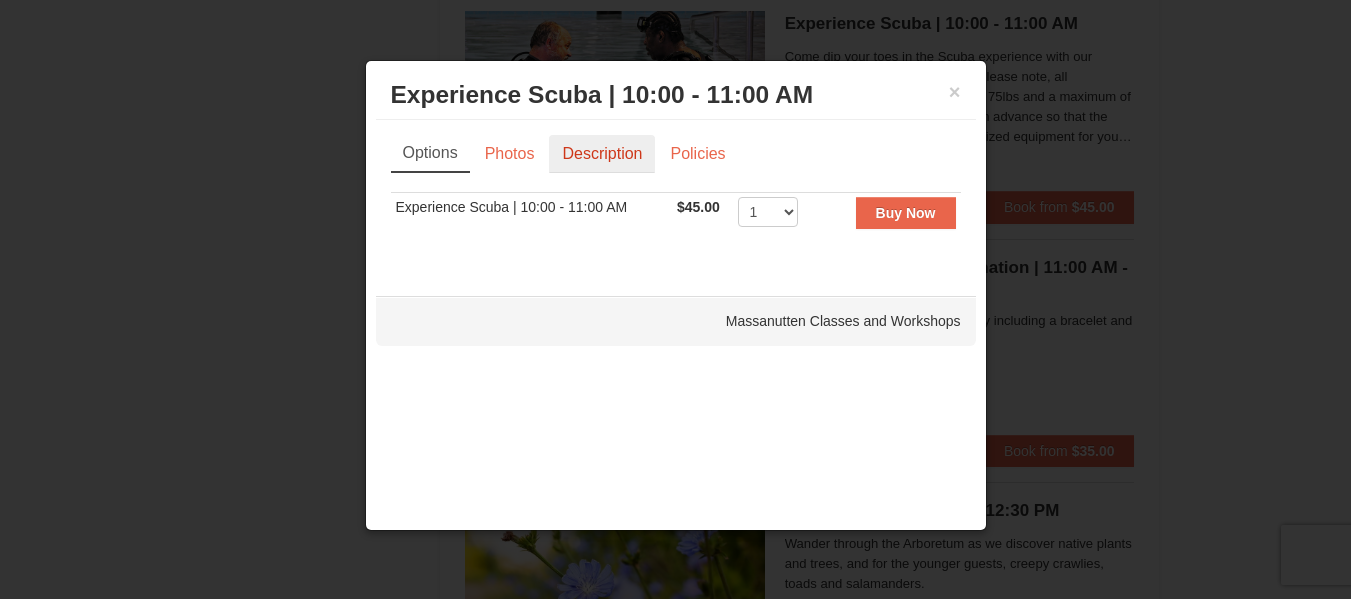 click on "Description" at bounding box center (602, 154) 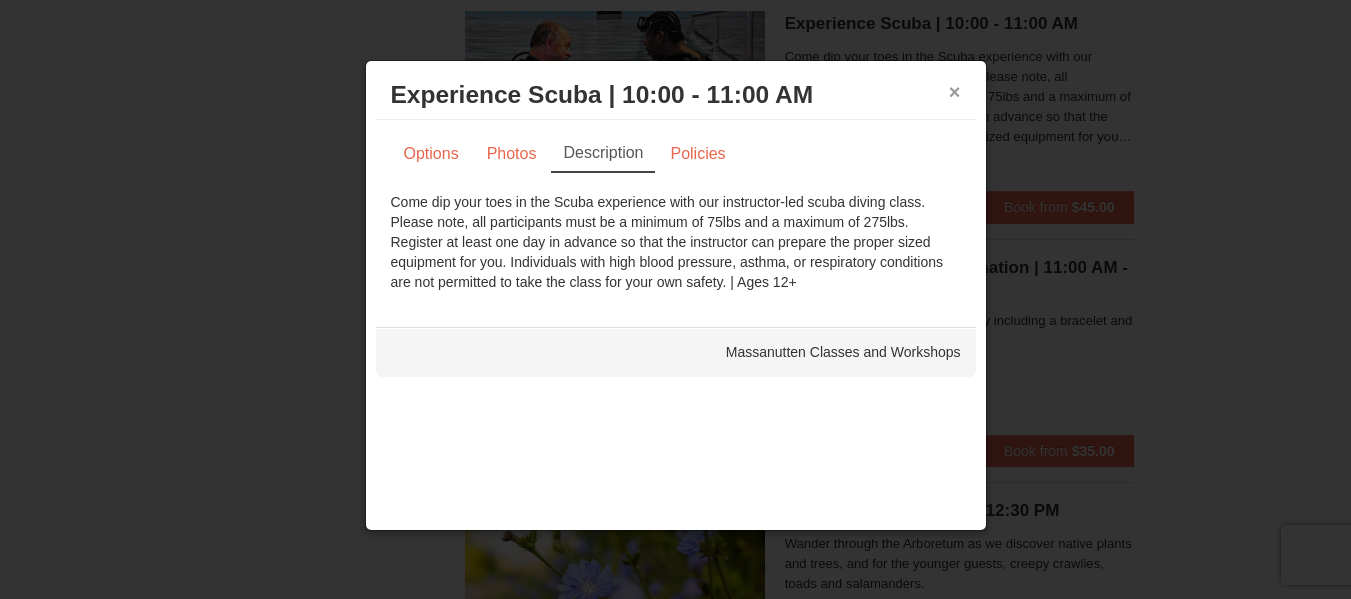 click on "×" at bounding box center (955, 92) 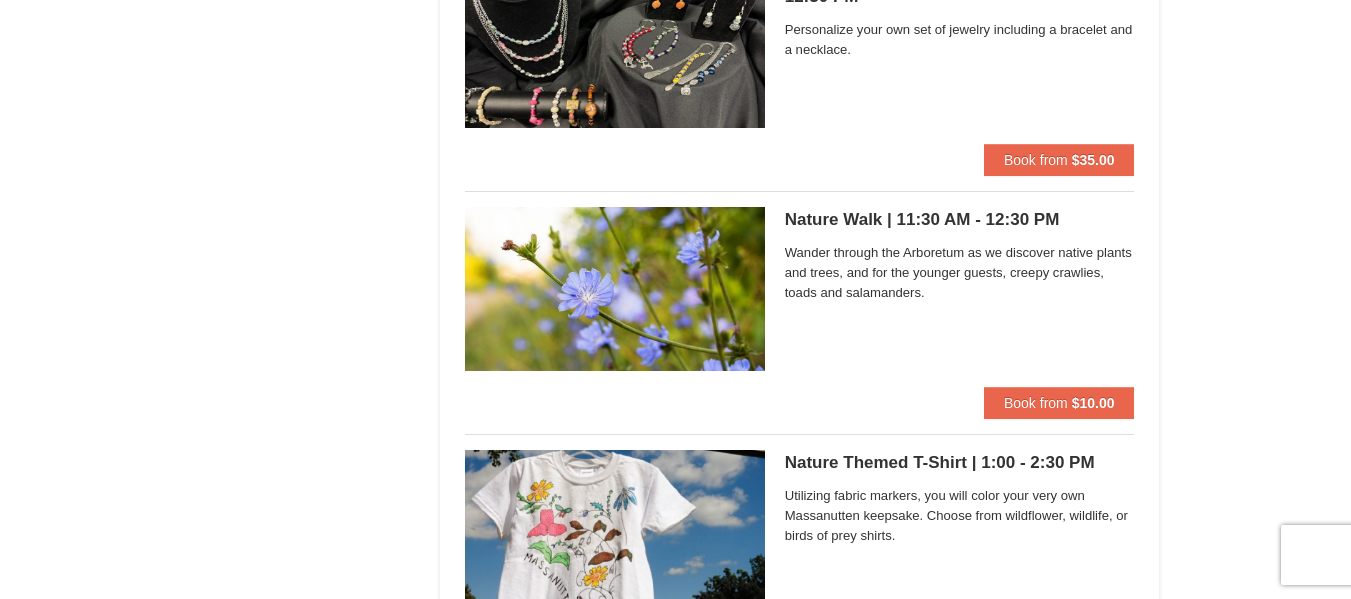 scroll, scrollTop: 4164, scrollLeft: 0, axis: vertical 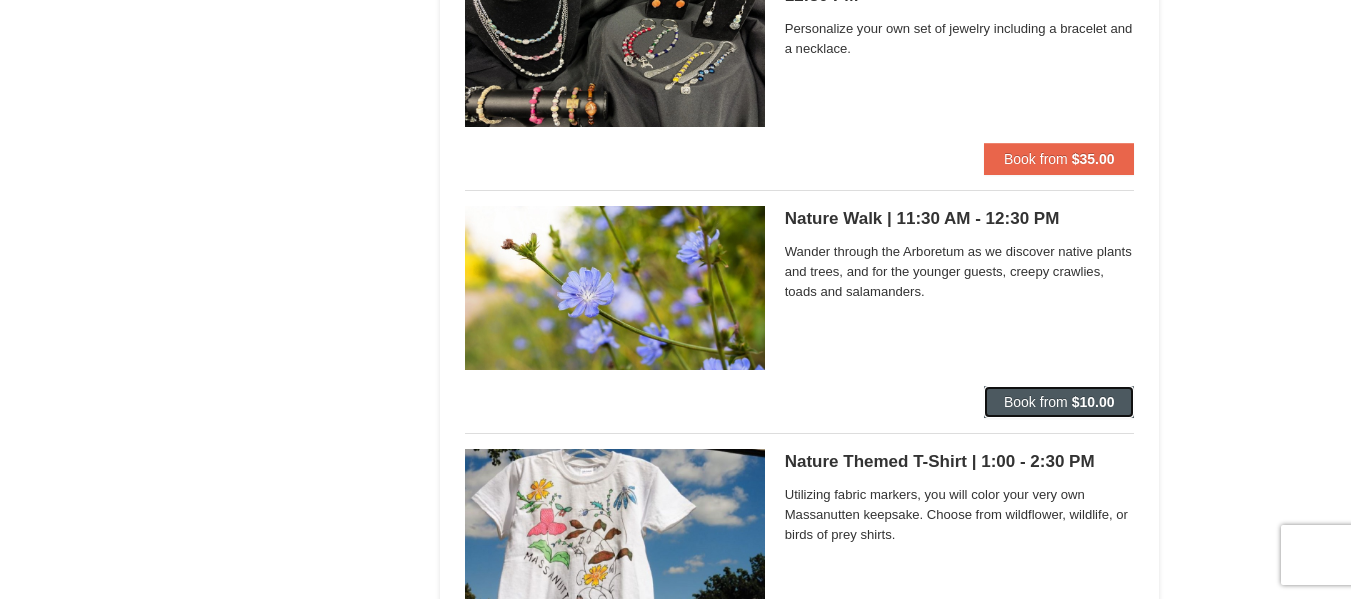 click on "Book from" at bounding box center [1036, 402] 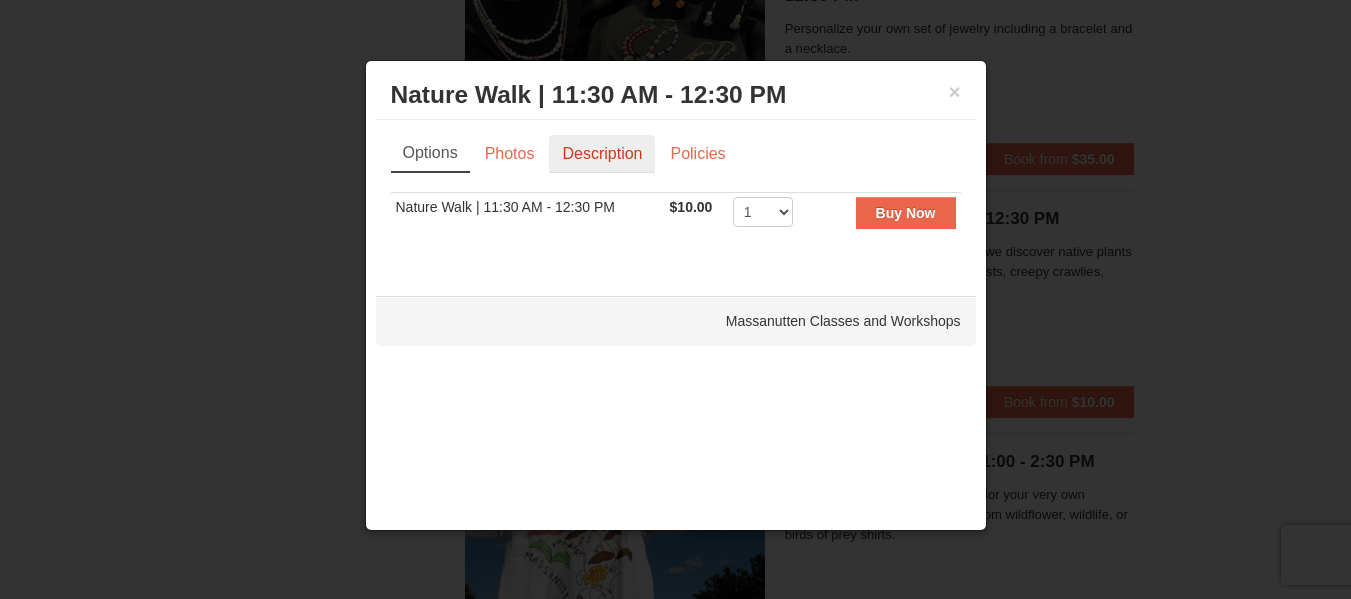 click on "Description" at bounding box center (602, 154) 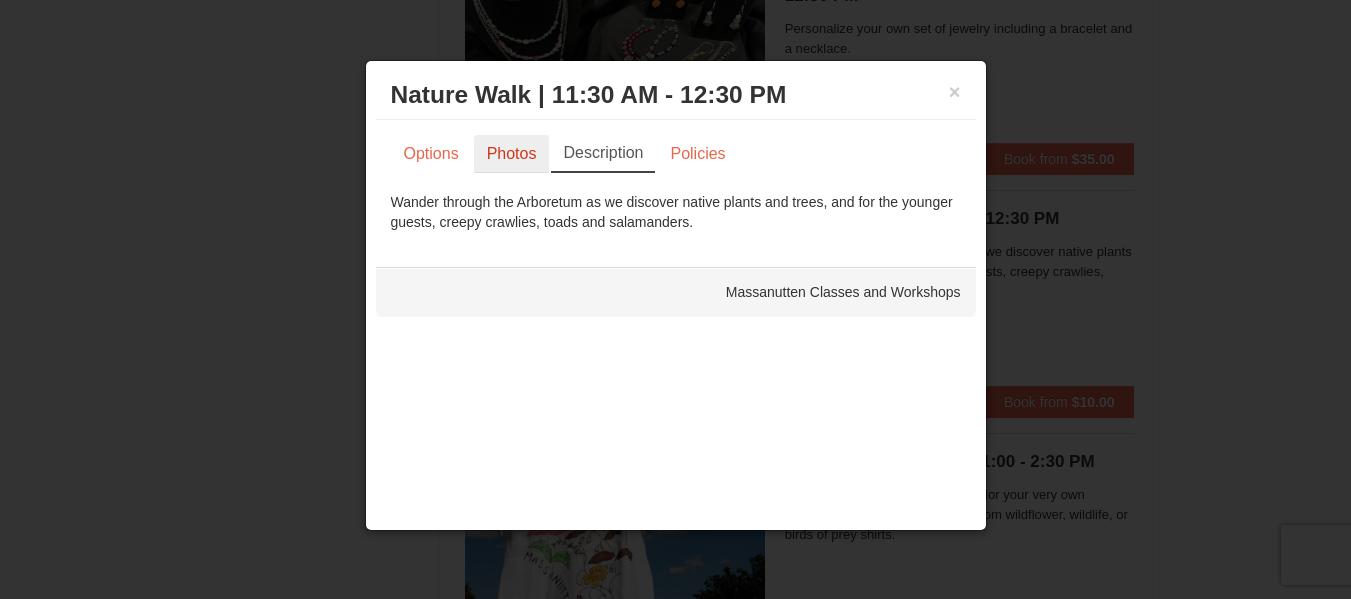 click on "Photos" at bounding box center [512, 154] 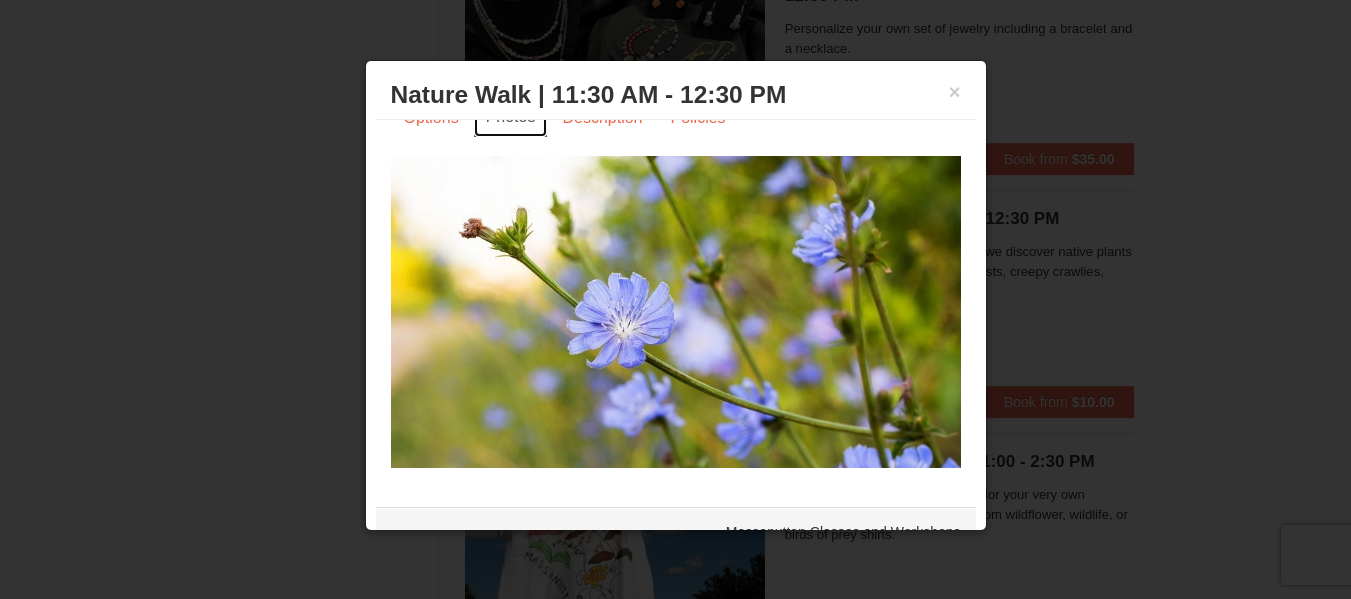 scroll, scrollTop: 0, scrollLeft: 0, axis: both 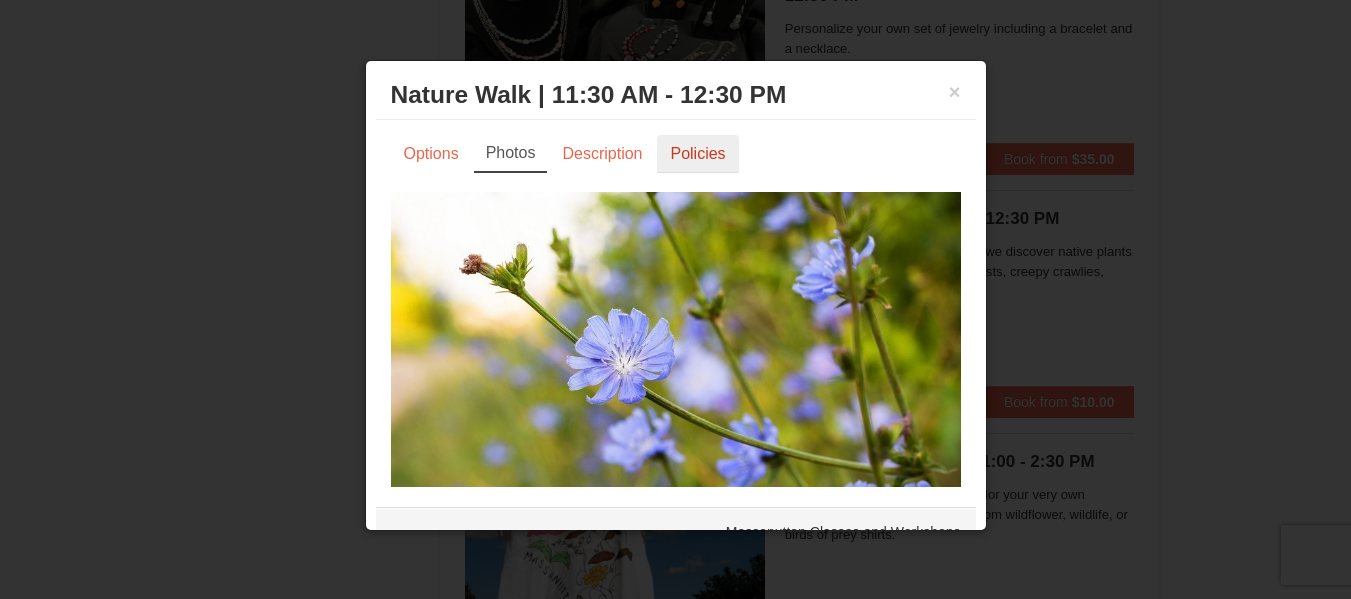 click on "Policies" at bounding box center [697, 154] 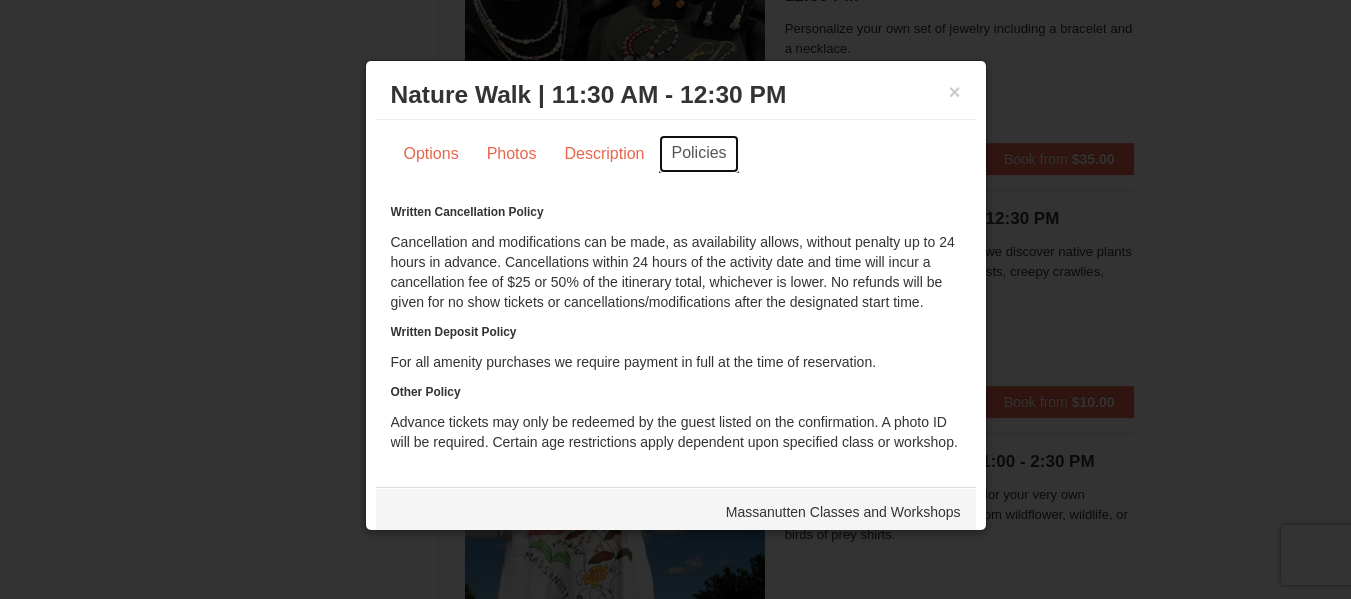 scroll, scrollTop: 20, scrollLeft: 0, axis: vertical 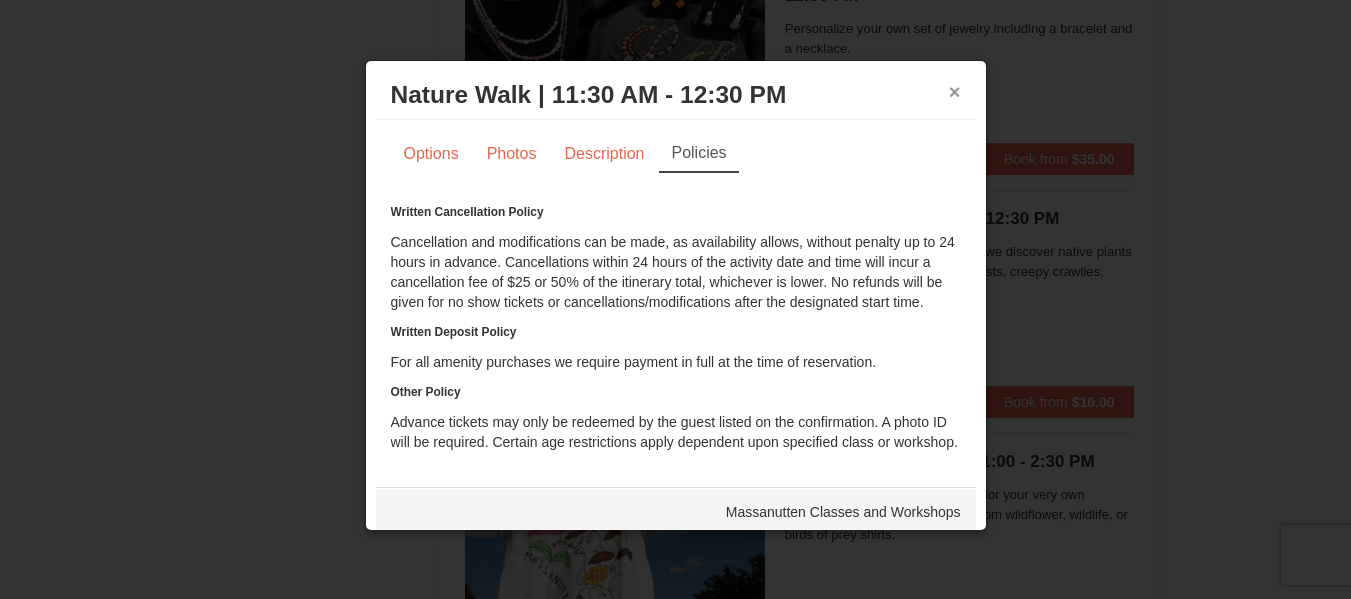 click on "×" at bounding box center (955, 92) 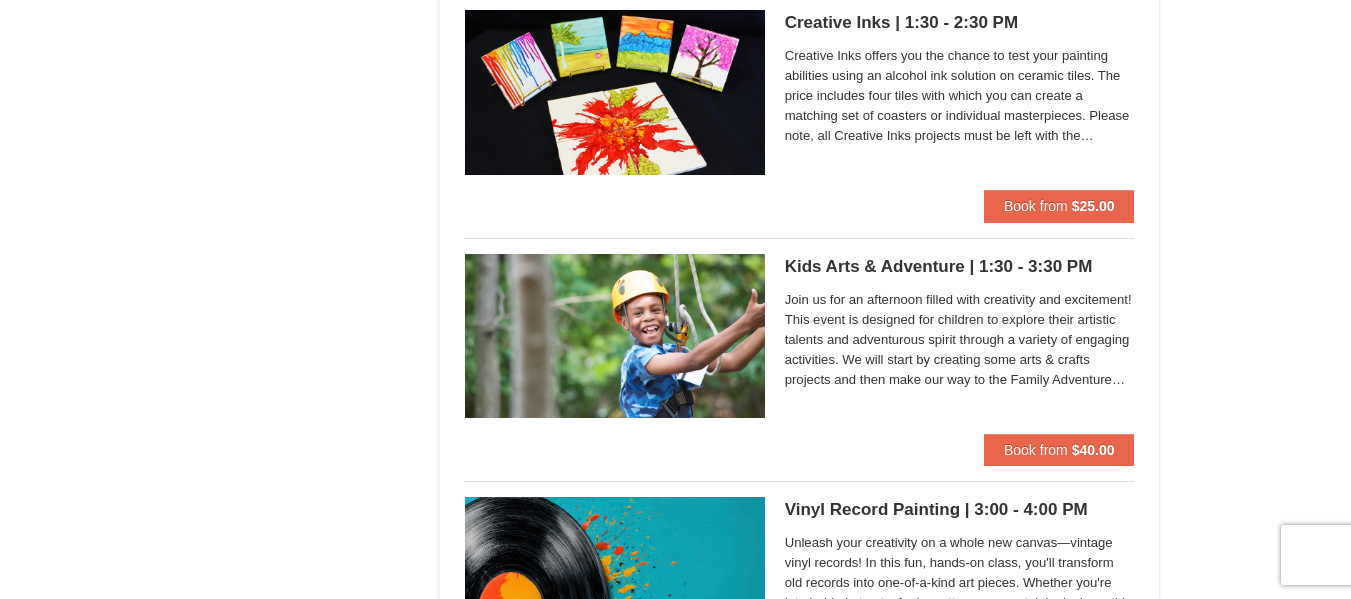 scroll, scrollTop: 5412, scrollLeft: 0, axis: vertical 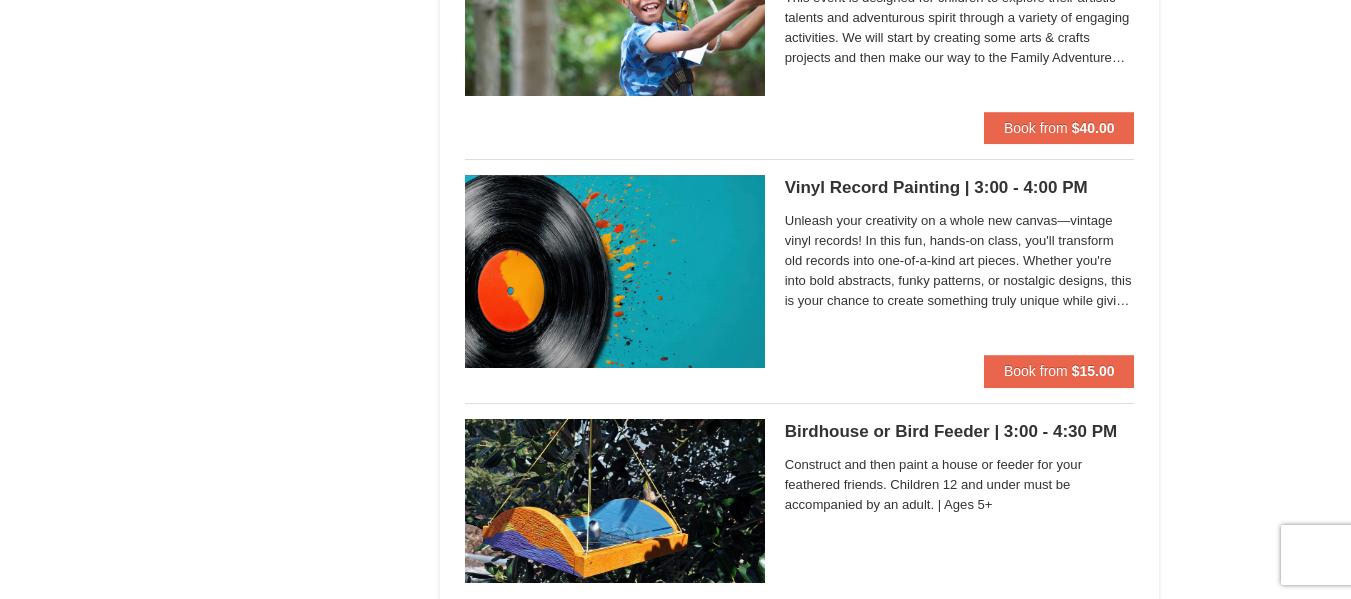 click on "Unleash your creativity on a whole new canvas—vintage vinyl records! In this fun, hands-on class, you'll transform old records into one-of-a-kind art pieces. Whether you're into bold abstracts, funky patterns, or nostalgic designs, this is your chance to create something truly unique while giving new life to old music. 7 inch $15 | 12 inch $20" at bounding box center [960, 261] 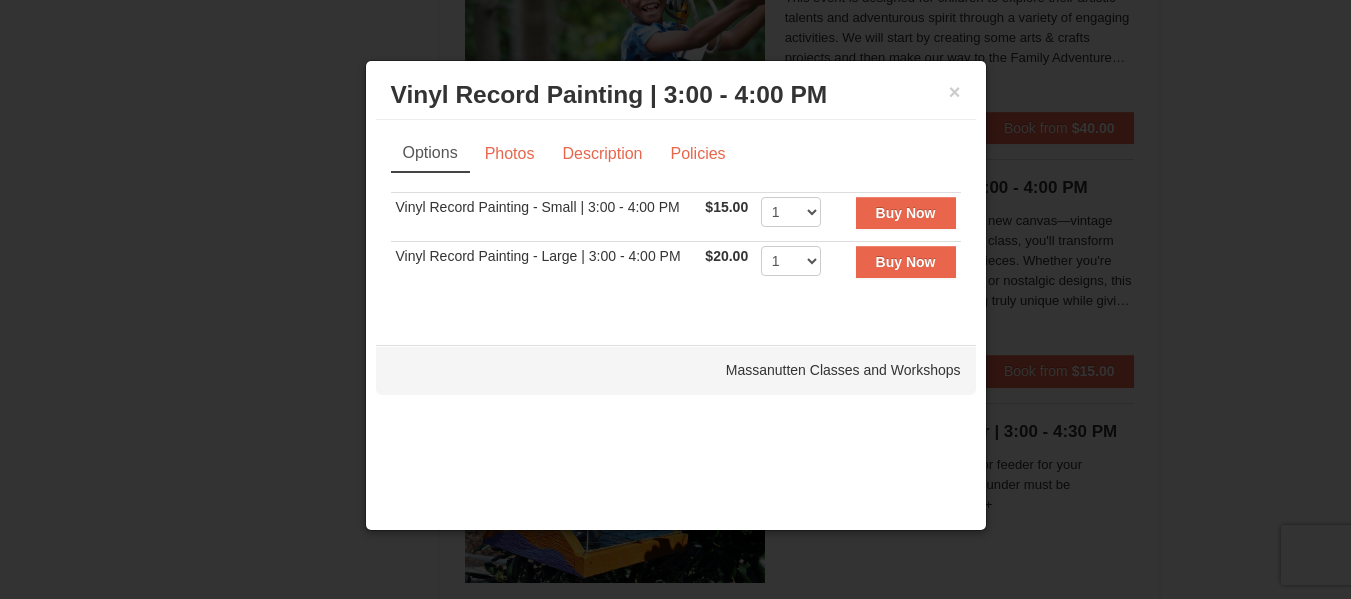 scroll, scrollTop: 0, scrollLeft: 0, axis: both 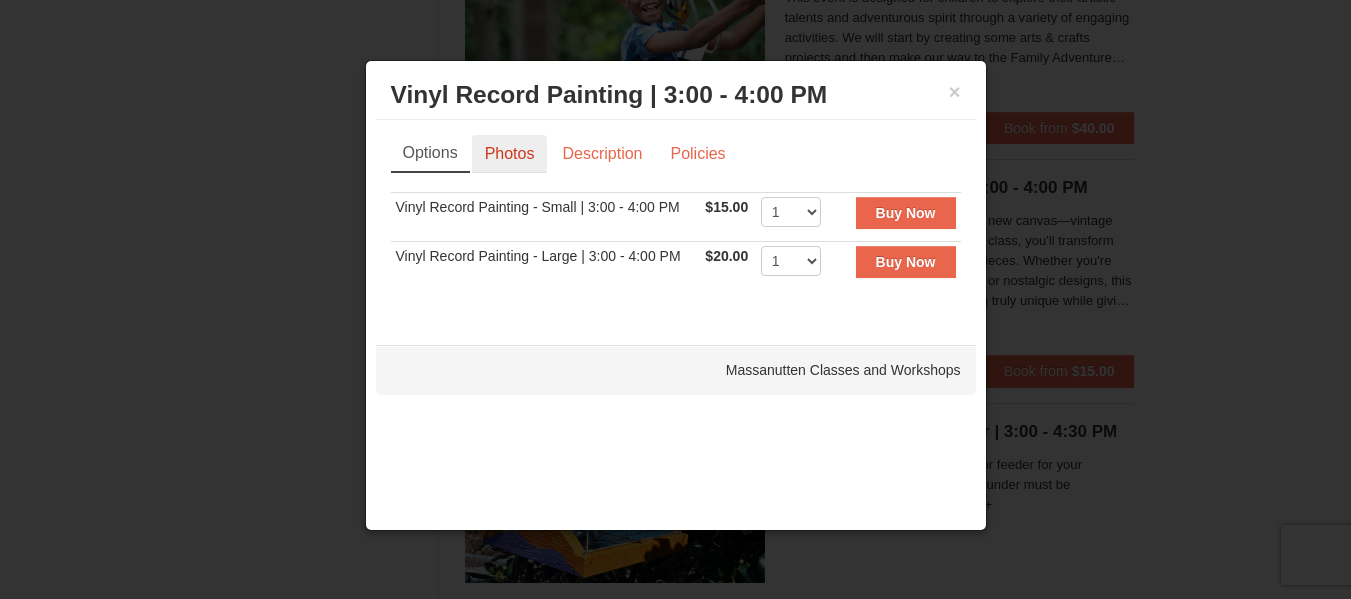 click on "Photos" at bounding box center [510, 154] 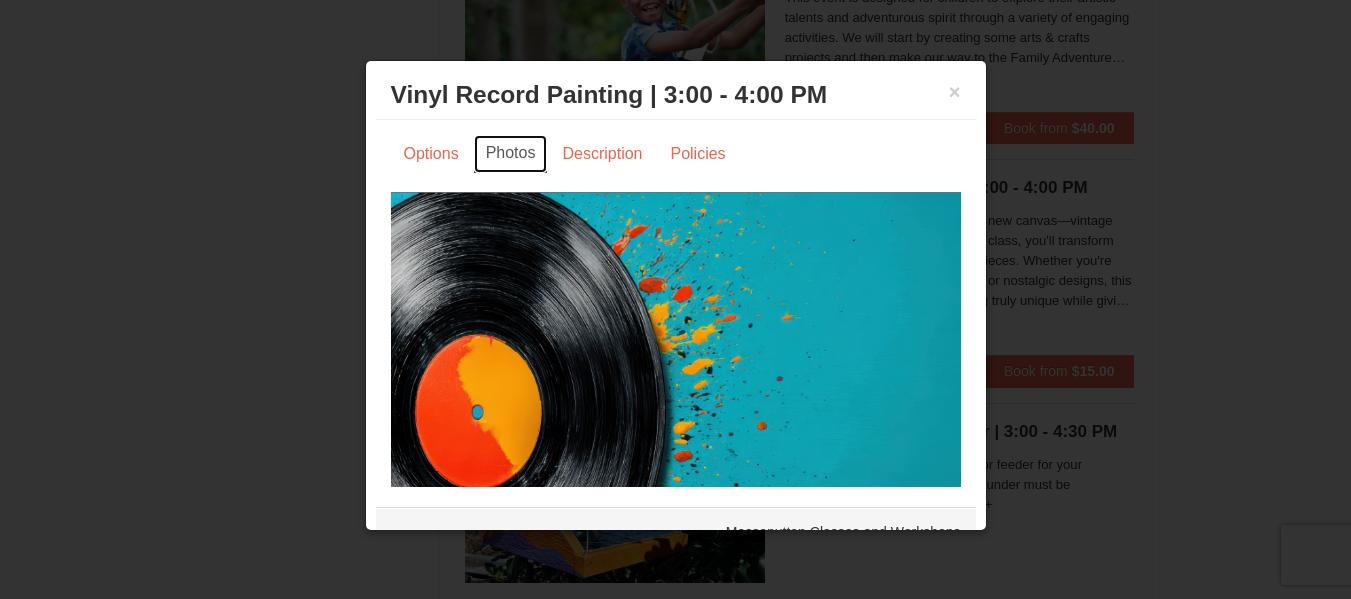 scroll, scrollTop: 88, scrollLeft: 0, axis: vertical 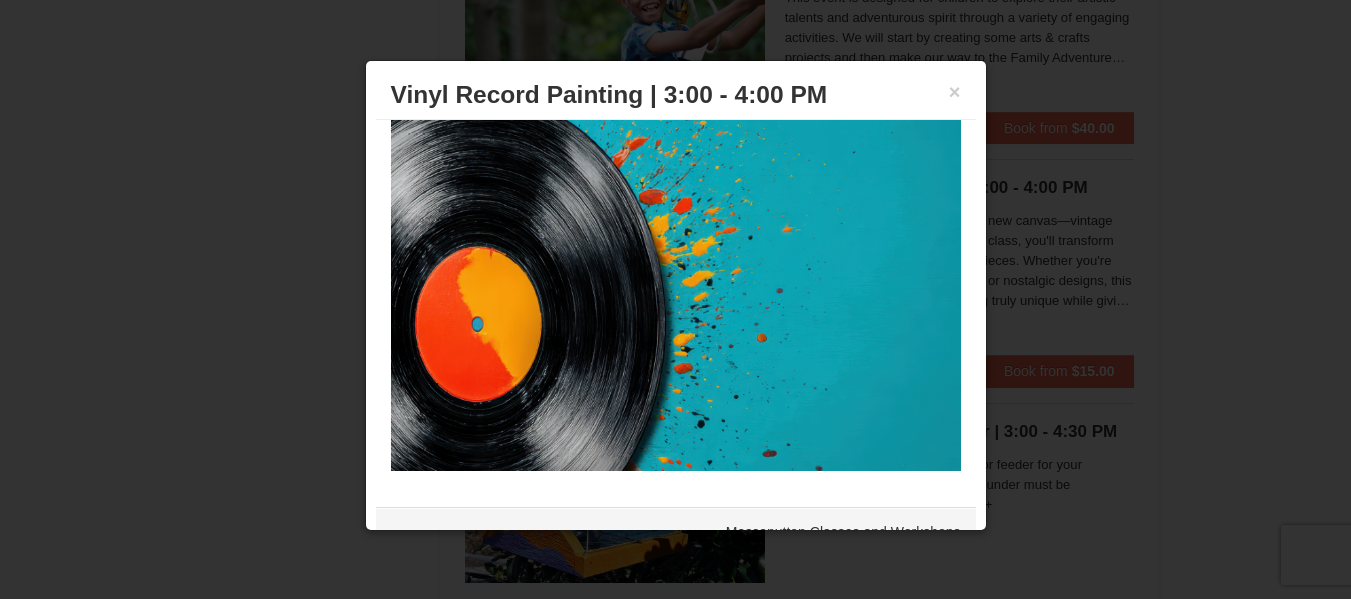 click at bounding box center [676, 287] 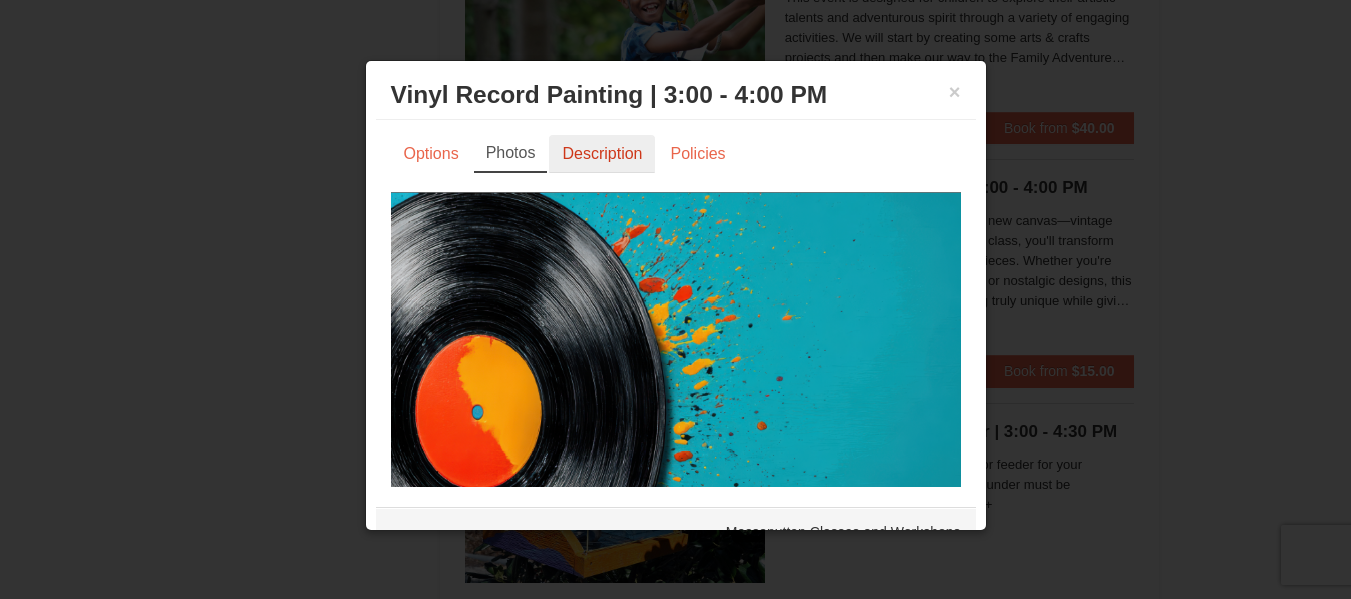 click on "Description" at bounding box center (602, 154) 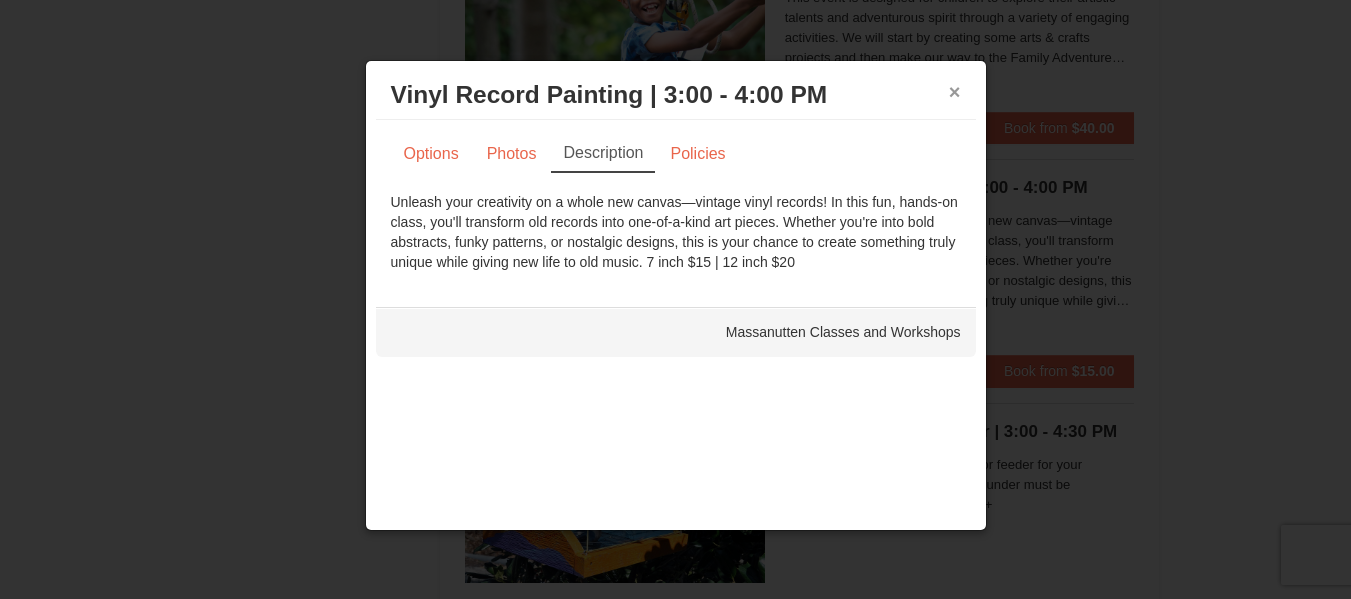 click on "×" at bounding box center [955, 92] 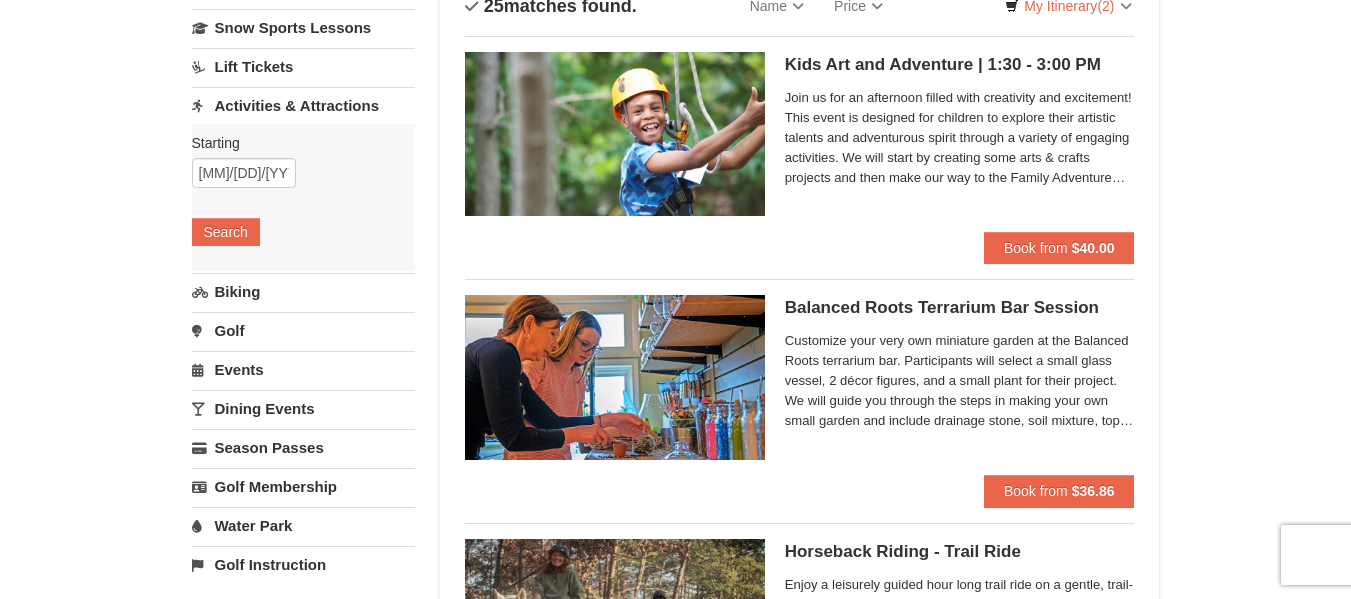 scroll, scrollTop: 163, scrollLeft: 0, axis: vertical 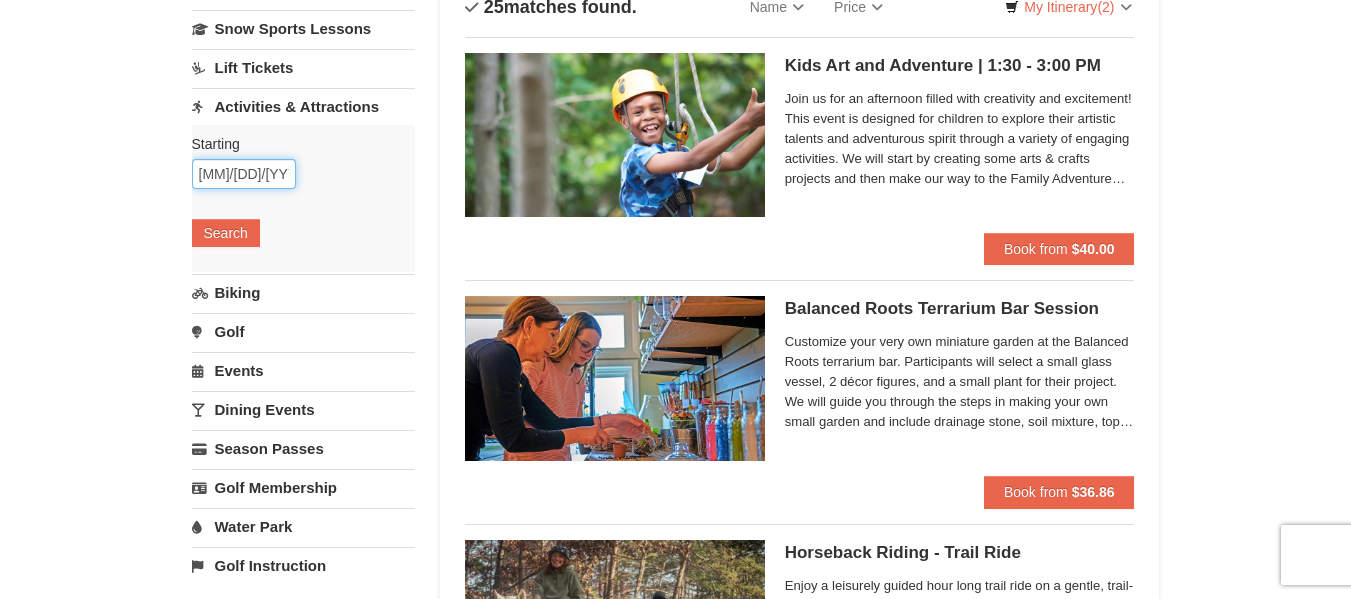 click on "08/19/2025" at bounding box center [244, 174] 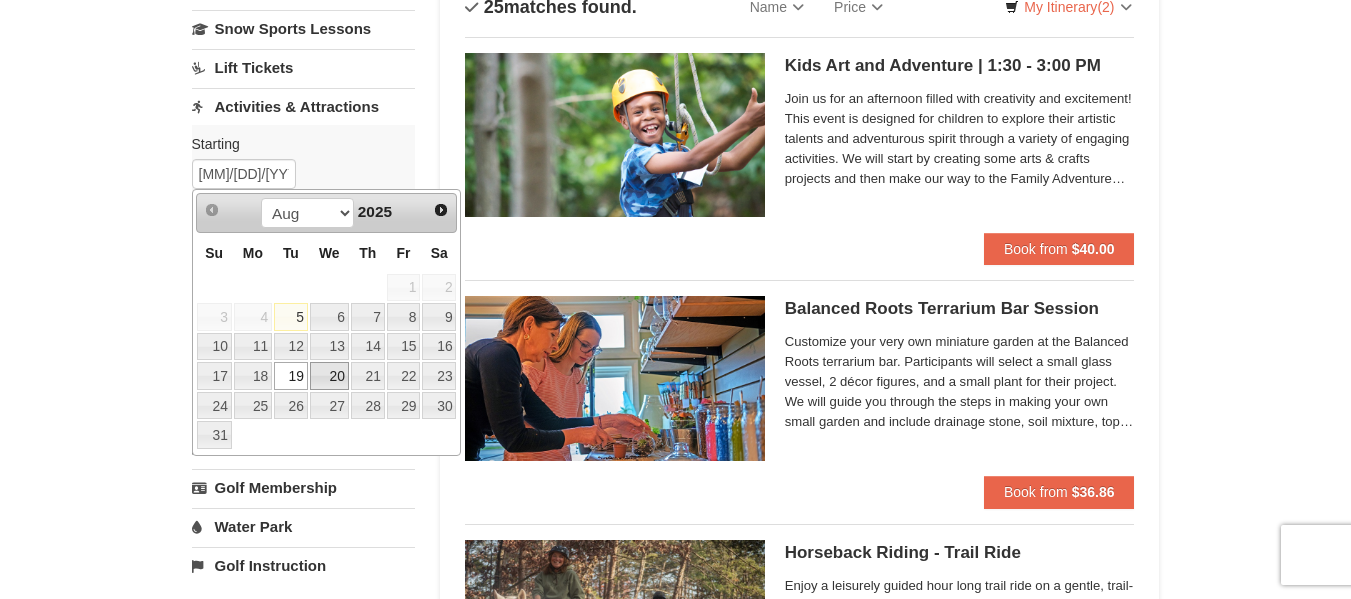 click on "20" at bounding box center [329, 376] 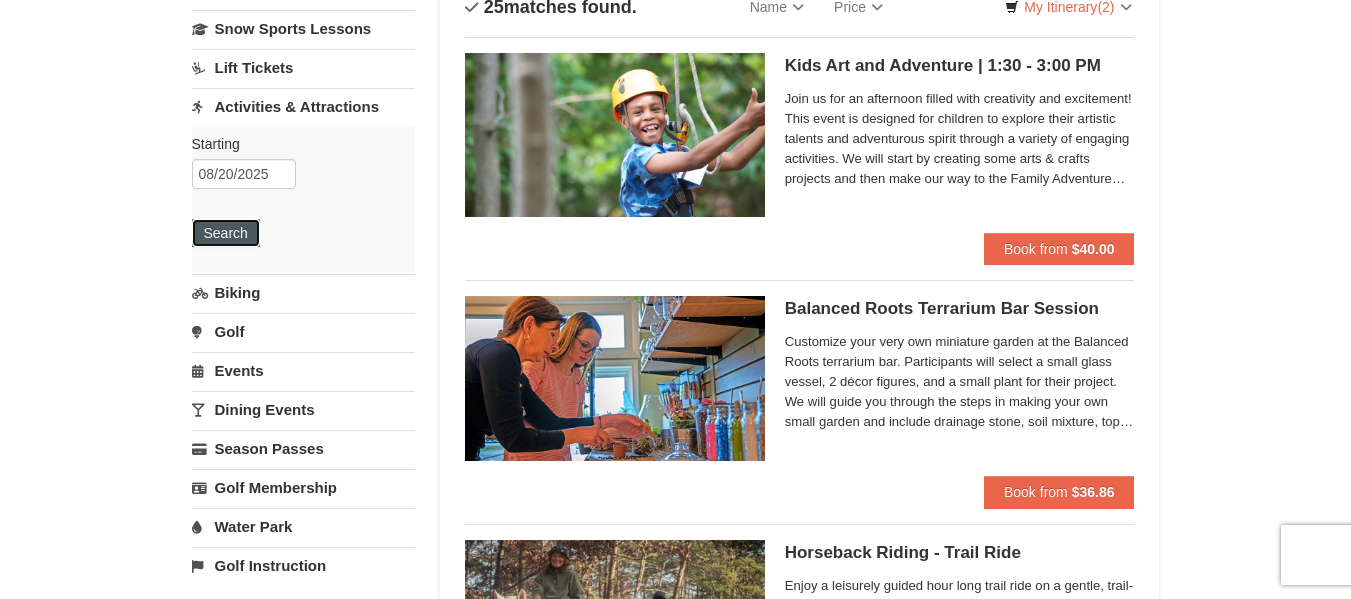 click on "Search" at bounding box center [226, 233] 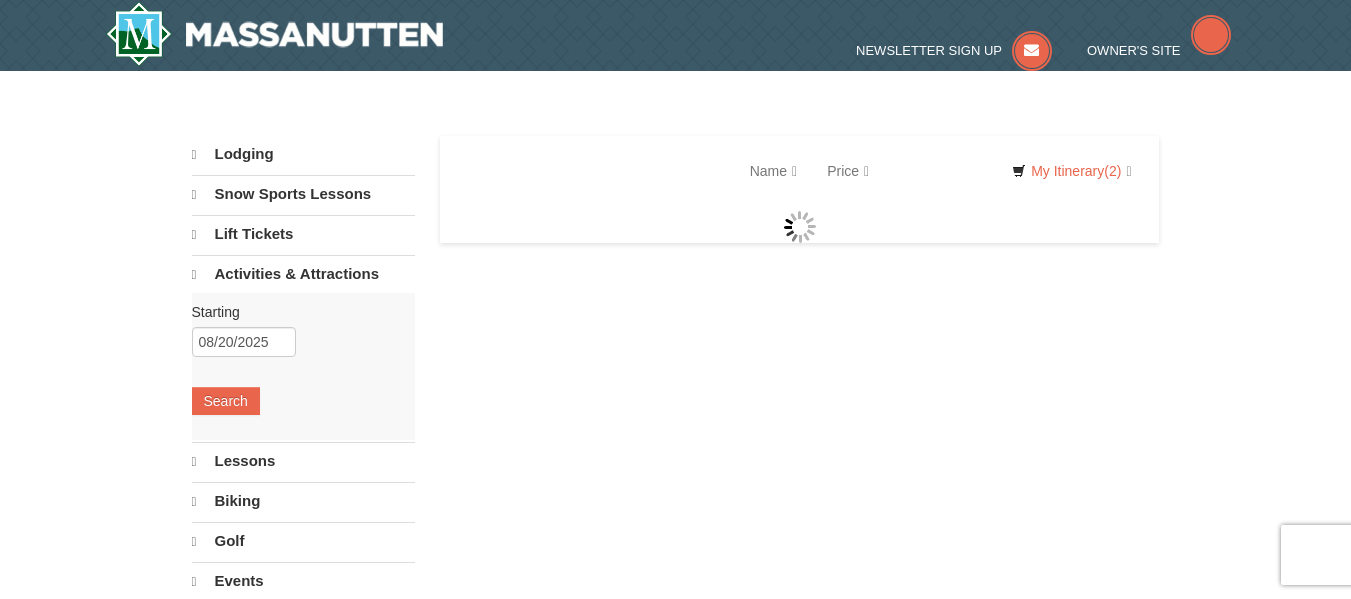 scroll, scrollTop: 0, scrollLeft: 0, axis: both 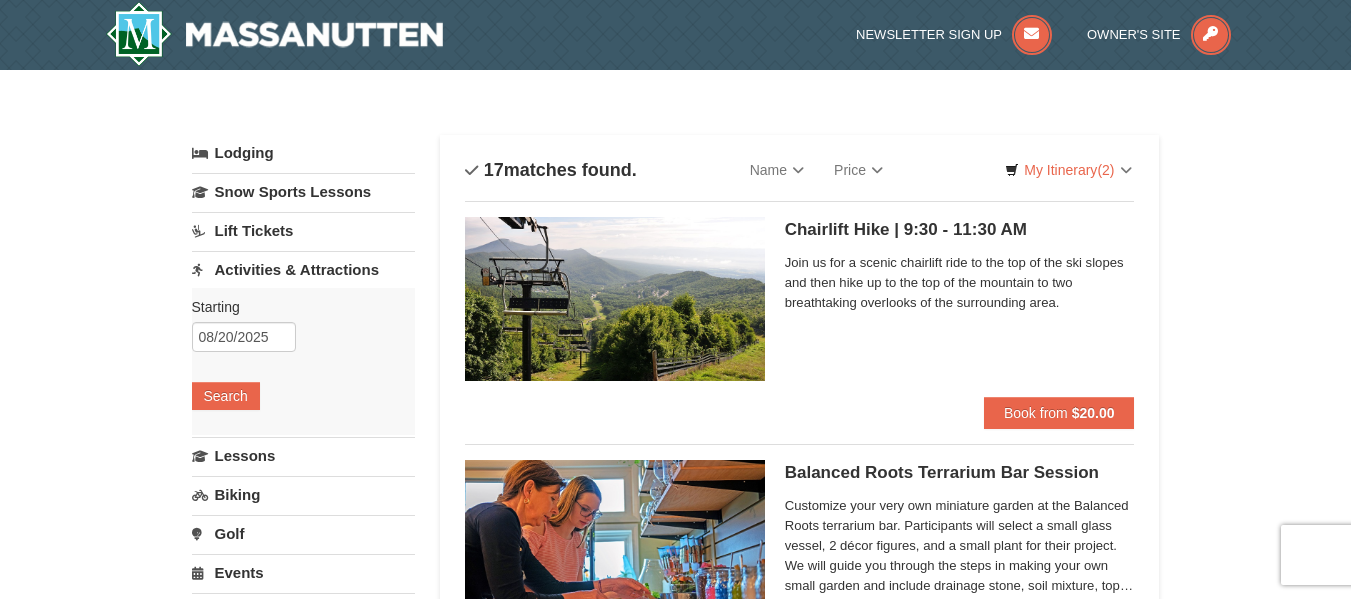 select on "8" 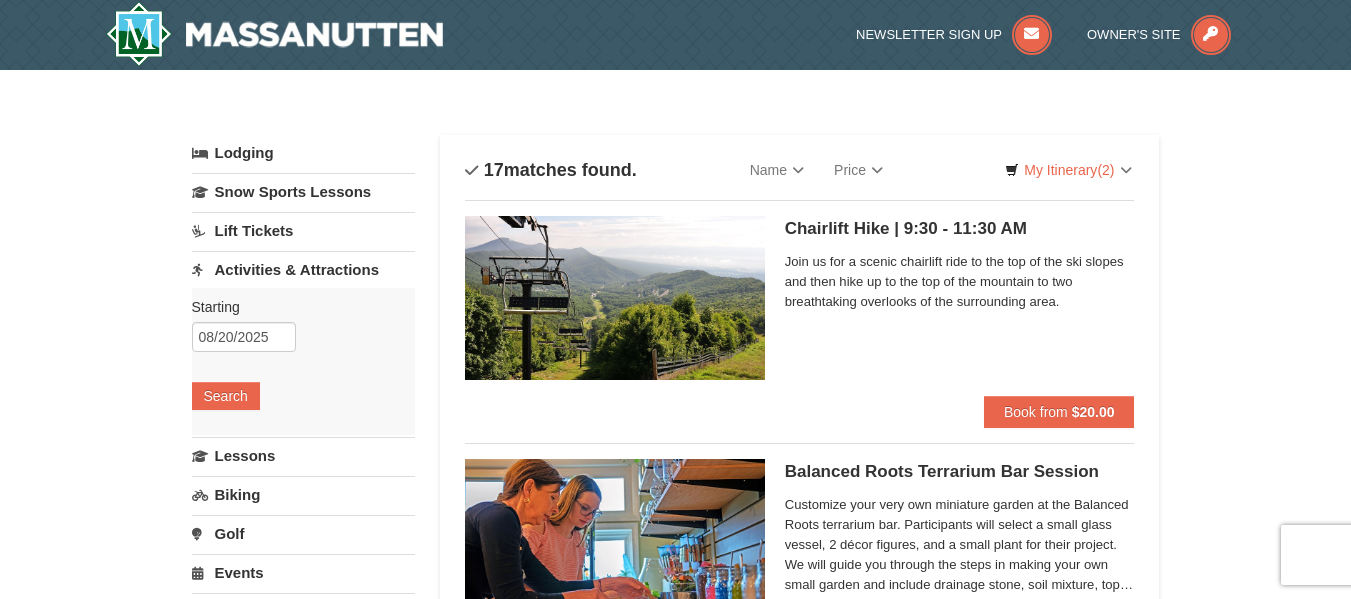 scroll, scrollTop: 0, scrollLeft: 0, axis: both 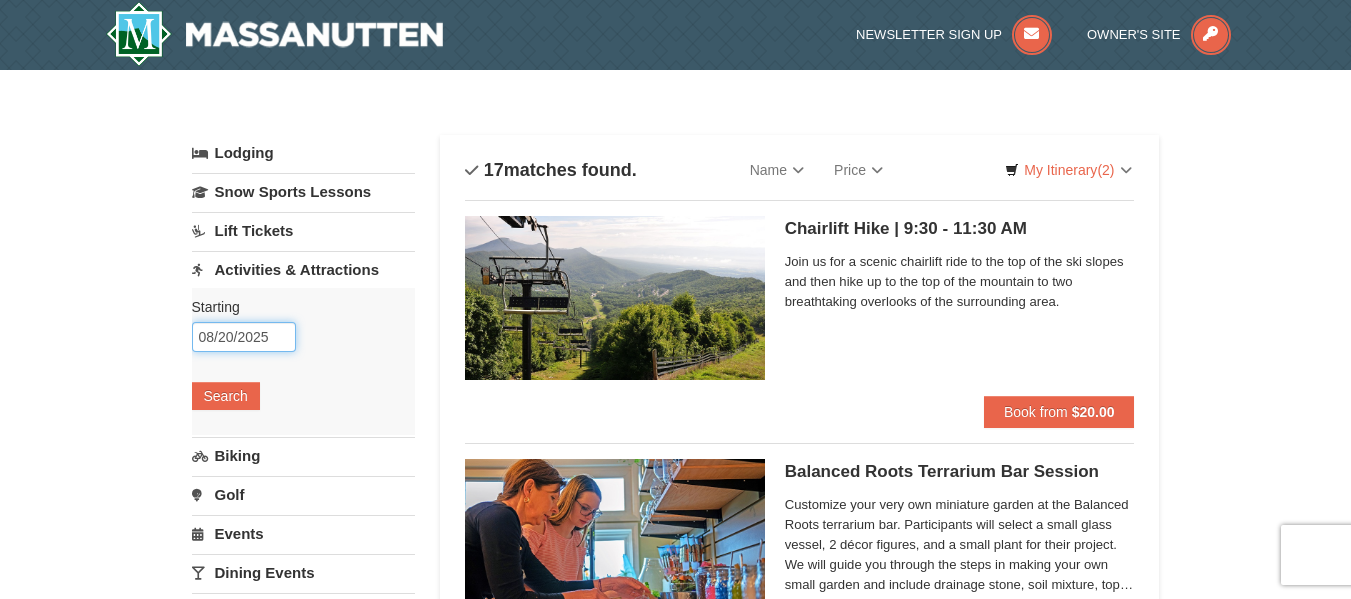 click on "08/20/2025" at bounding box center [244, 337] 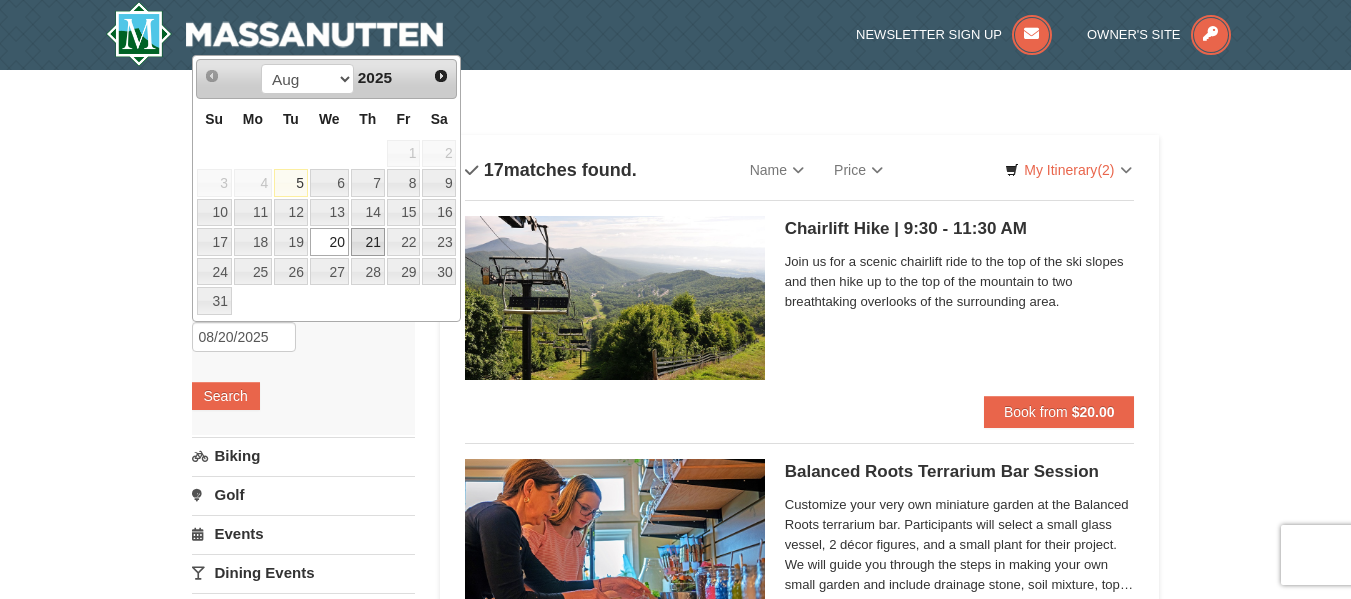 click on "21" at bounding box center (368, 242) 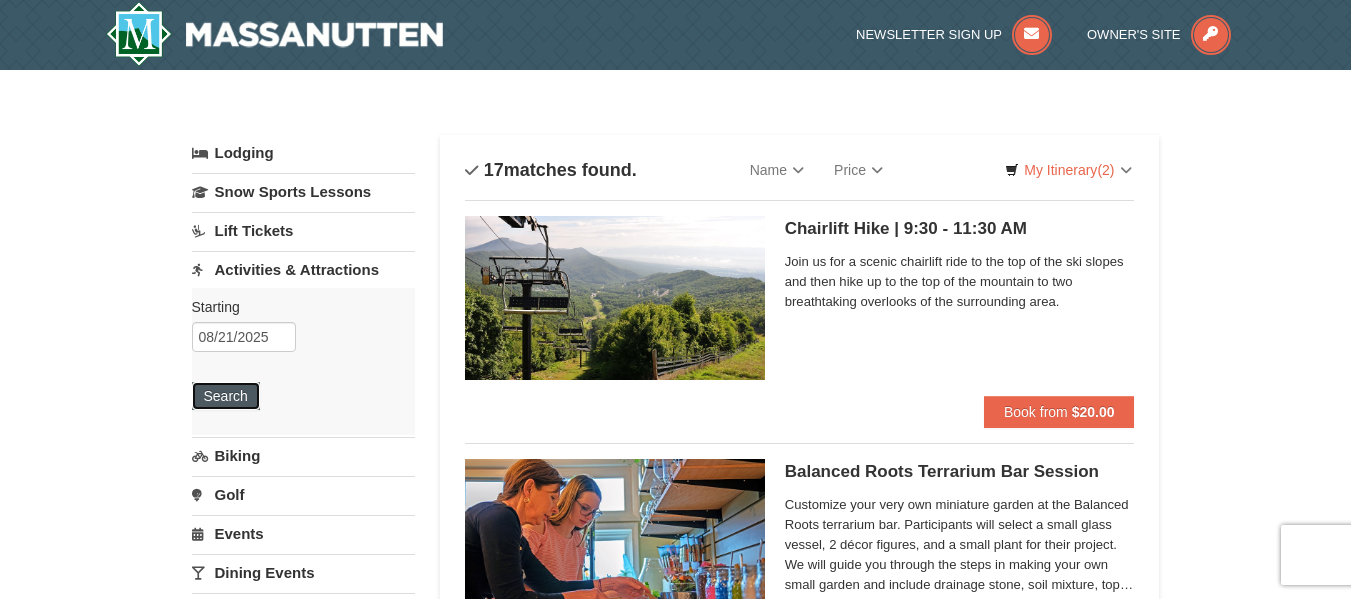 click on "Search" at bounding box center (226, 396) 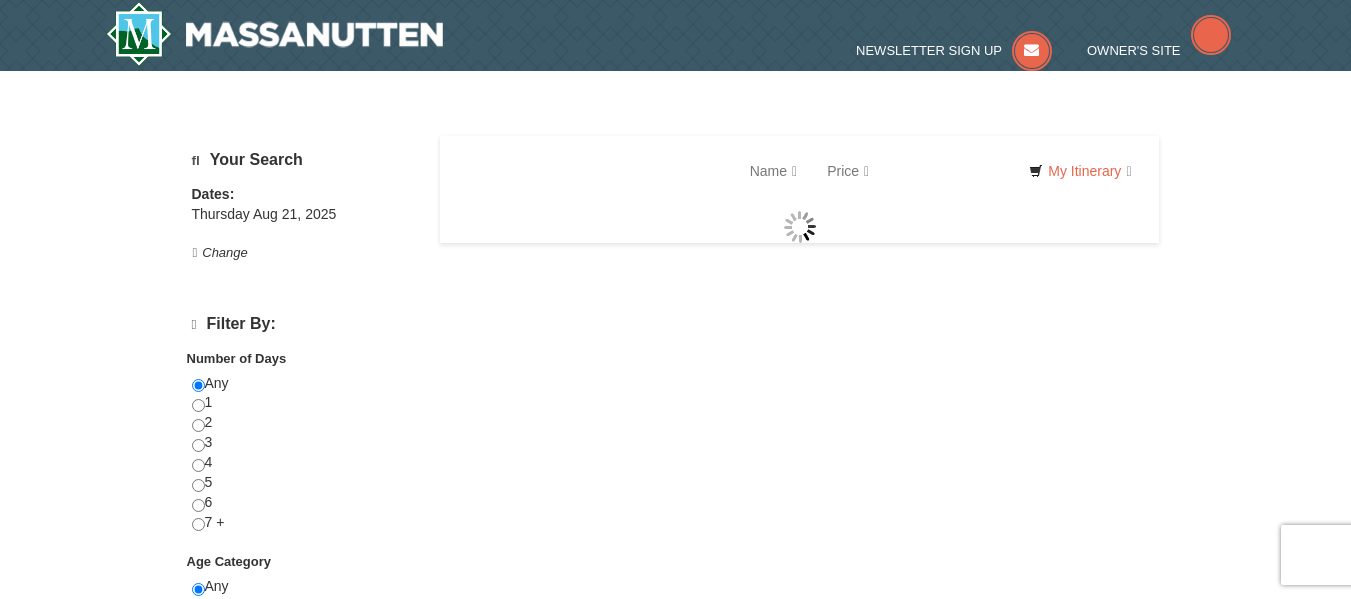 scroll, scrollTop: 0, scrollLeft: 0, axis: both 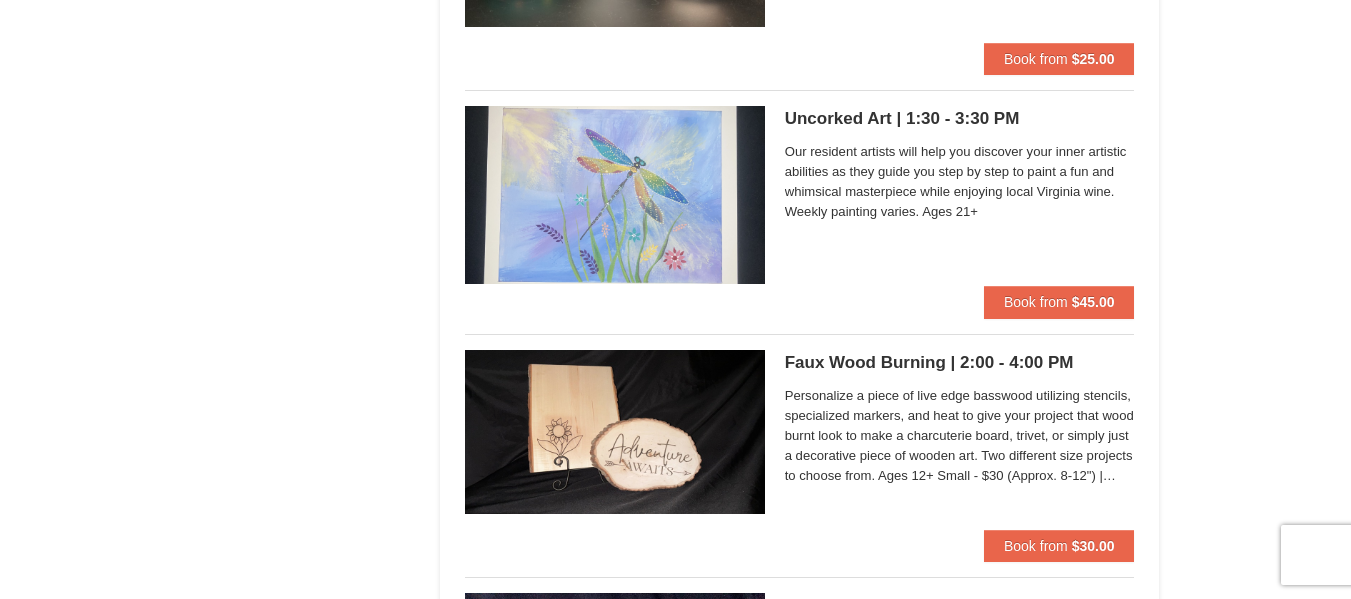 click on "Our resident artists will help you discover your inner artistic abilities as they guide you step by step to paint a fun and whimsical masterpiece while enjoying local Virginia wine. Weekly painting varies.  Ages 21+" at bounding box center [960, 182] 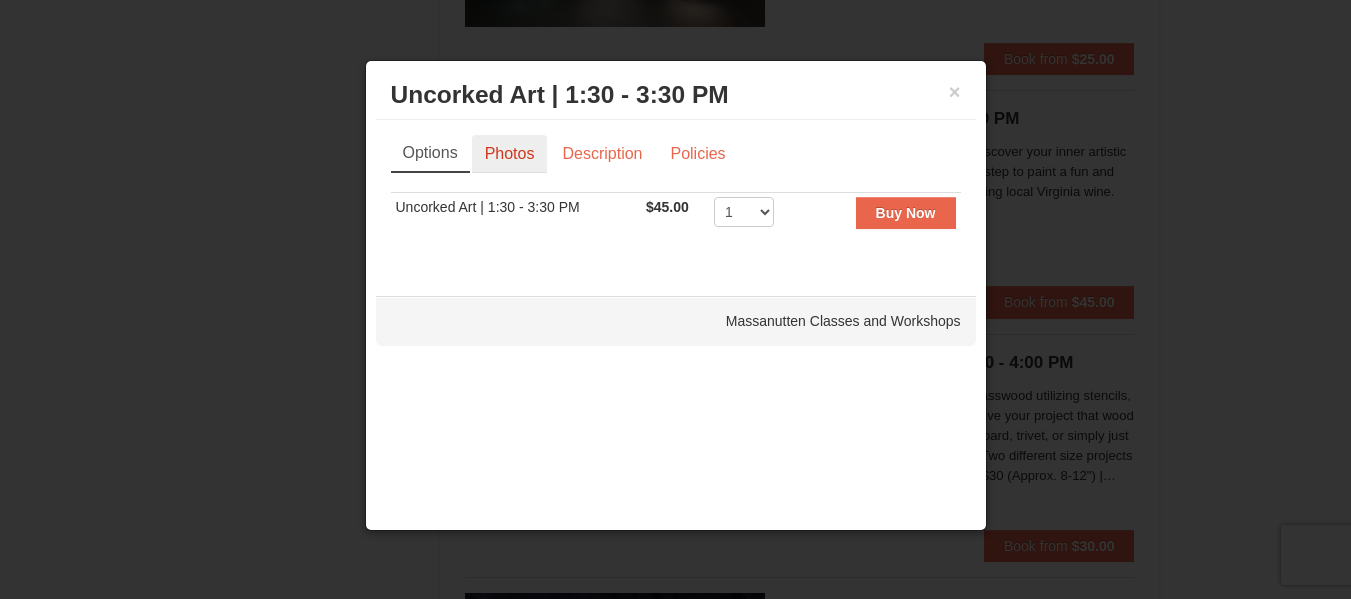click on "Photos" at bounding box center (510, 154) 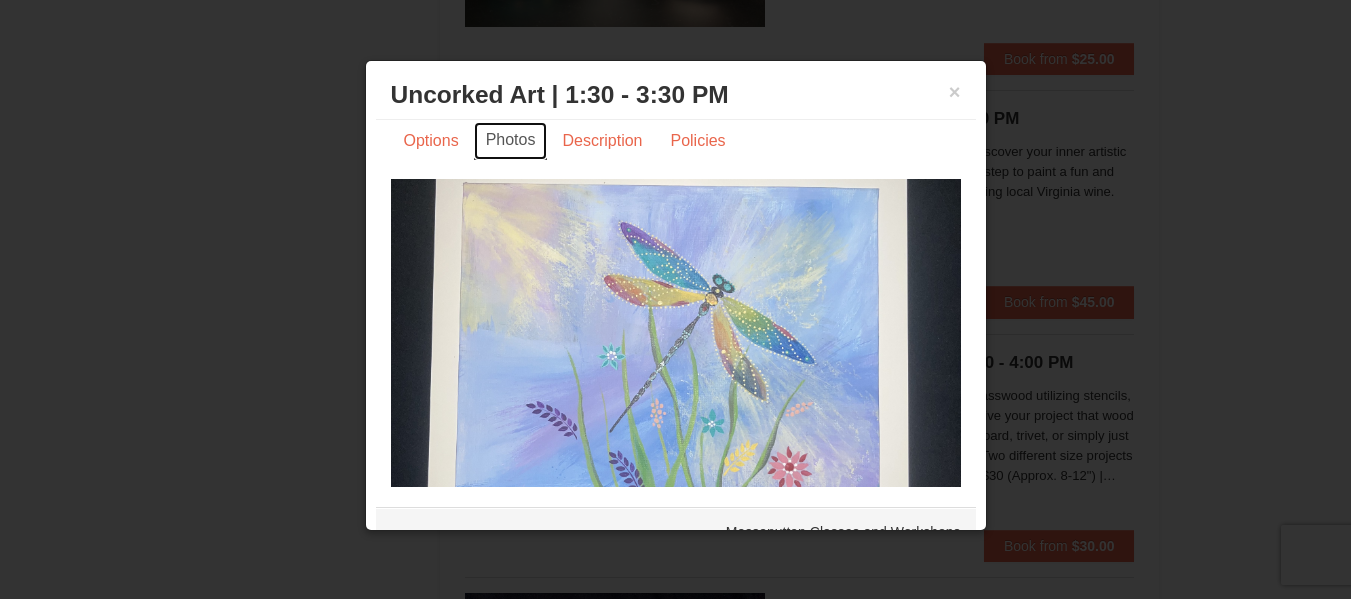 scroll, scrollTop: 0, scrollLeft: 0, axis: both 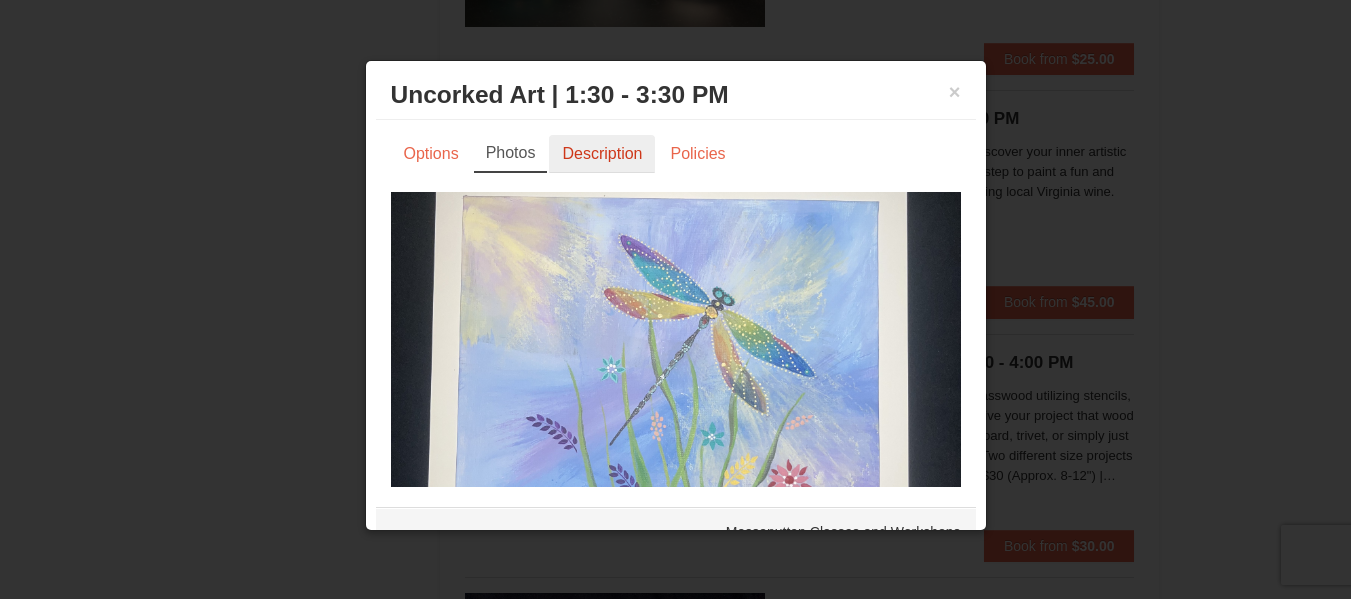 click on "Description" at bounding box center (602, 154) 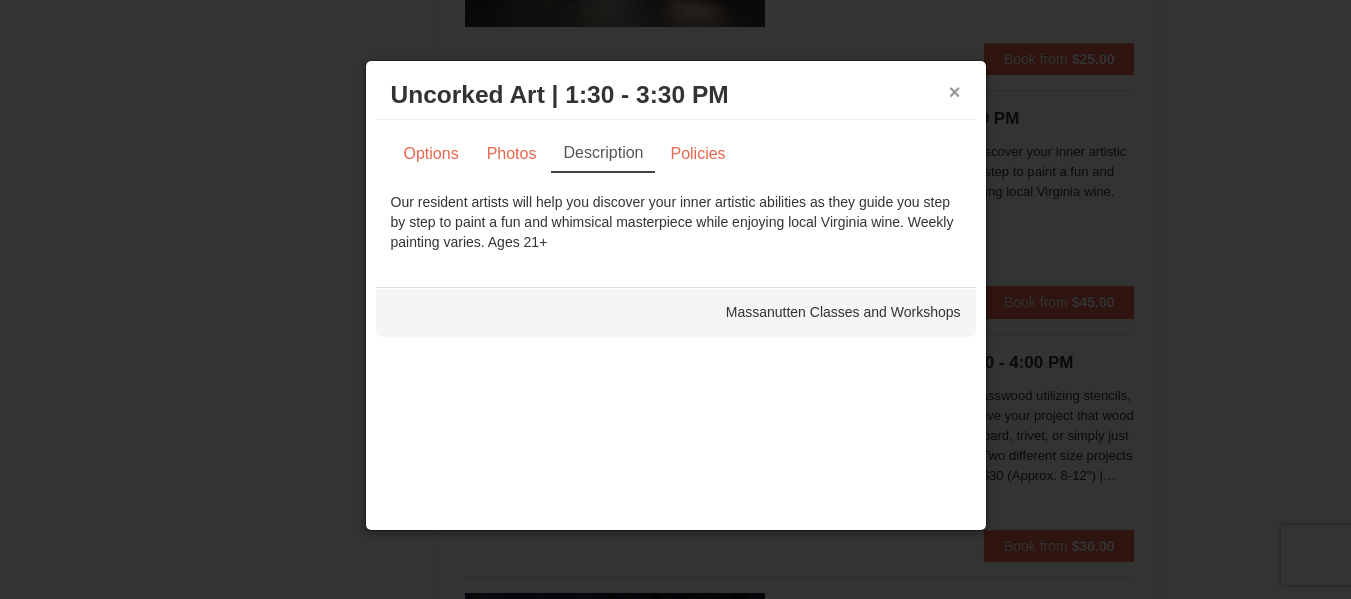 click on "×" at bounding box center [955, 92] 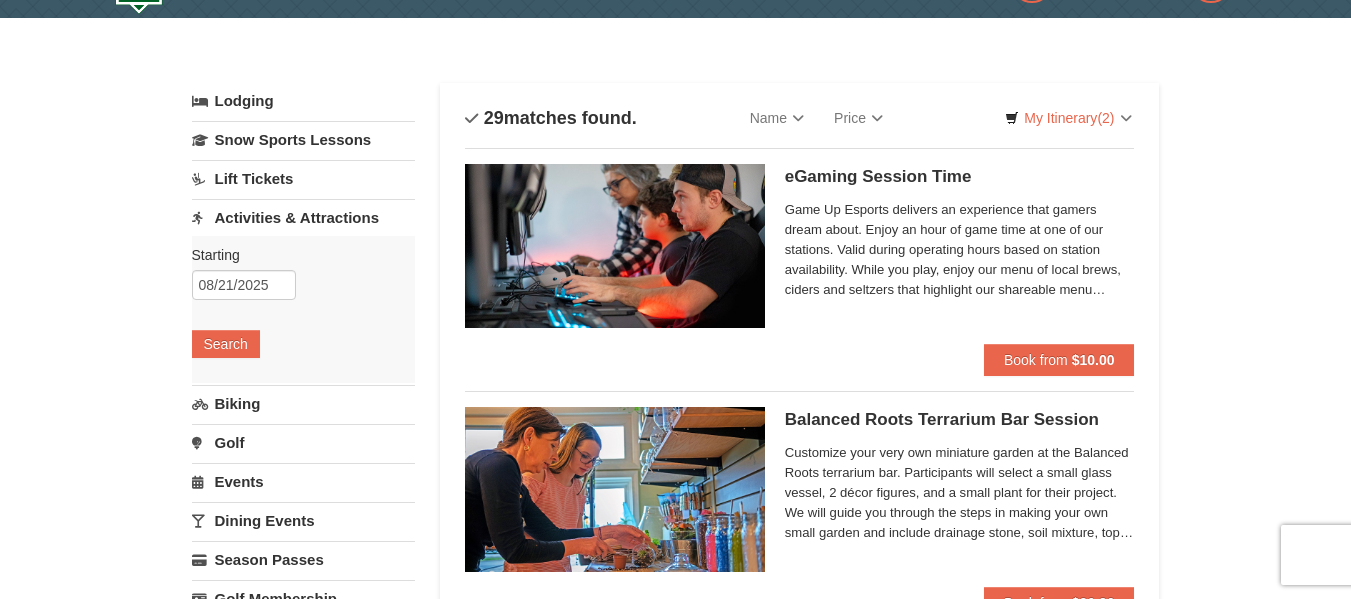 scroll, scrollTop: 51, scrollLeft: 0, axis: vertical 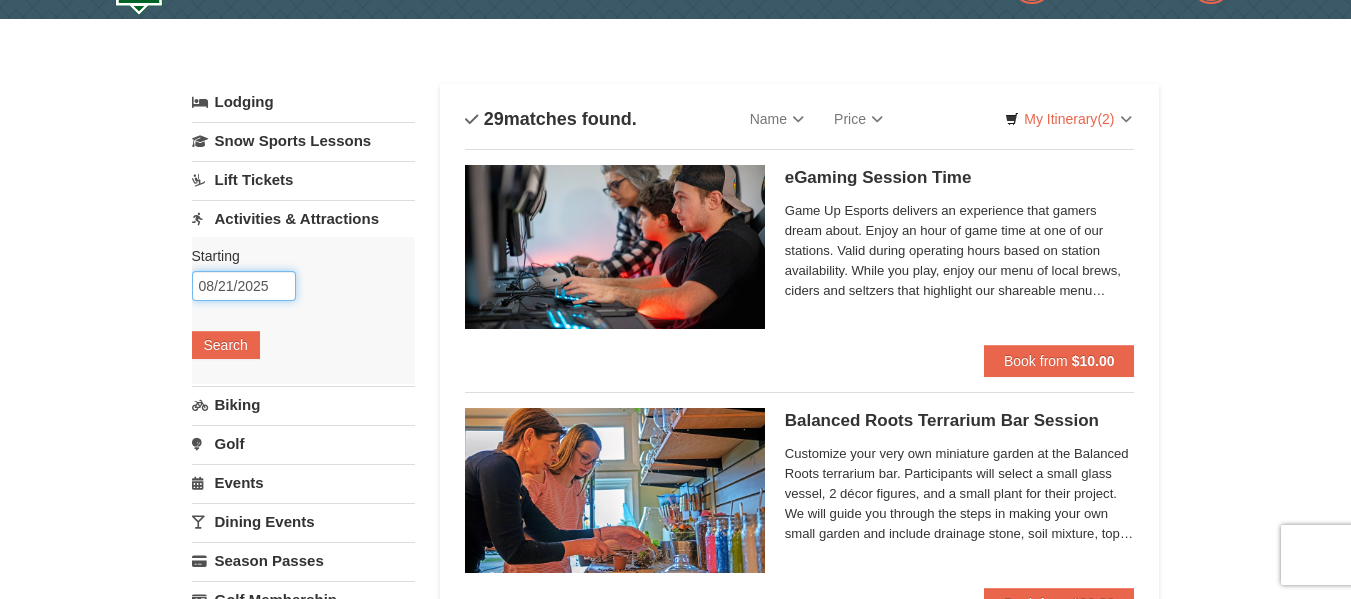click on "08/21/2025" at bounding box center (244, 286) 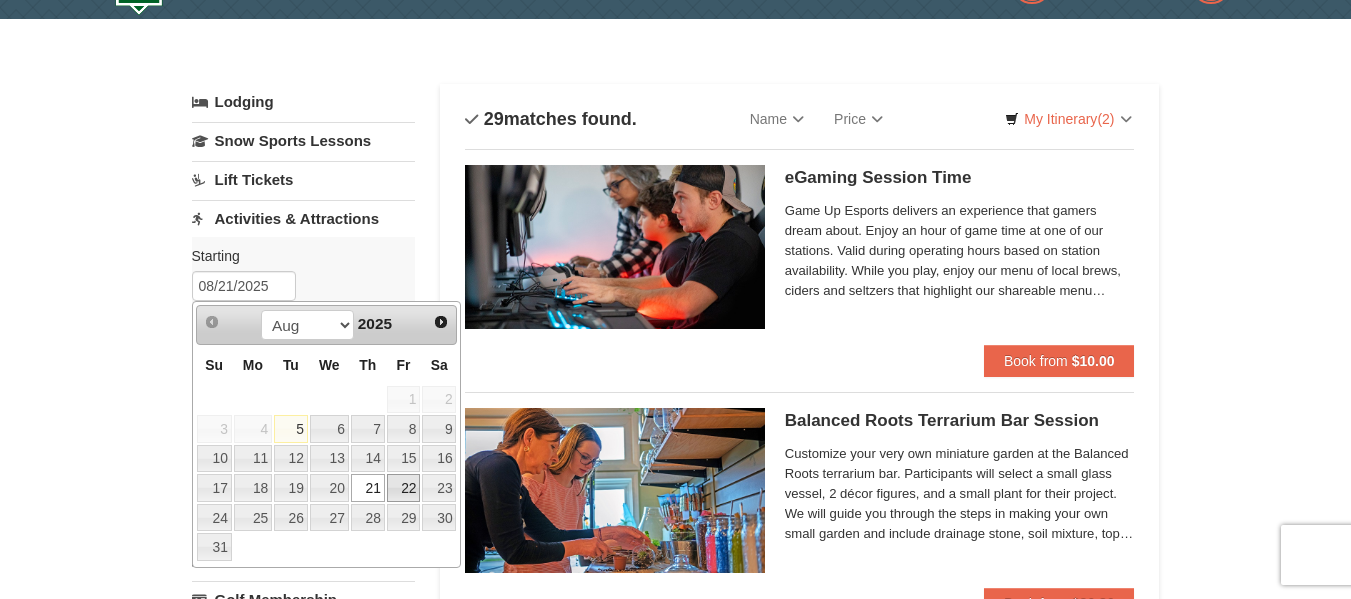 click on "22" at bounding box center [404, 488] 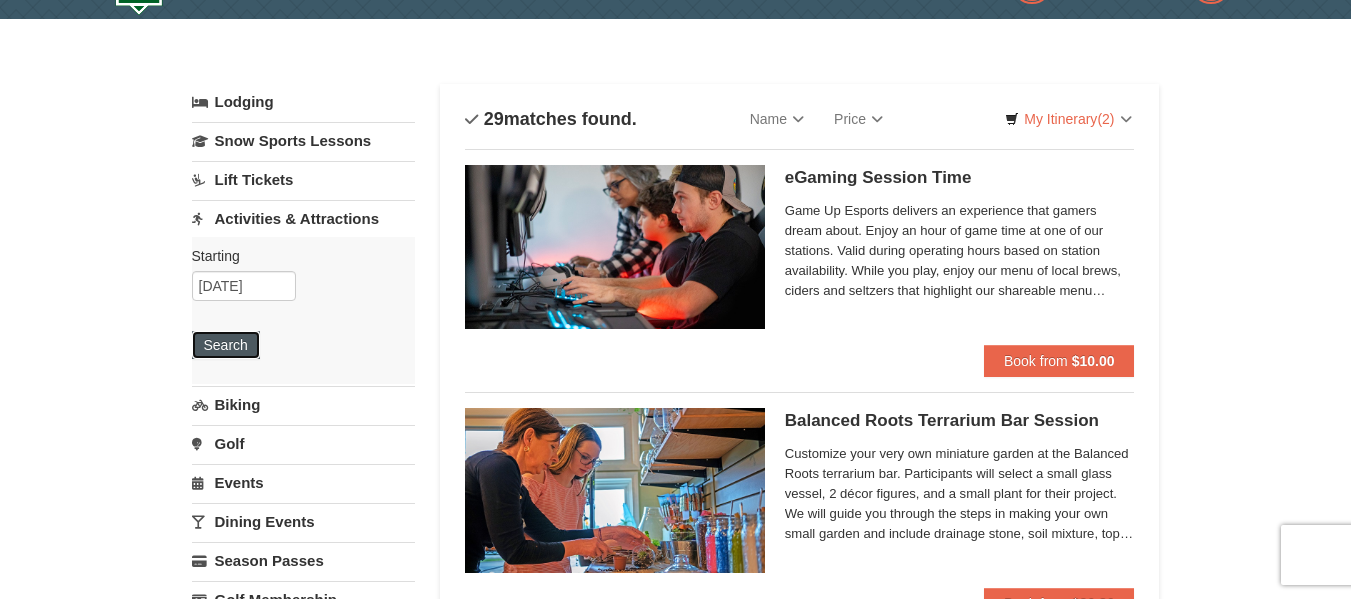 click on "Search" at bounding box center [226, 345] 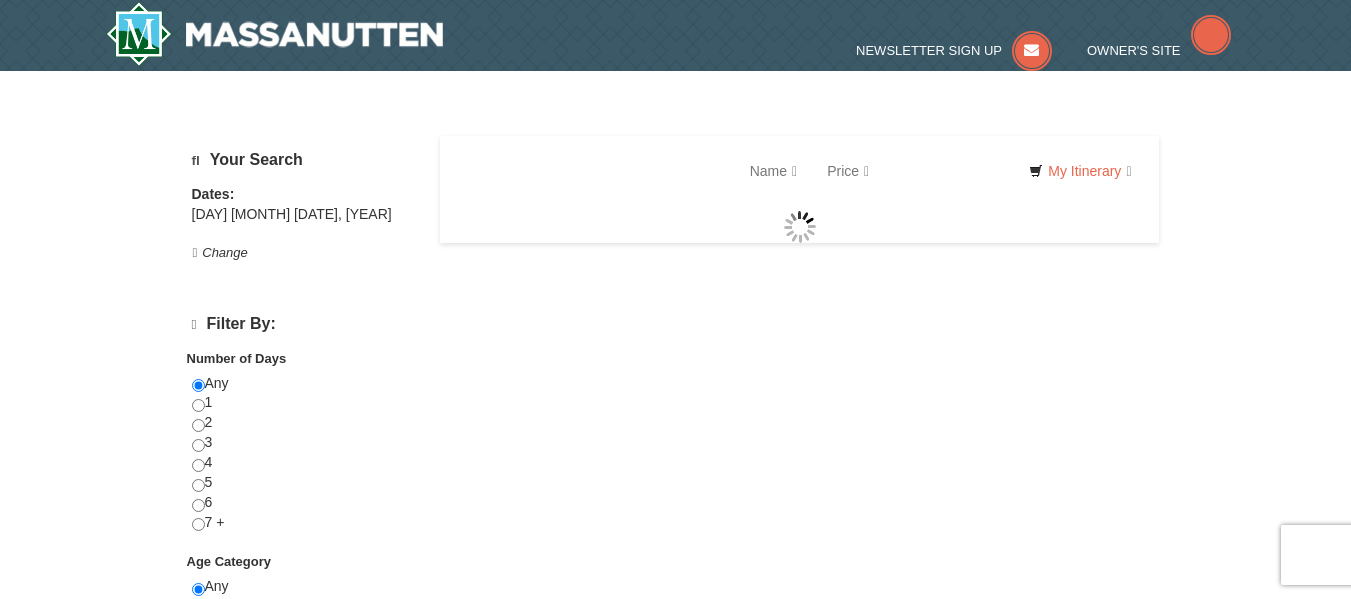 scroll, scrollTop: 0, scrollLeft: 0, axis: both 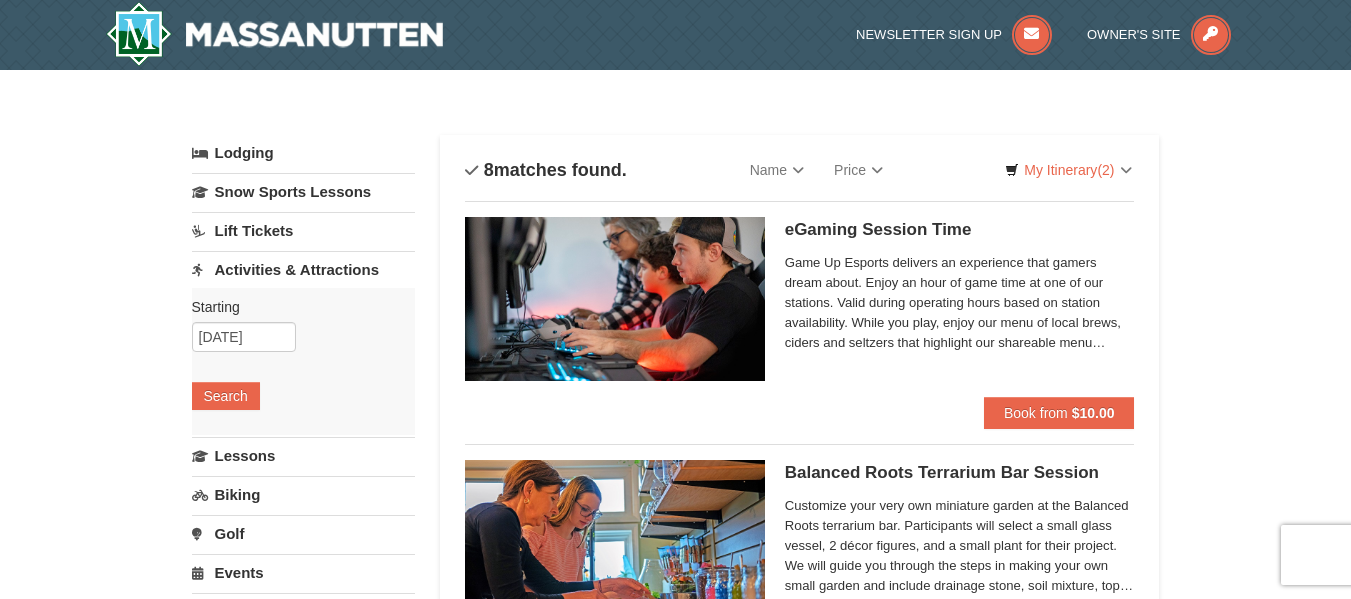 select on "8" 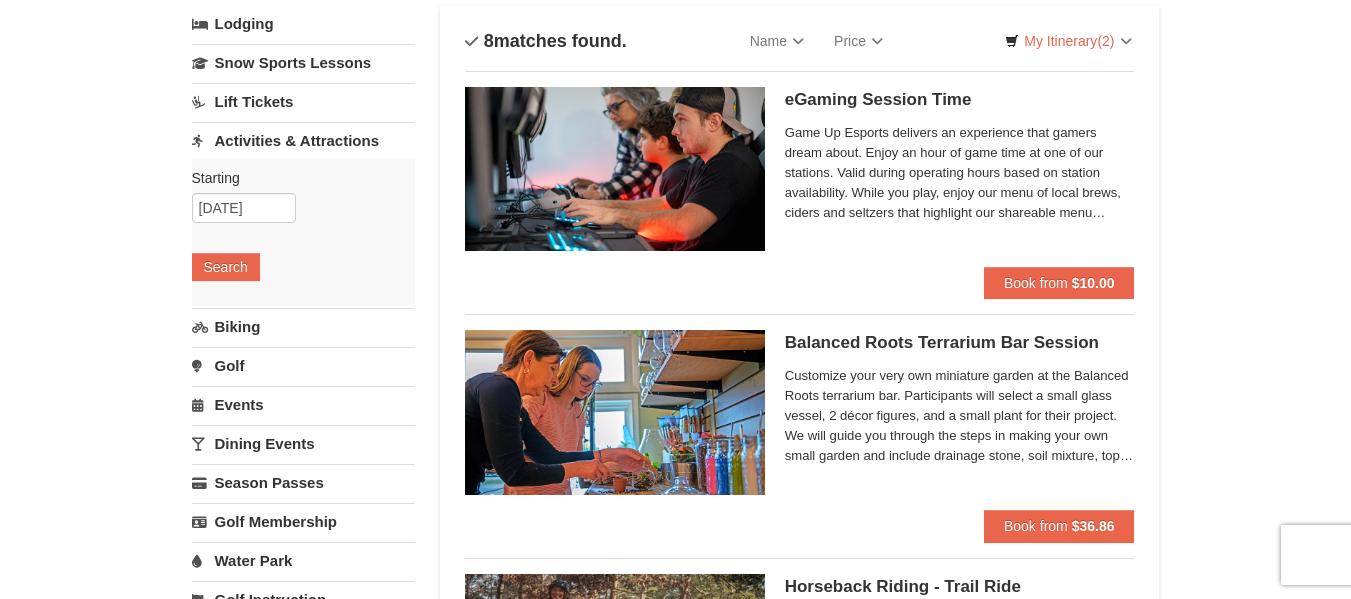 scroll, scrollTop: 384, scrollLeft: 0, axis: vertical 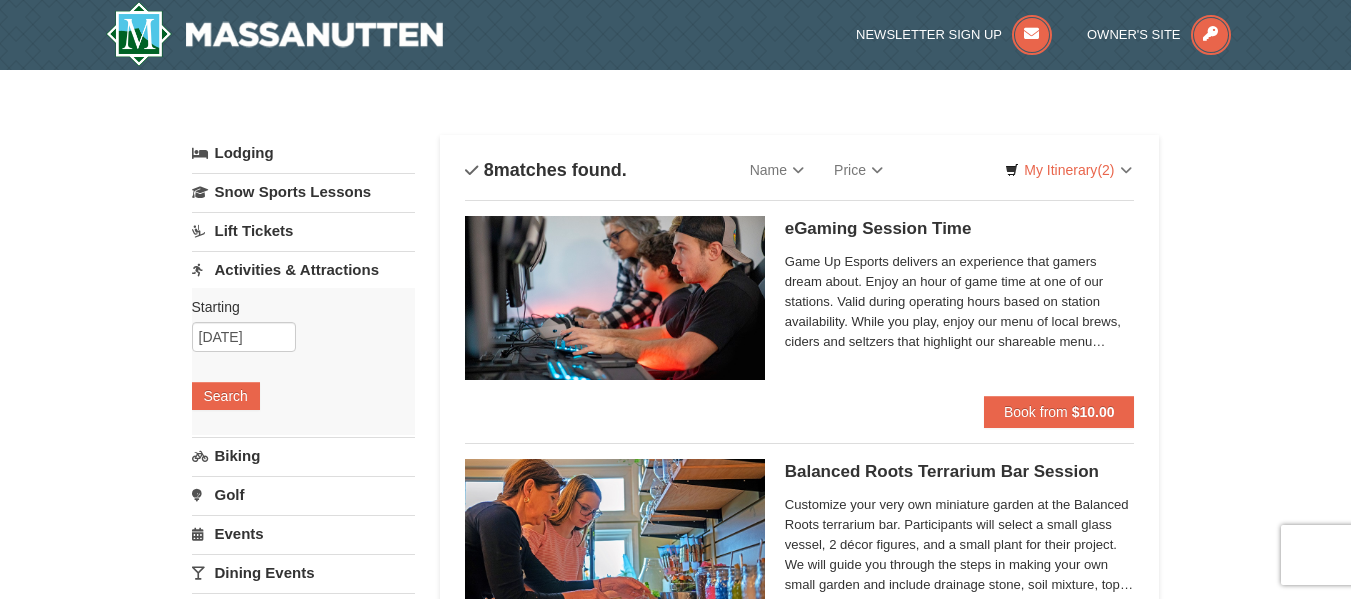click on "Game Up Esports delivers an experience that gamers dream about. Enjoy an hour of game time at one of our stations. Valid during operating hours based on station availability. While you play, enjoy our menu of local brews, ciders and seltzers that highlight our shareable menu options for all tastes and appetites!" at bounding box center (960, 302) 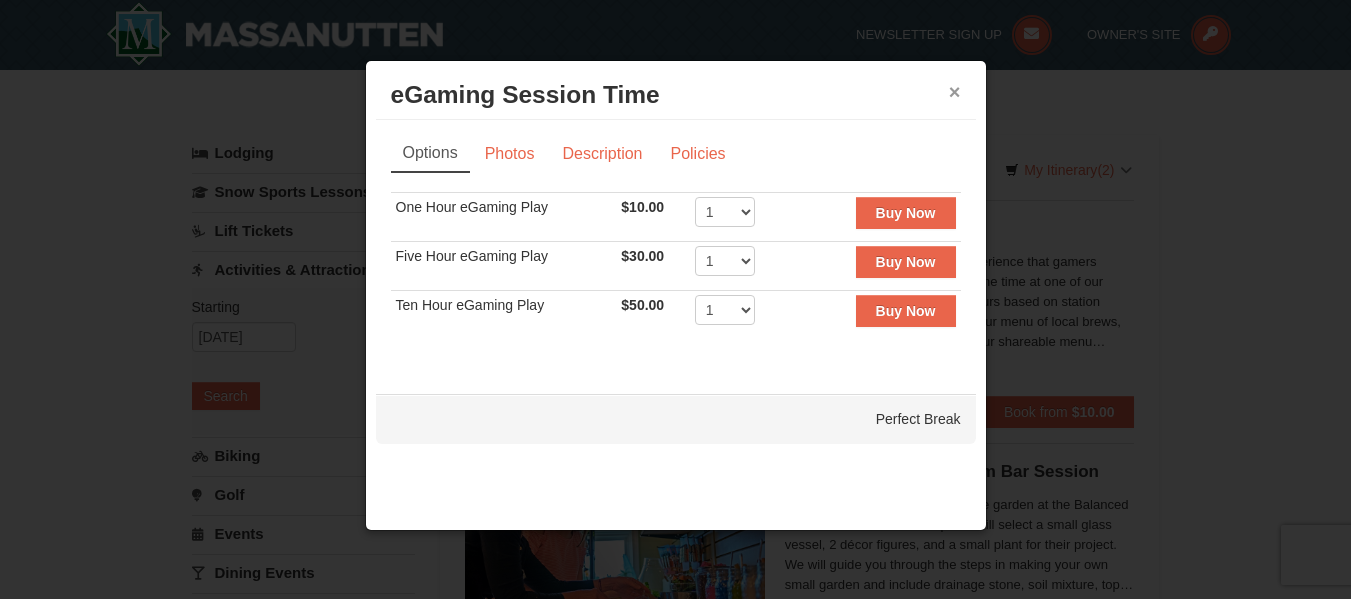 click on "×" at bounding box center [955, 92] 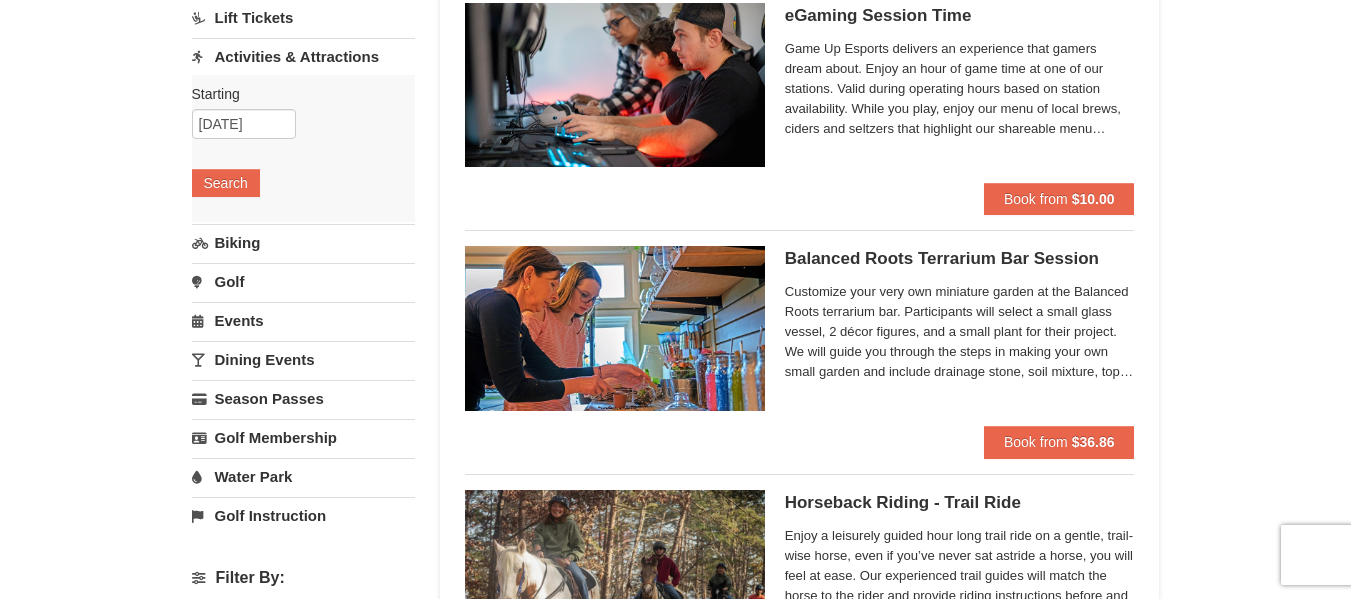 scroll, scrollTop: 214, scrollLeft: 0, axis: vertical 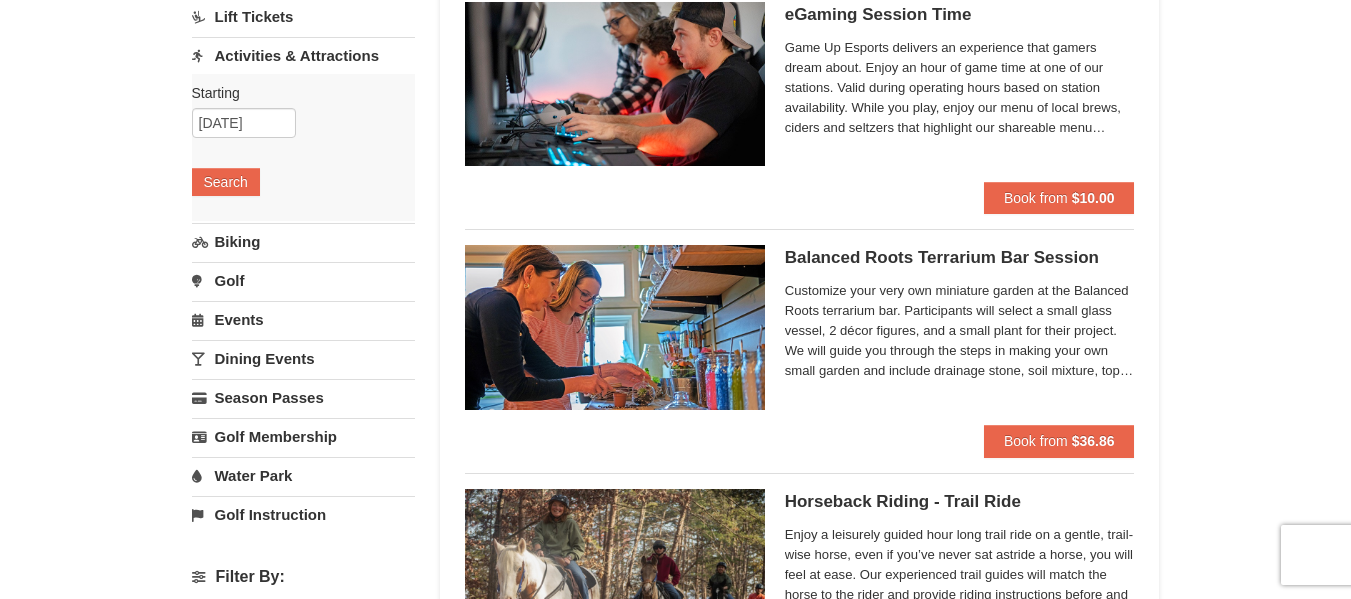 click on "Events" at bounding box center [303, 319] 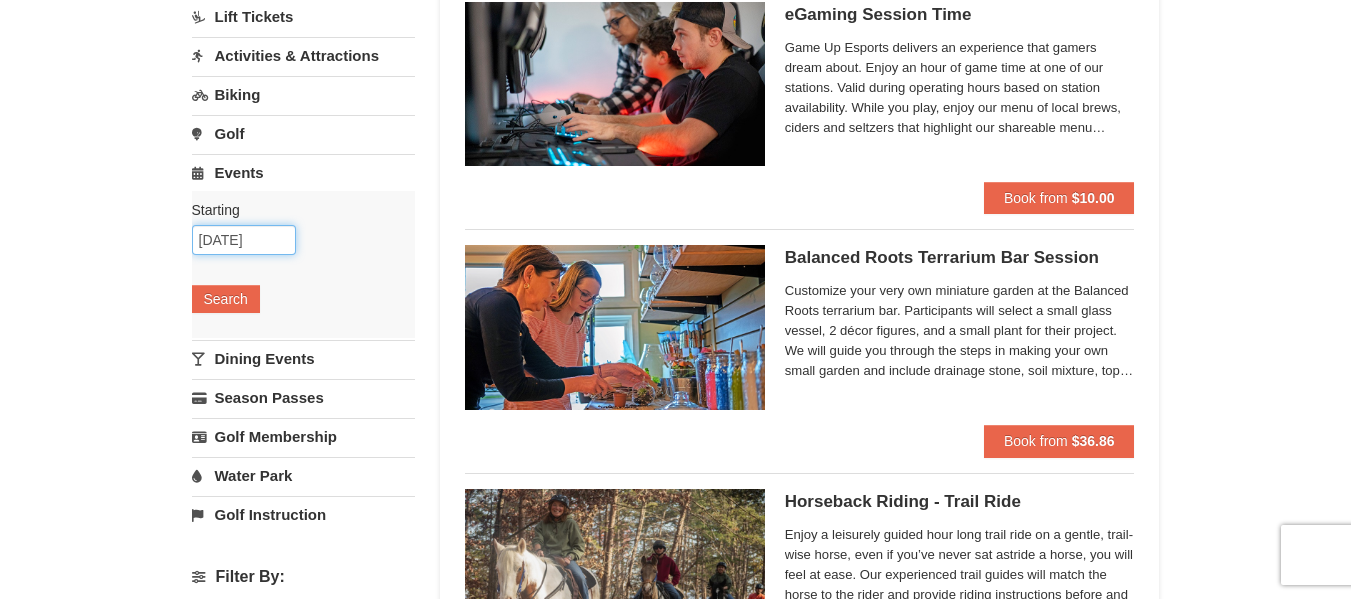 click on "[DATE]" at bounding box center [244, 240] 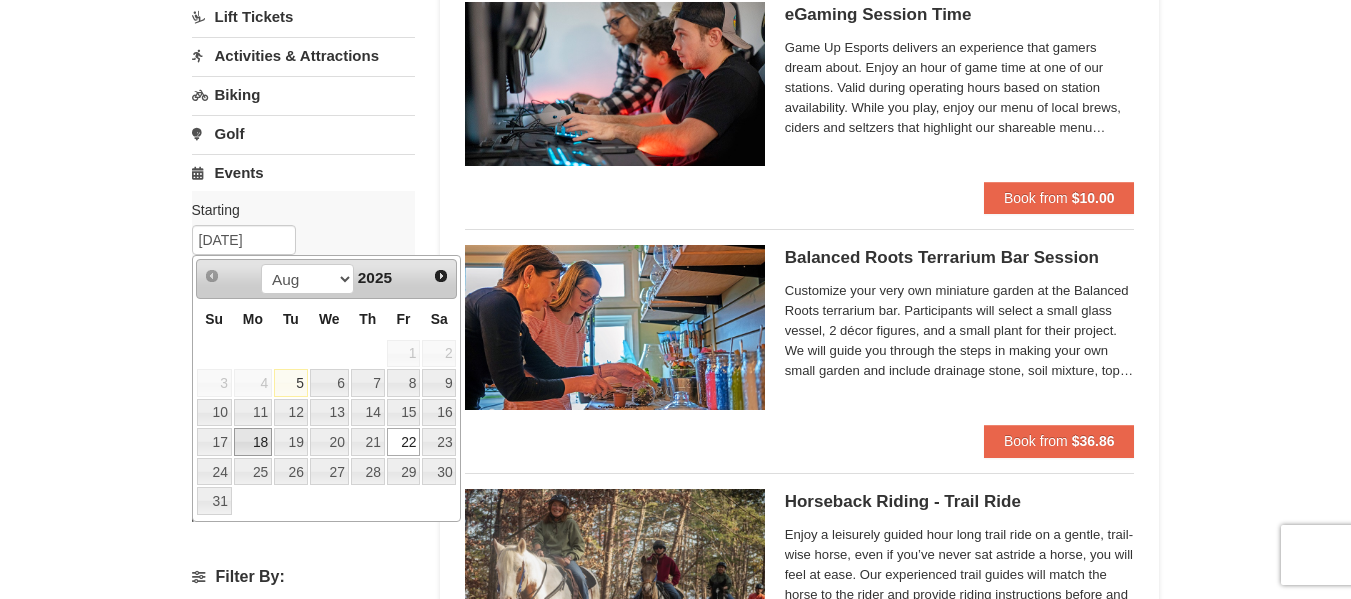 click on "18" at bounding box center [253, 442] 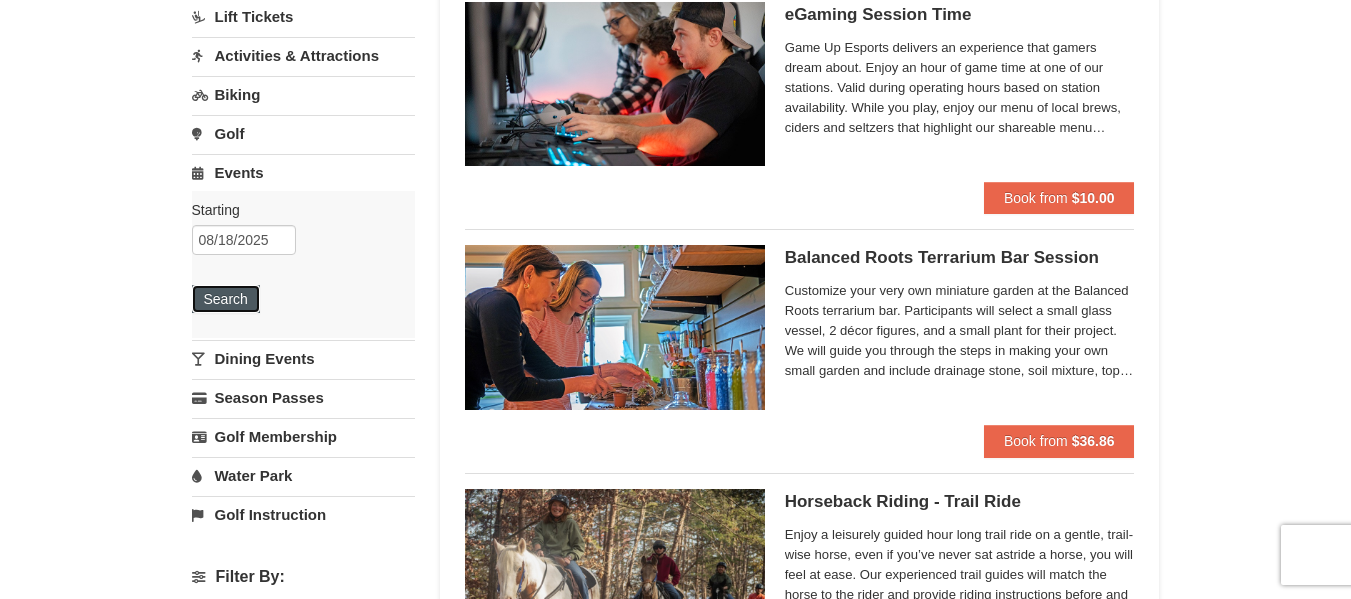 click on "Search" at bounding box center (226, 299) 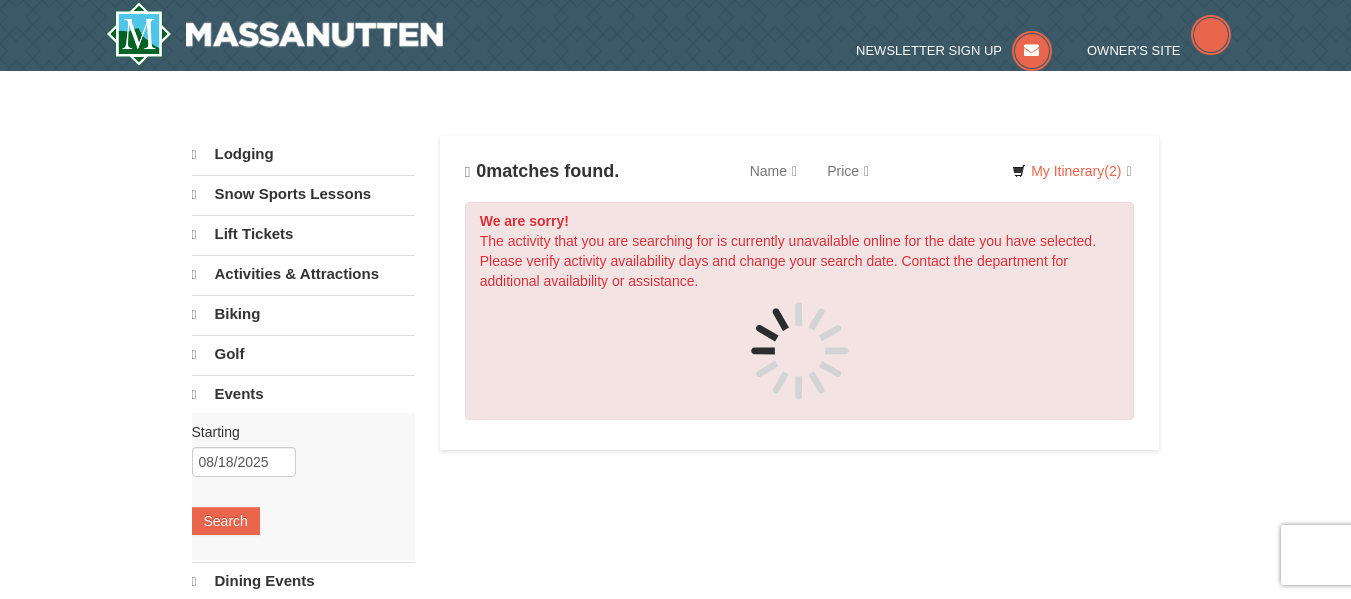 scroll, scrollTop: 0, scrollLeft: 0, axis: both 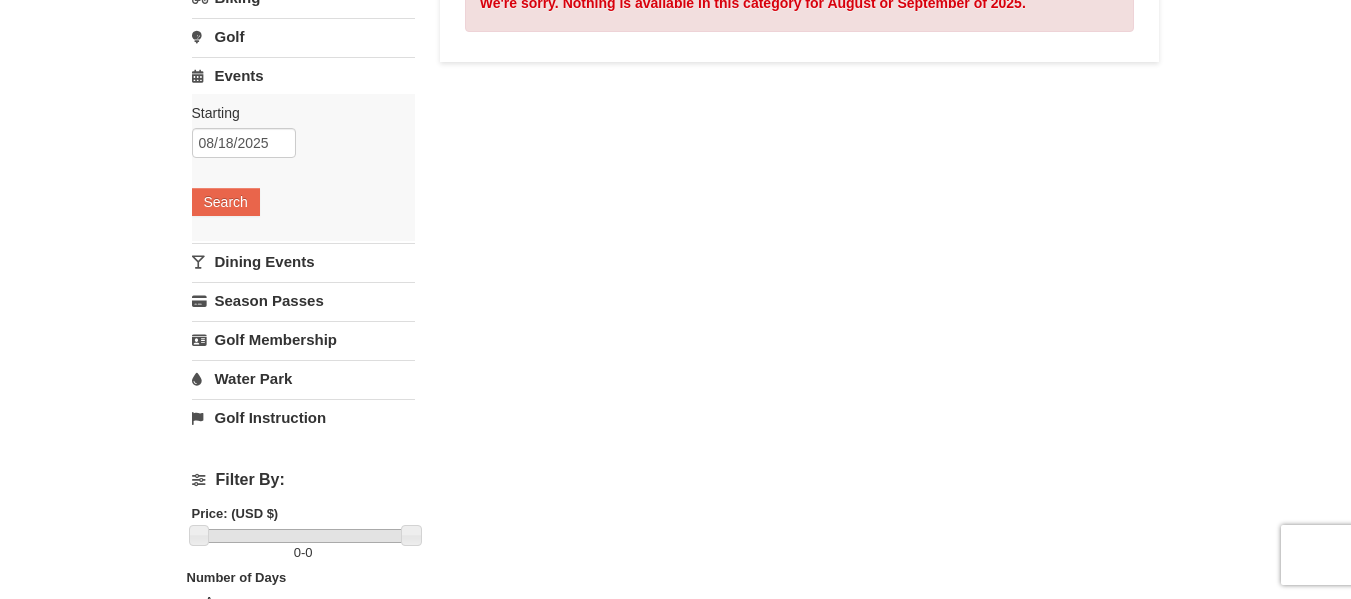 click on "Dining Events" at bounding box center (303, 261) 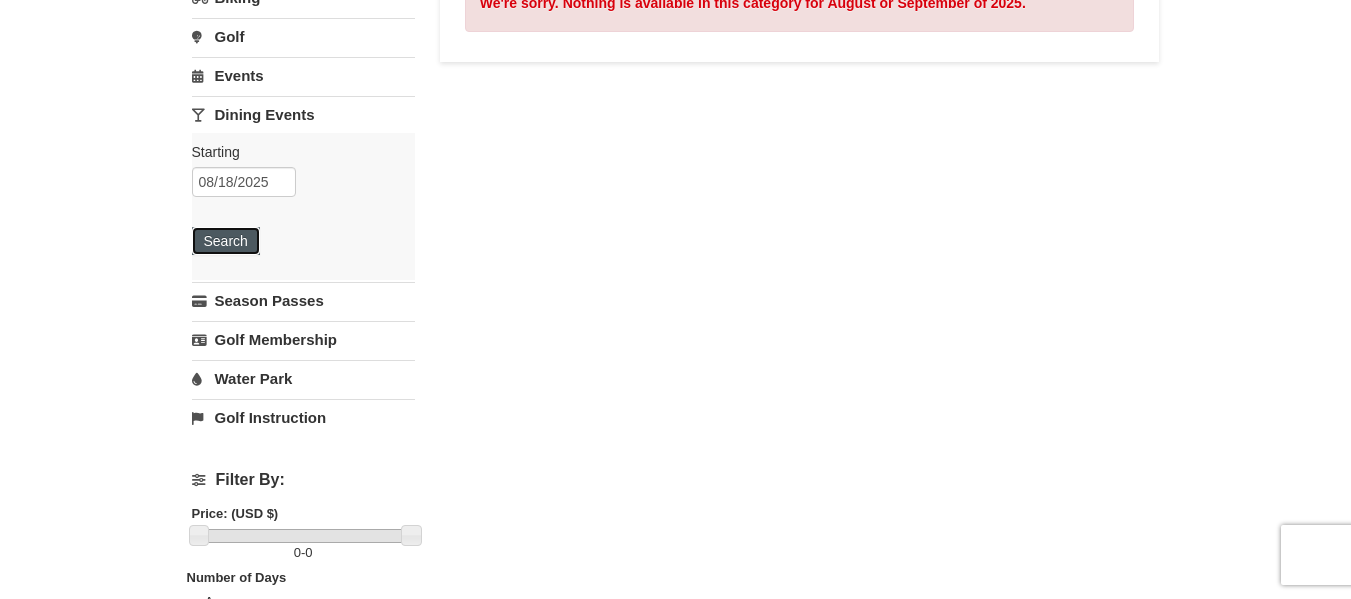 click on "Search" at bounding box center (226, 241) 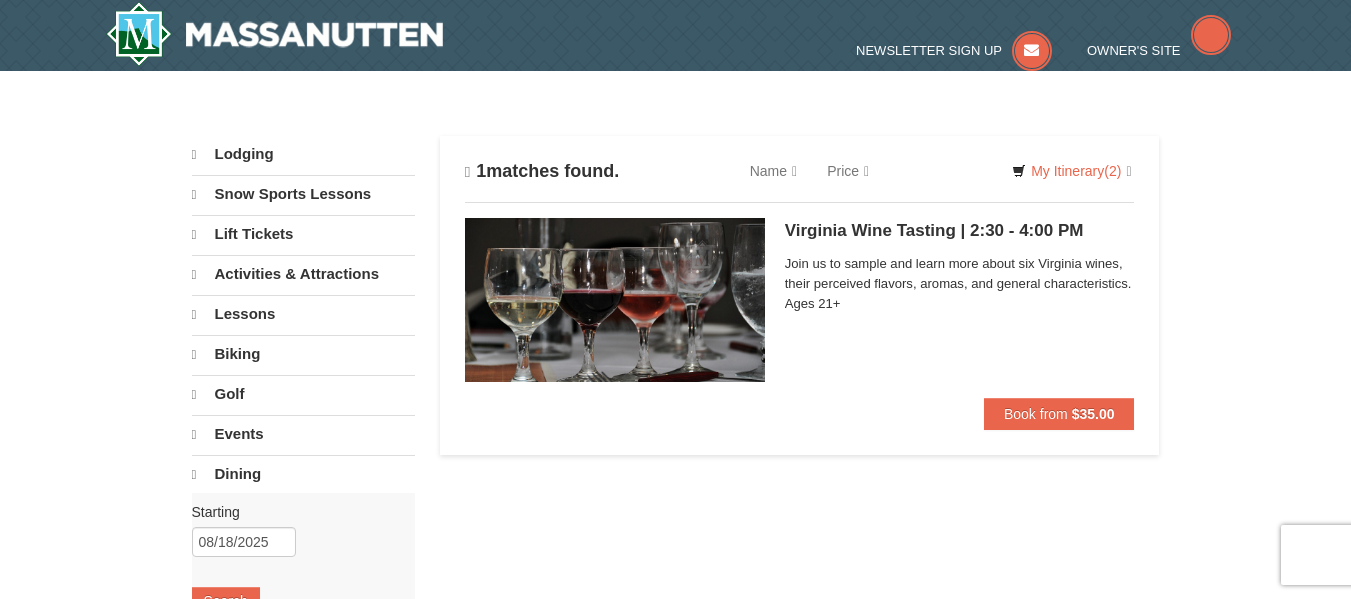 scroll, scrollTop: 0, scrollLeft: 0, axis: both 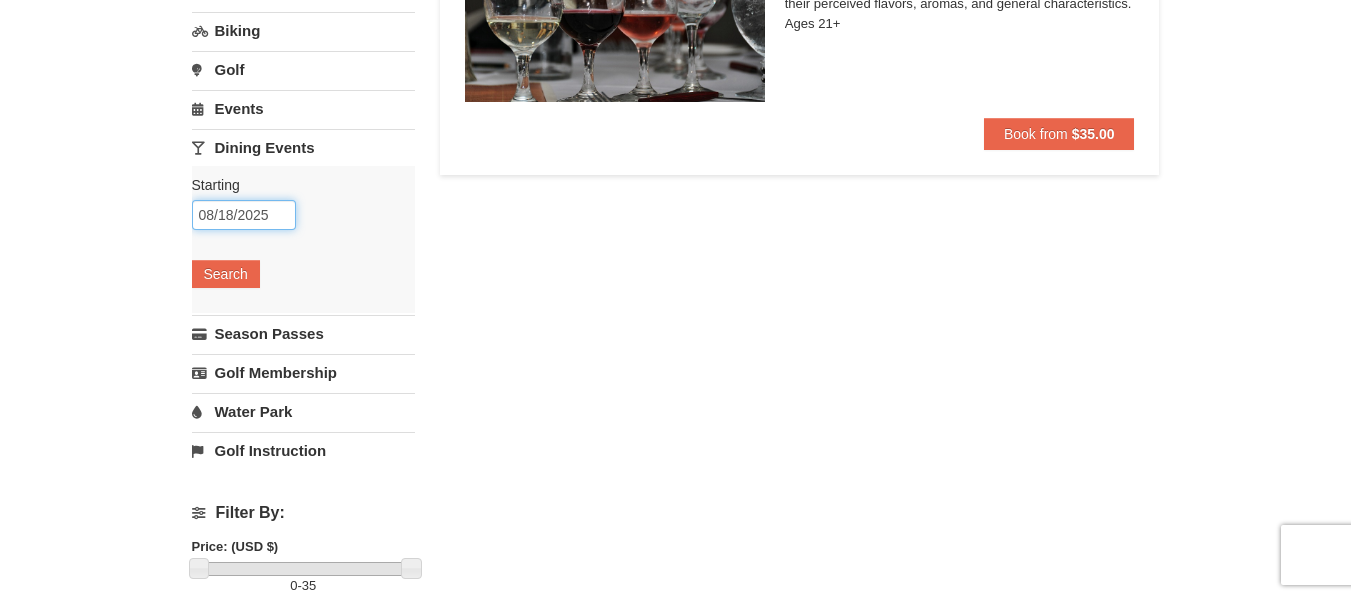 click on "08/18/2025" at bounding box center [244, 215] 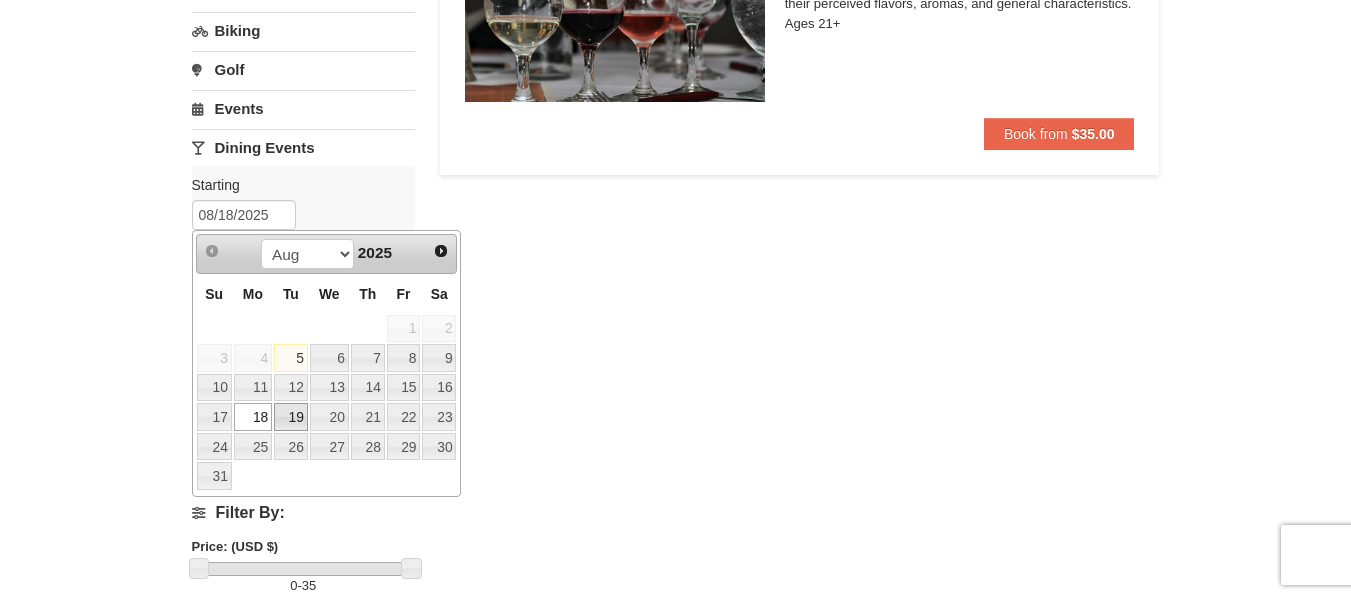 click on "19" at bounding box center (291, 417) 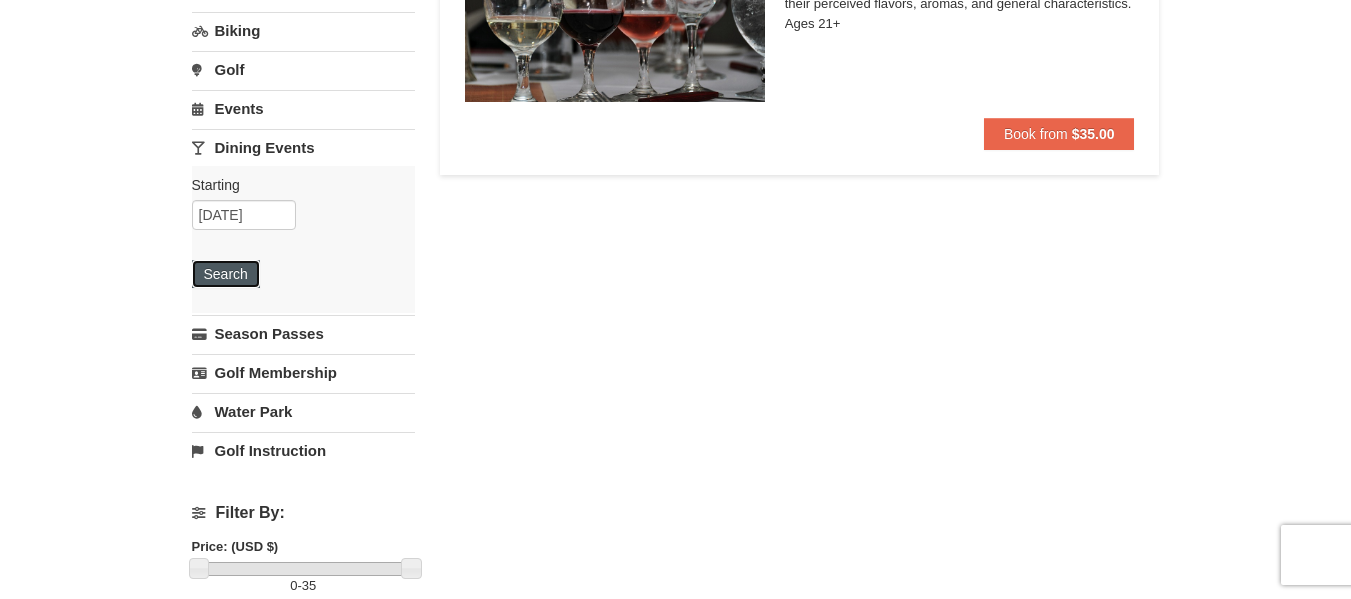 click on "Search" at bounding box center (226, 274) 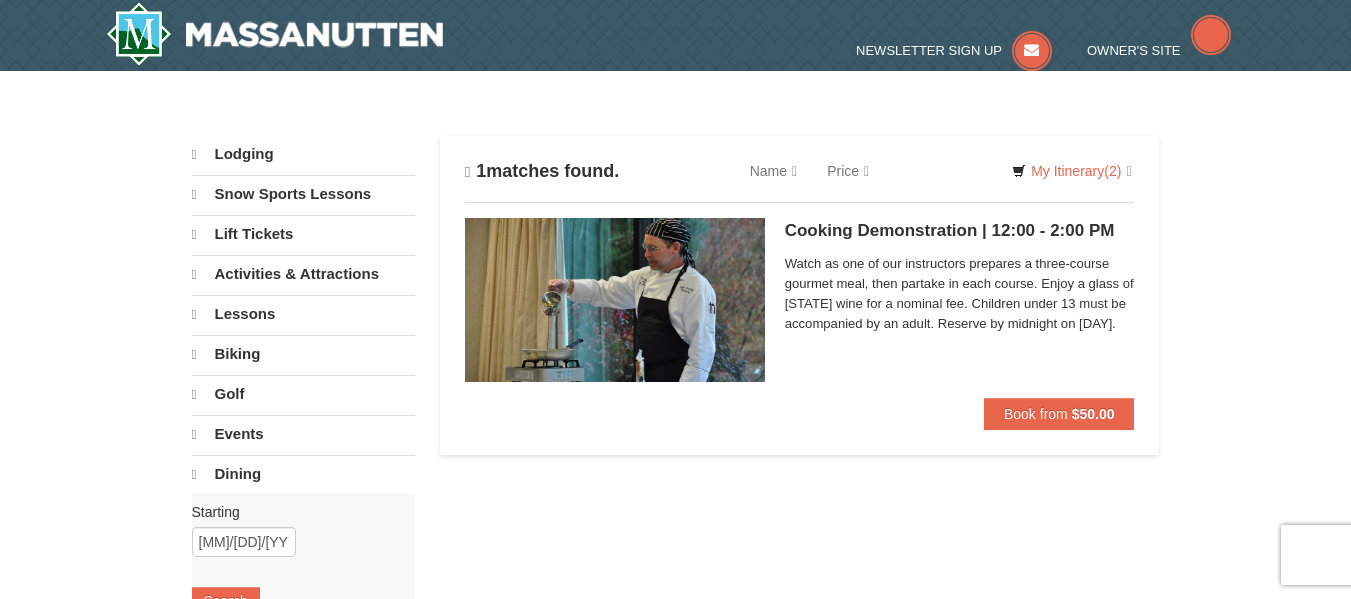 scroll, scrollTop: 0, scrollLeft: 0, axis: both 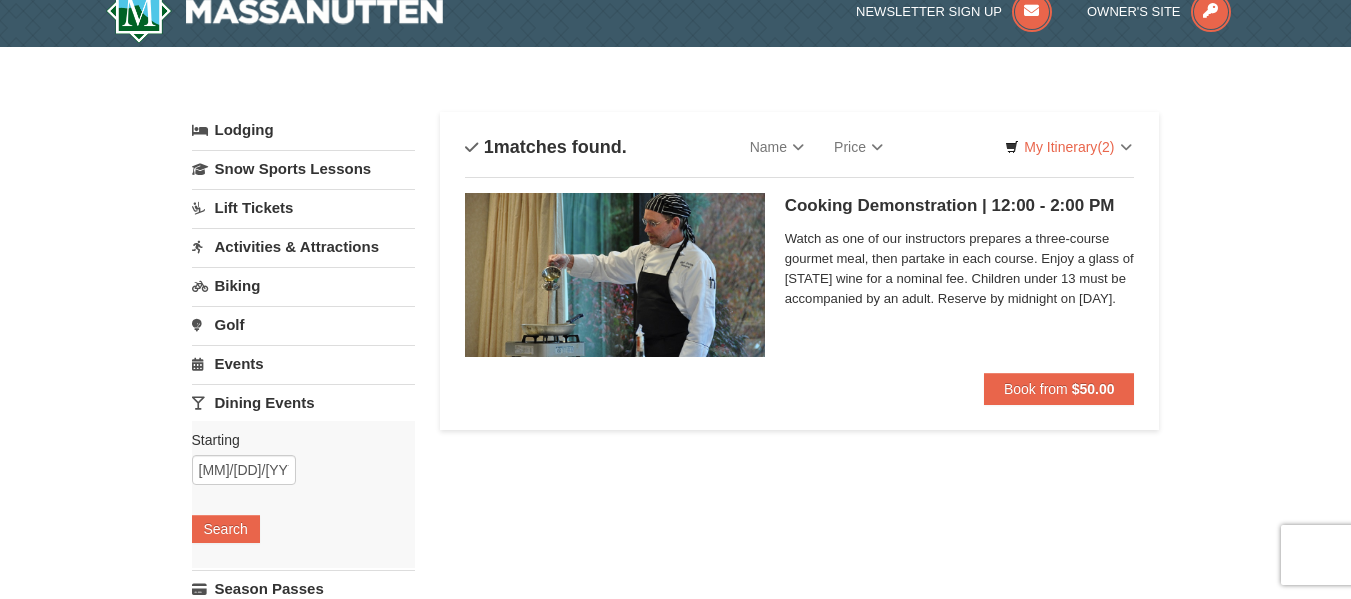 click on "Watch as one of our instructors prepares a three-course gourmet meal, then partake in each course. Enjoy a glass of Virginia wine for a nominal fee. Children under 13 must be accompanied by an adult.   Reserve by midnight on Monday." at bounding box center (960, 269) 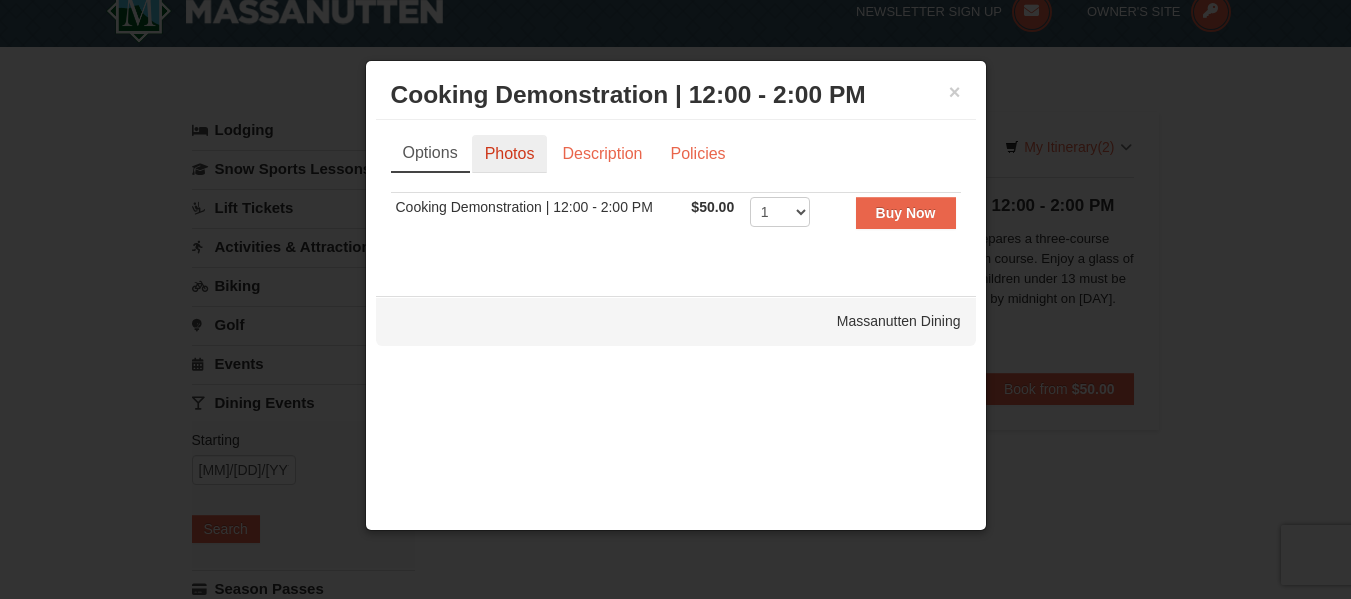 click on "Photos" at bounding box center (510, 154) 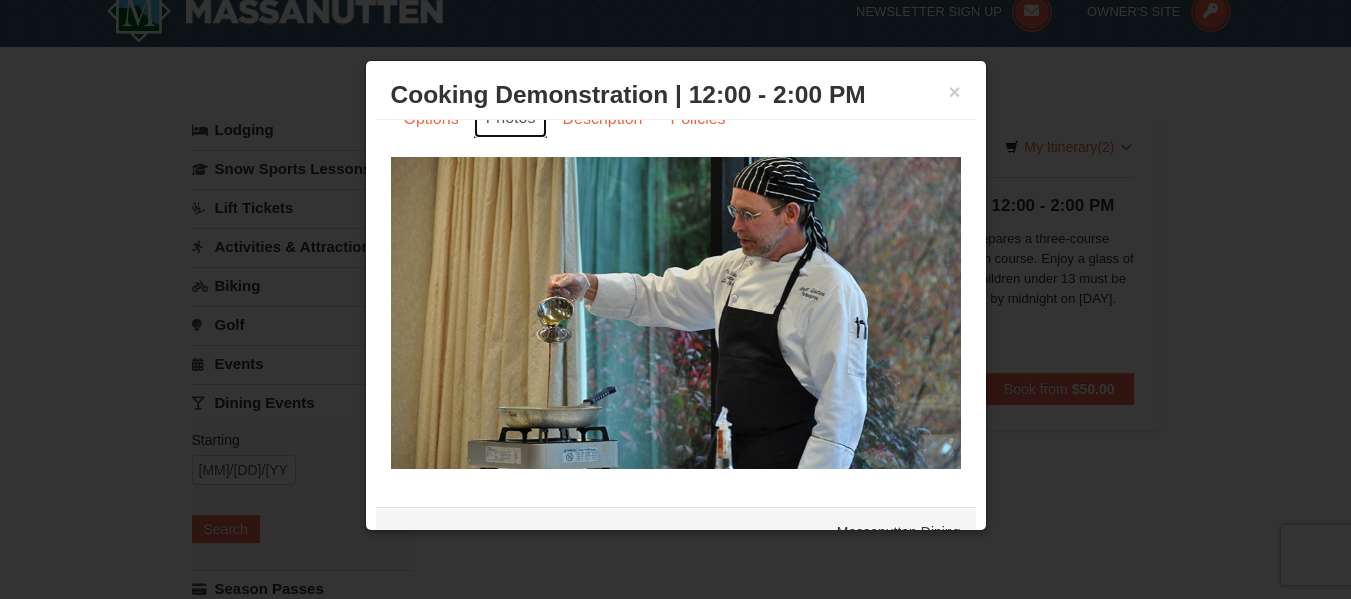 scroll, scrollTop: 0, scrollLeft: 0, axis: both 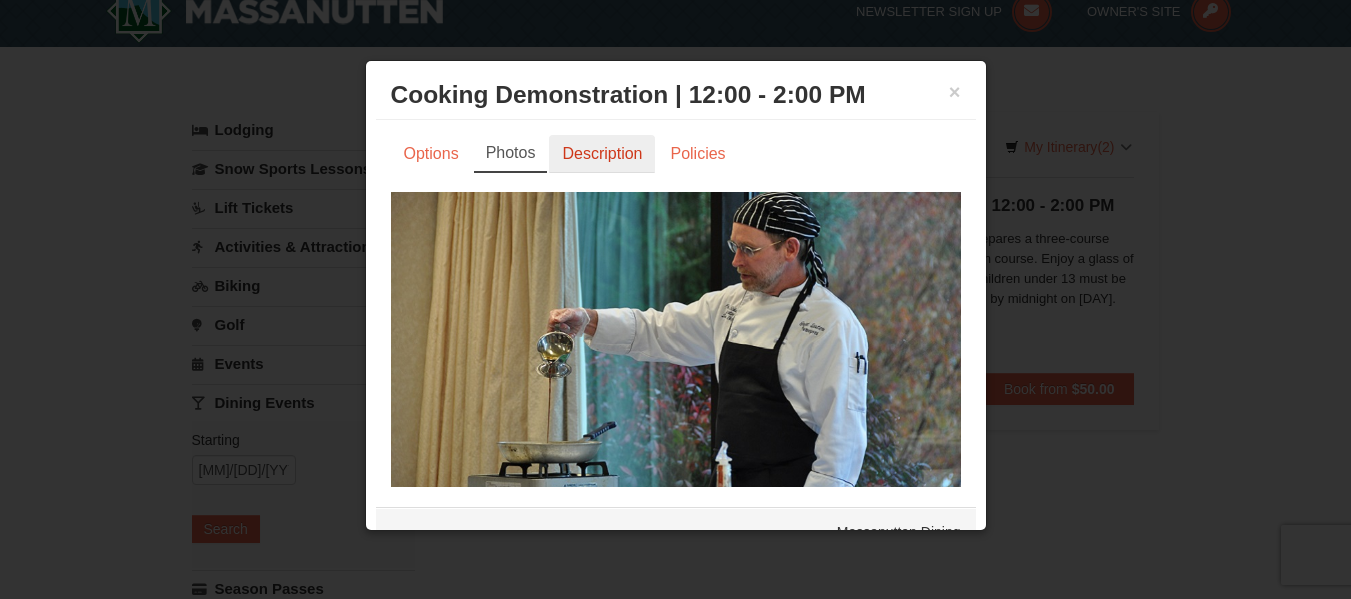 click on "Description" at bounding box center (602, 154) 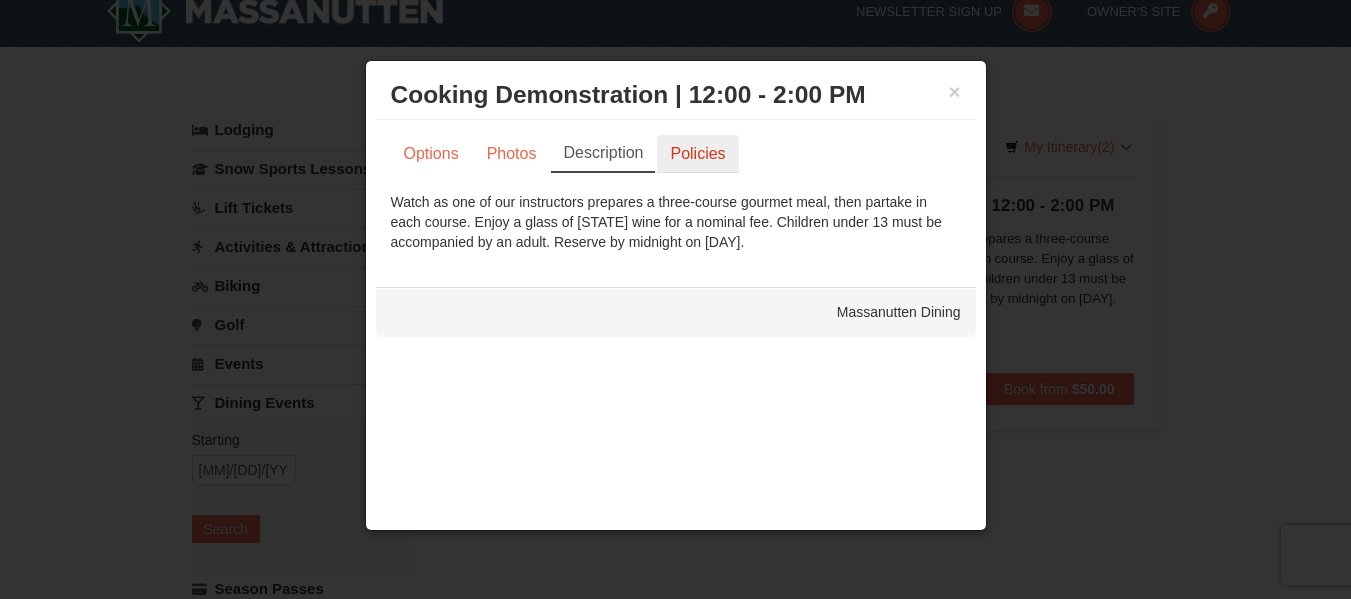 click on "Policies" at bounding box center (697, 154) 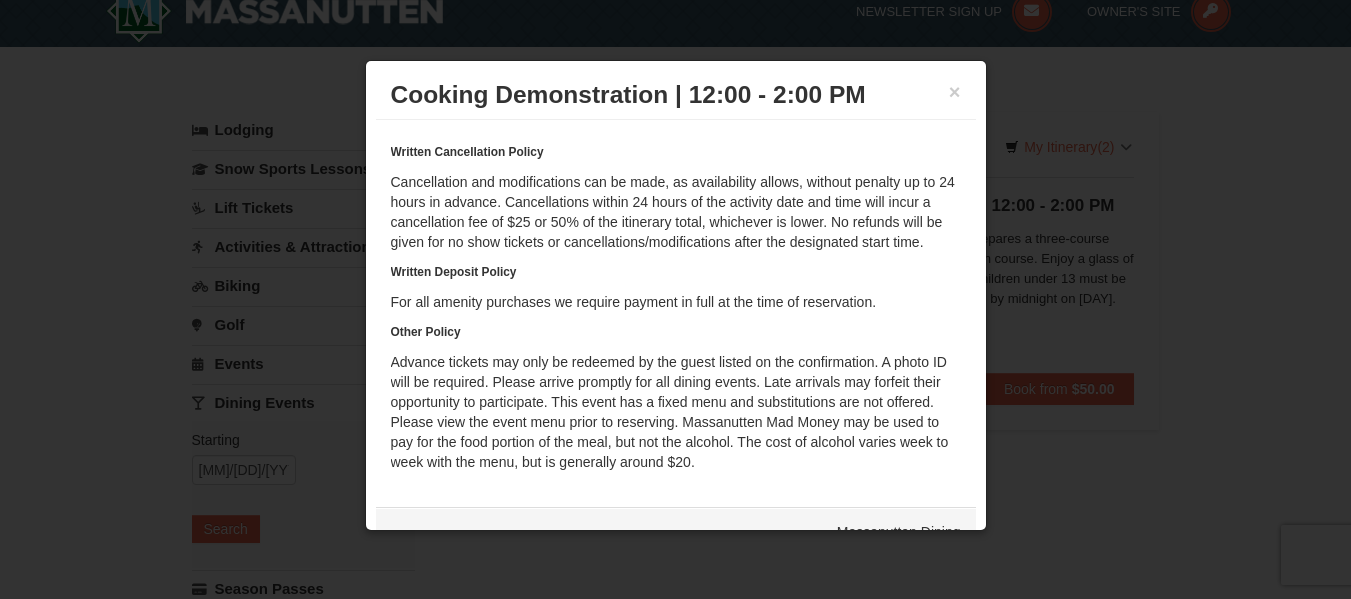 scroll, scrollTop: 0, scrollLeft: 0, axis: both 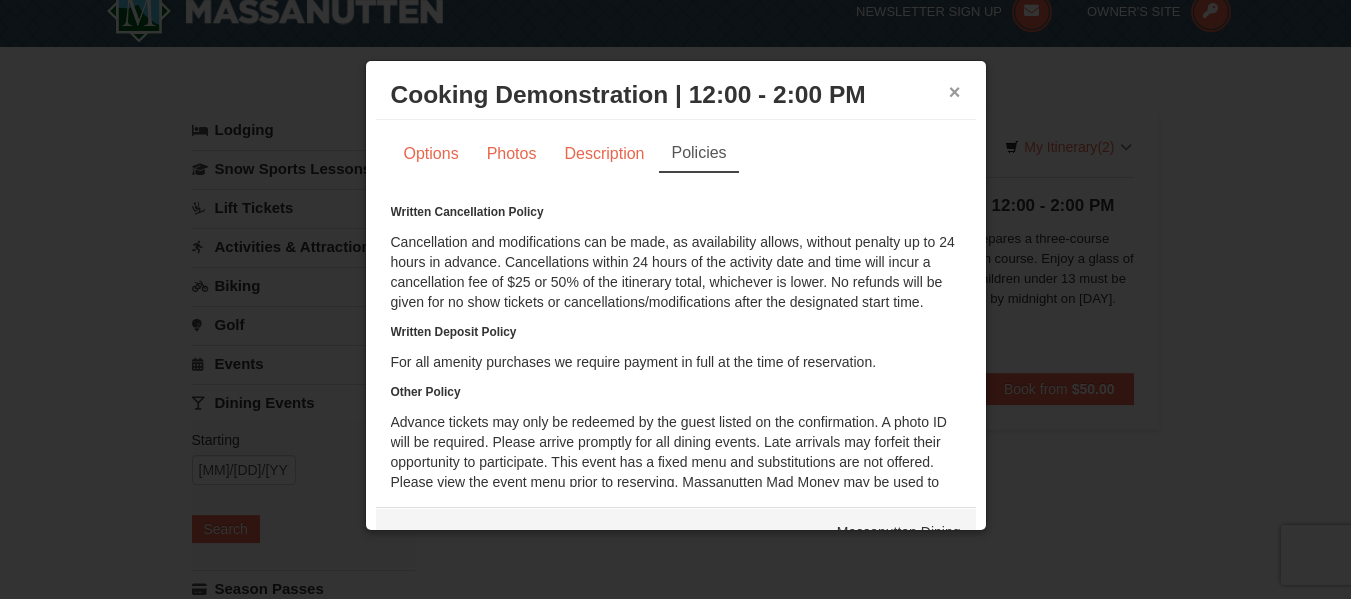 click on "×" at bounding box center [955, 92] 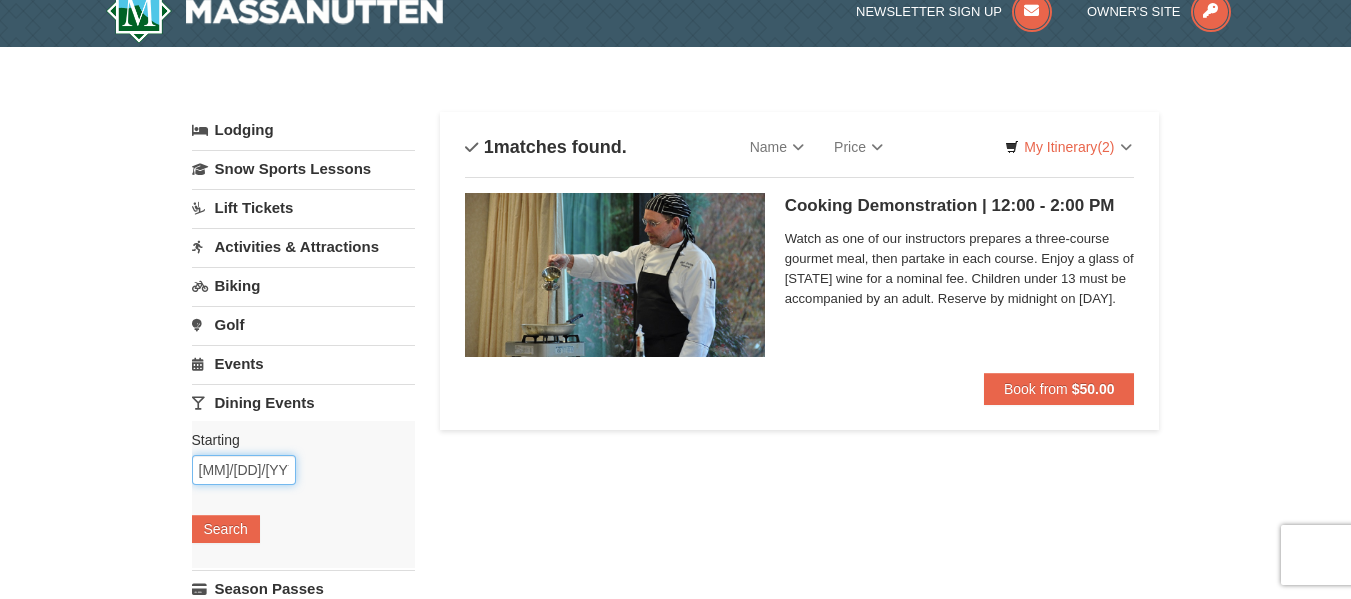 click on "[DATE]" at bounding box center (244, 470) 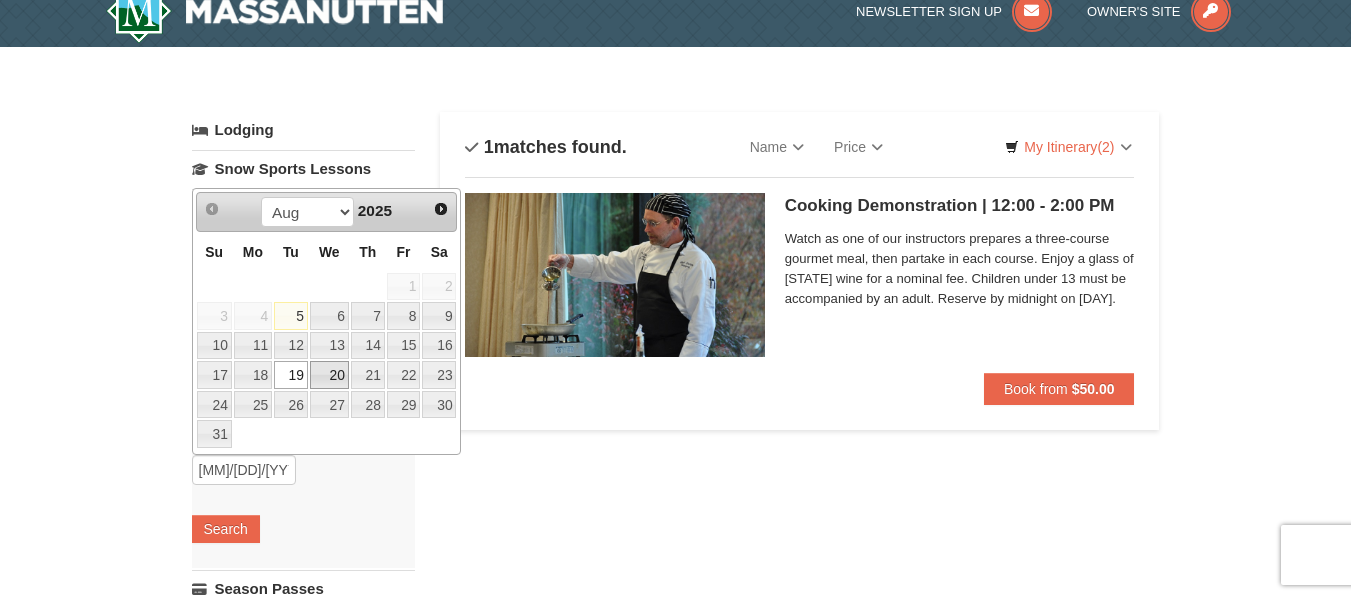 click on "20" at bounding box center [329, 375] 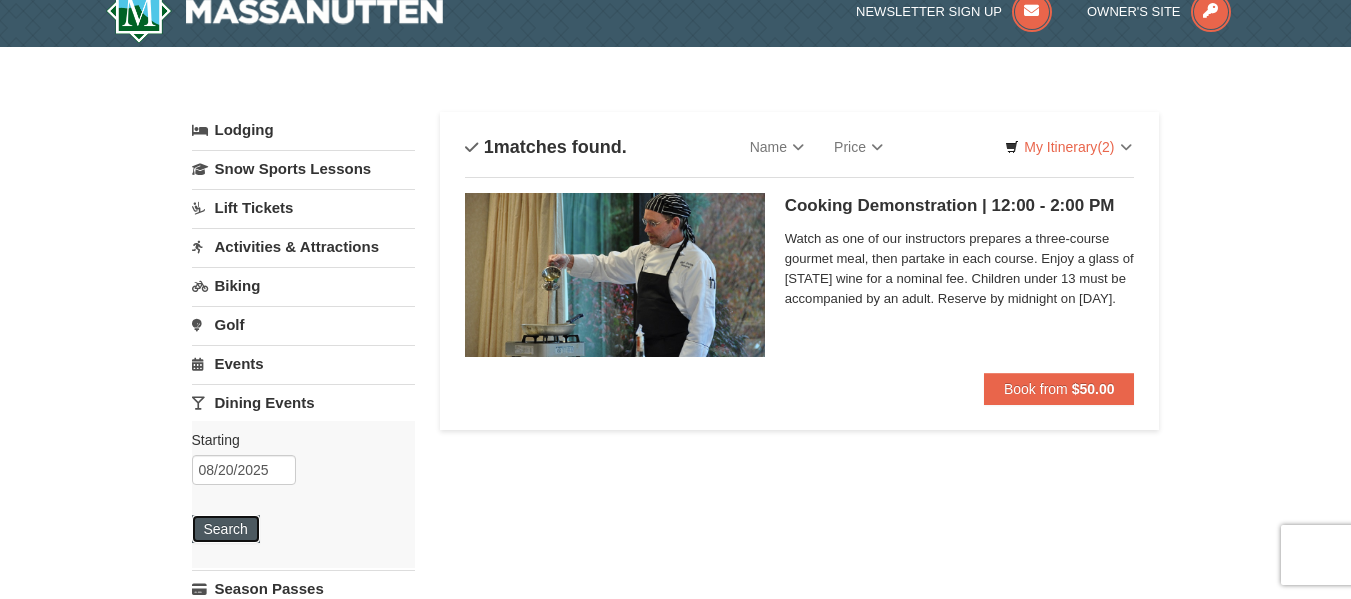 click on "Search" at bounding box center [226, 529] 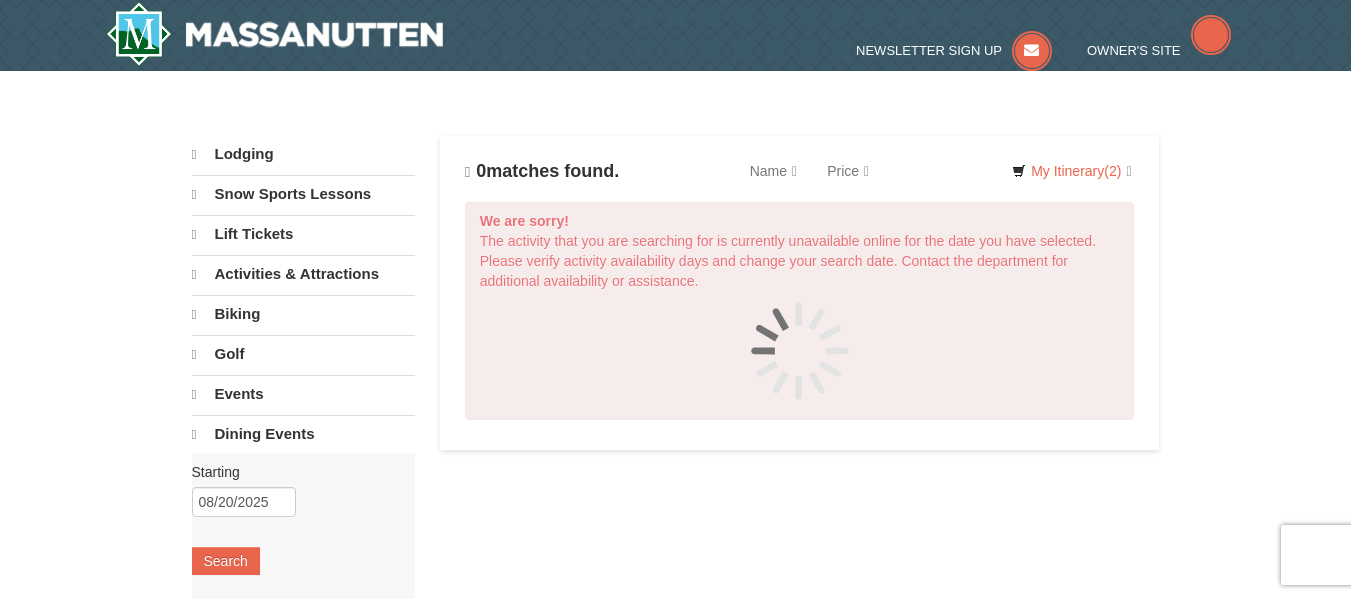 scroll, scrollTop: 0, scrollLeft: 0, axis: both 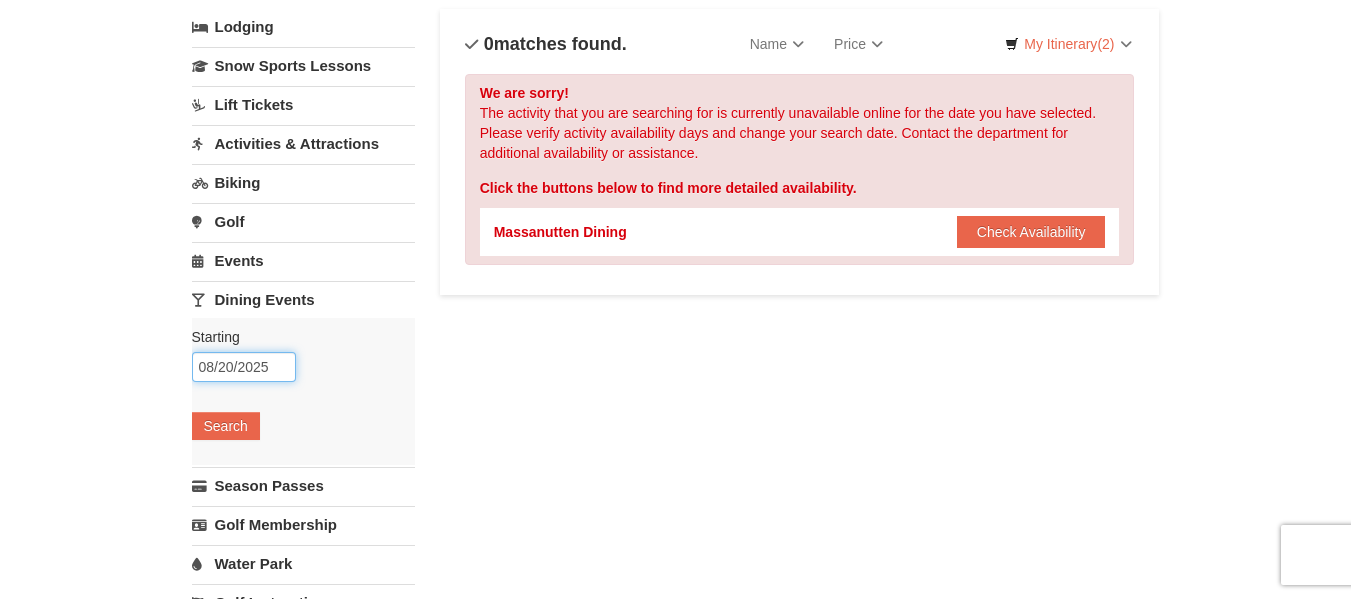 click on "08/20/2025" at bounding box center [244, 367] 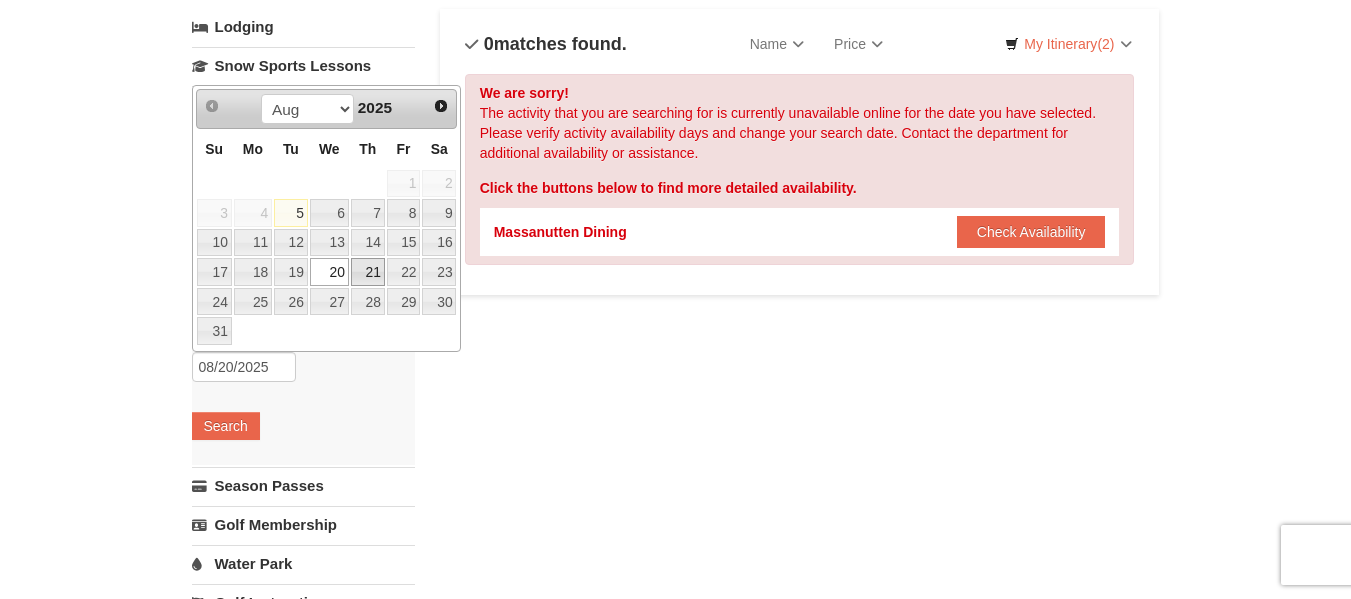 click on "21" at bounding box center [368, 272] 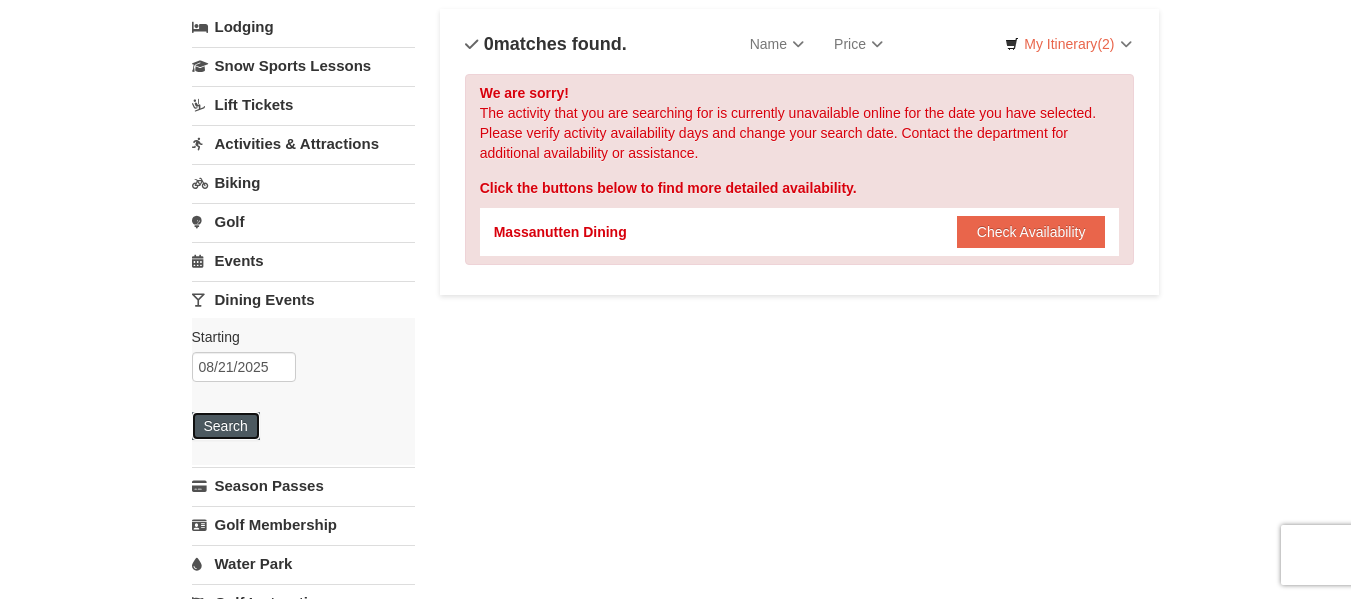 click on "Search" at bounding box center [226, 426] 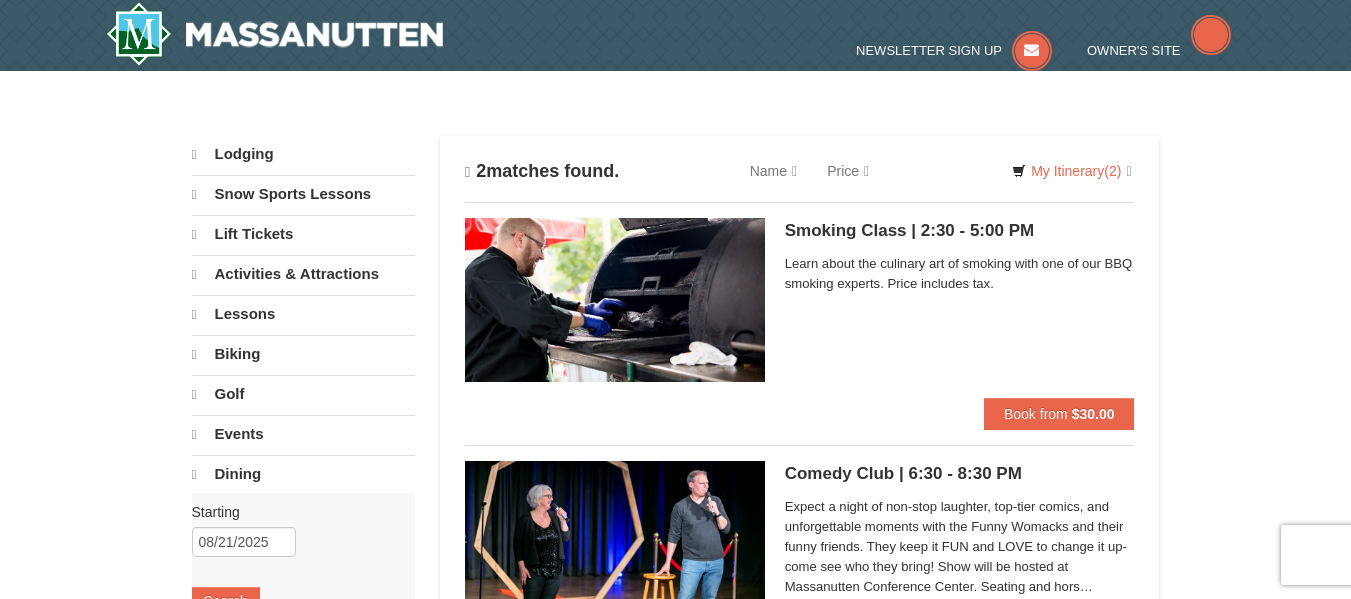 scroll, scrollTop: 0, scrollLeft: 0, axis: both 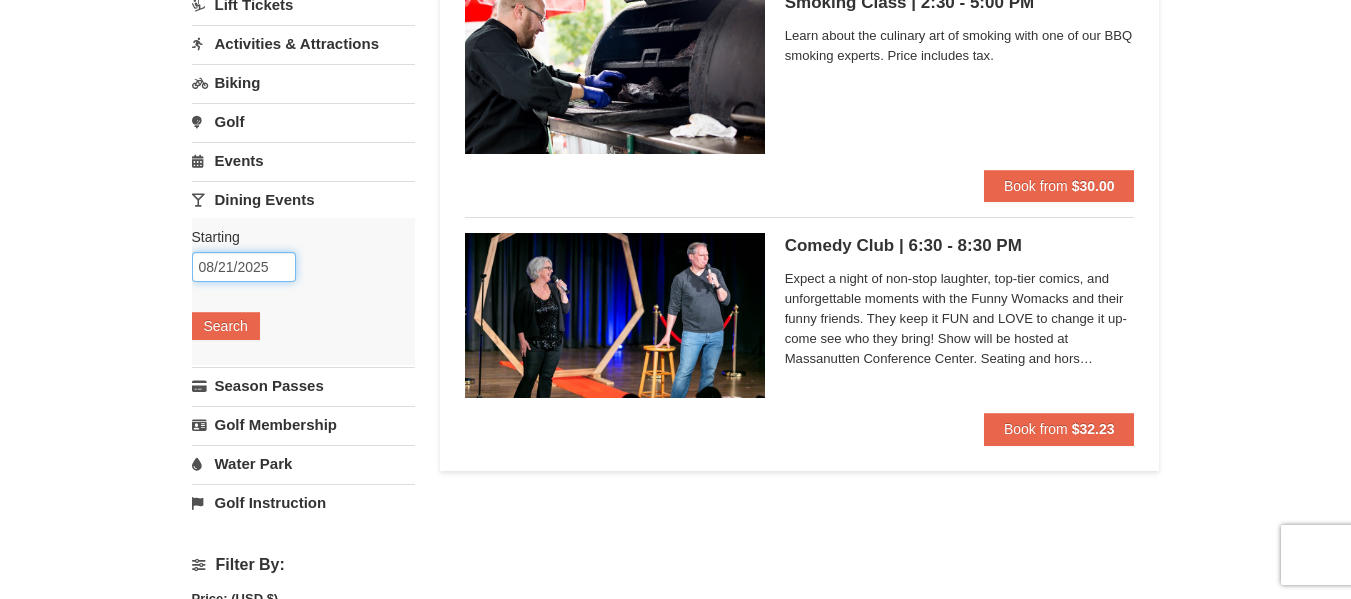 click on "08/21/2025" at bounding box center (244, 267) 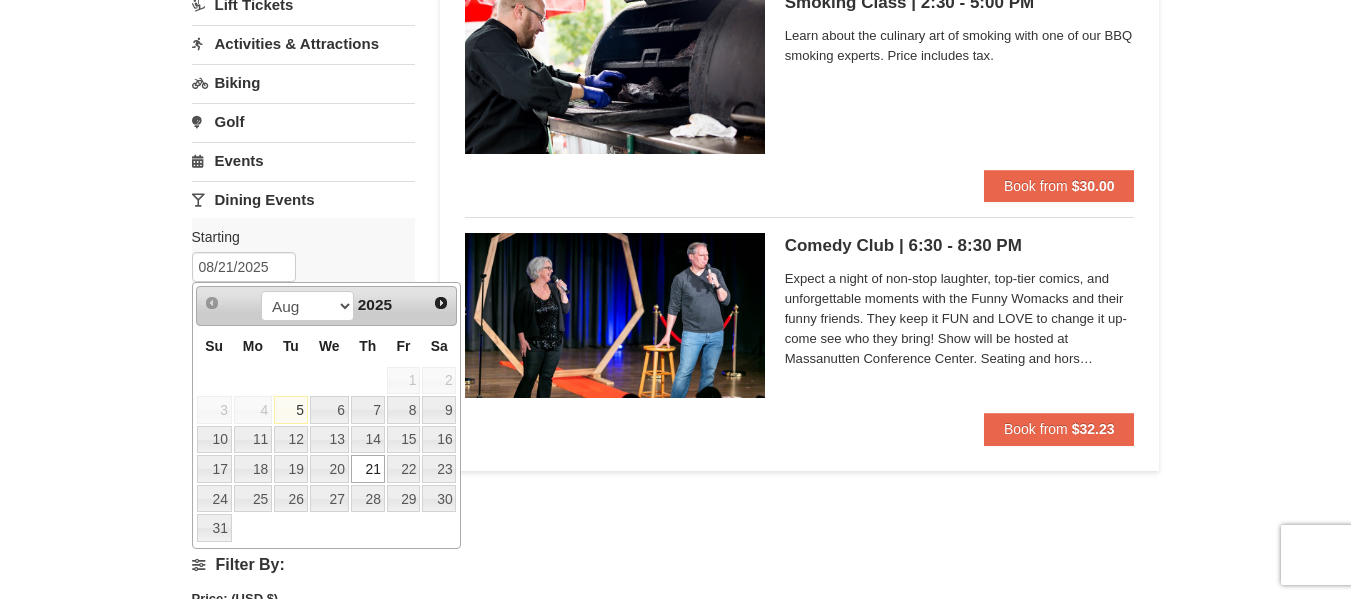 click on "Lodging
Arrival Please format dates MM/DD/YYYY
[DATE]
Departure Please format dates MM/DD/YYYY
[DATE]
Adults
[NUMBER]
Children
[NUMBER]
Search
Snow Sports Lessons
Starting" at bounding box center (676, 433) 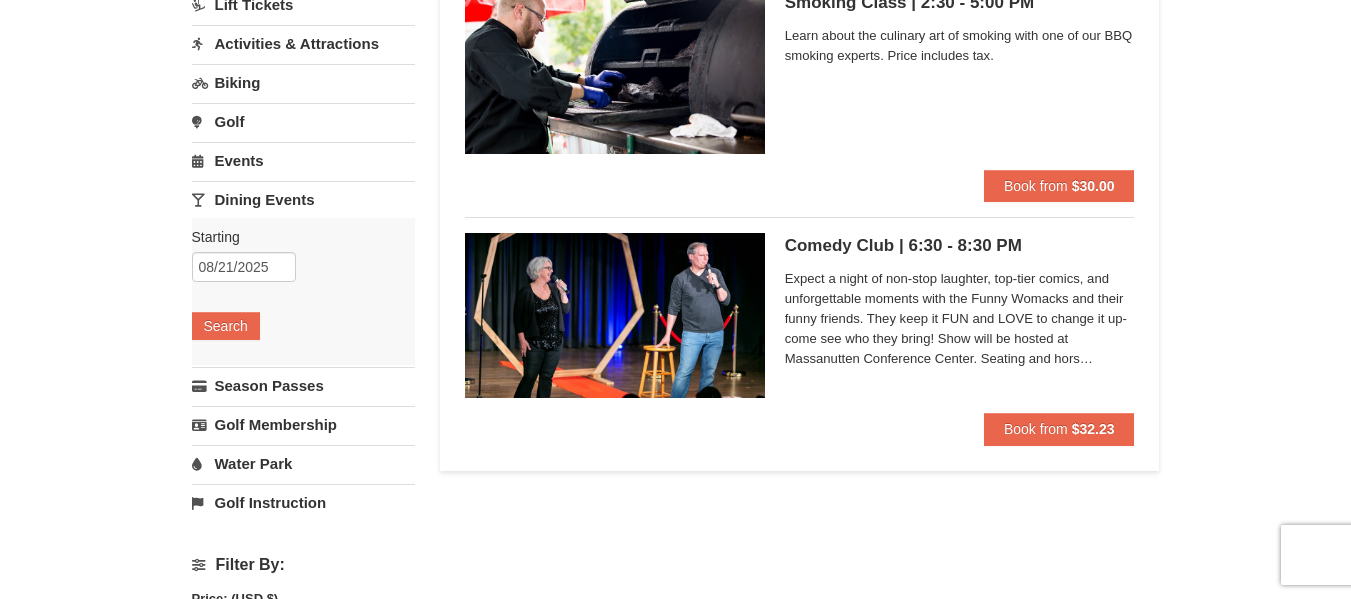 click on "Water Park" at bounding box center (303, 463) 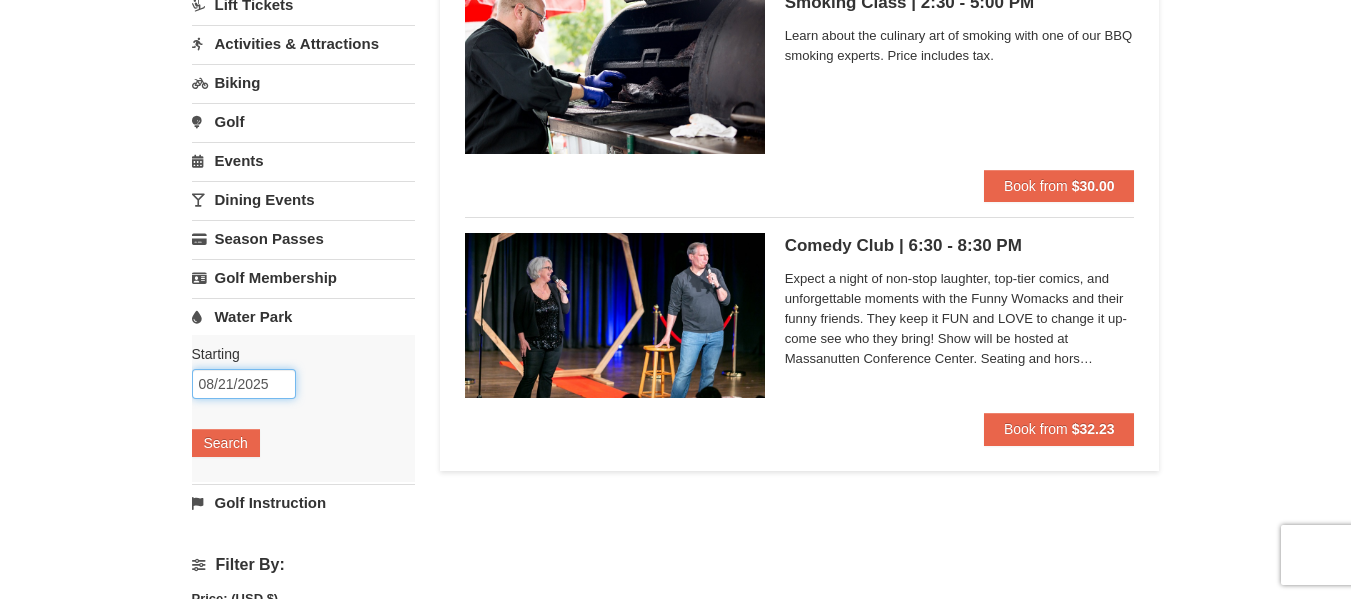 click on "08/21/2025" at bounding box center [244, 384] 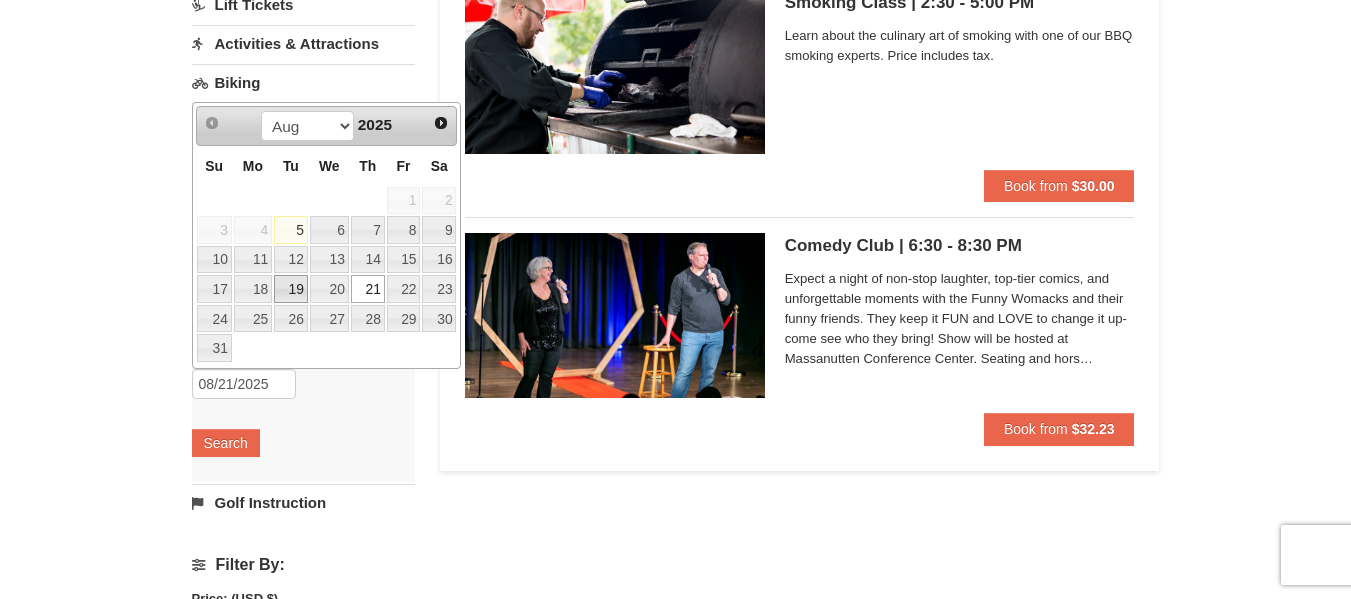 click on "19" at bounding box center [291, 289] 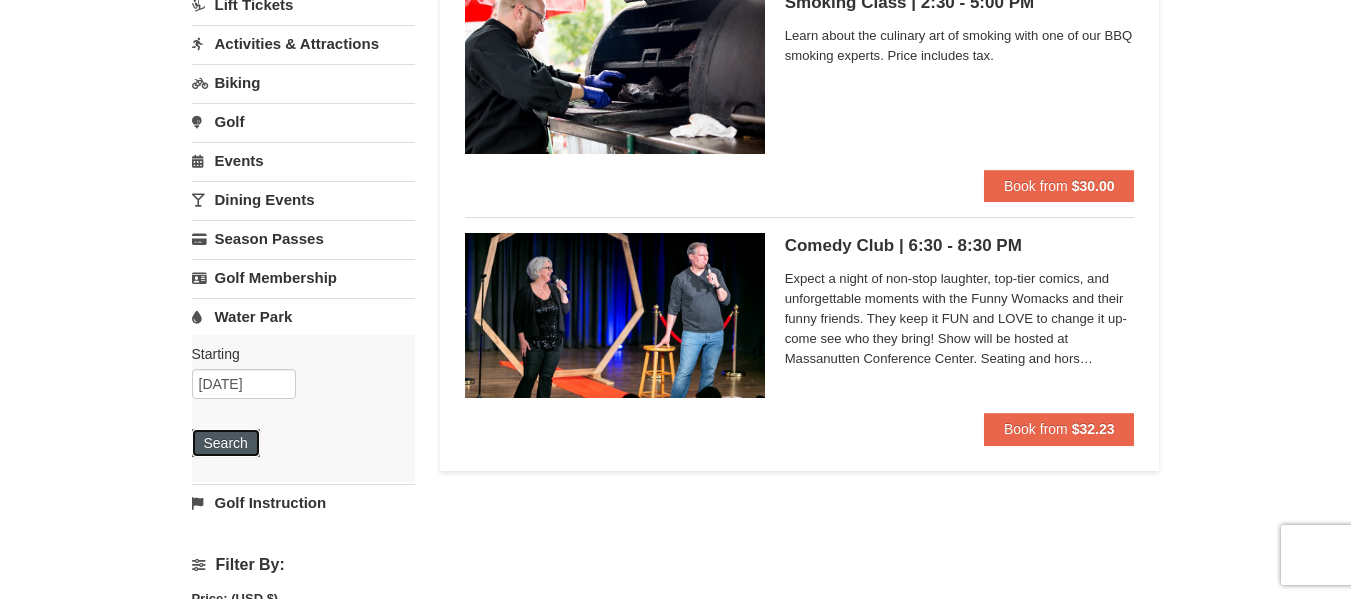 click on "Search" at bounding box center (226, 443) 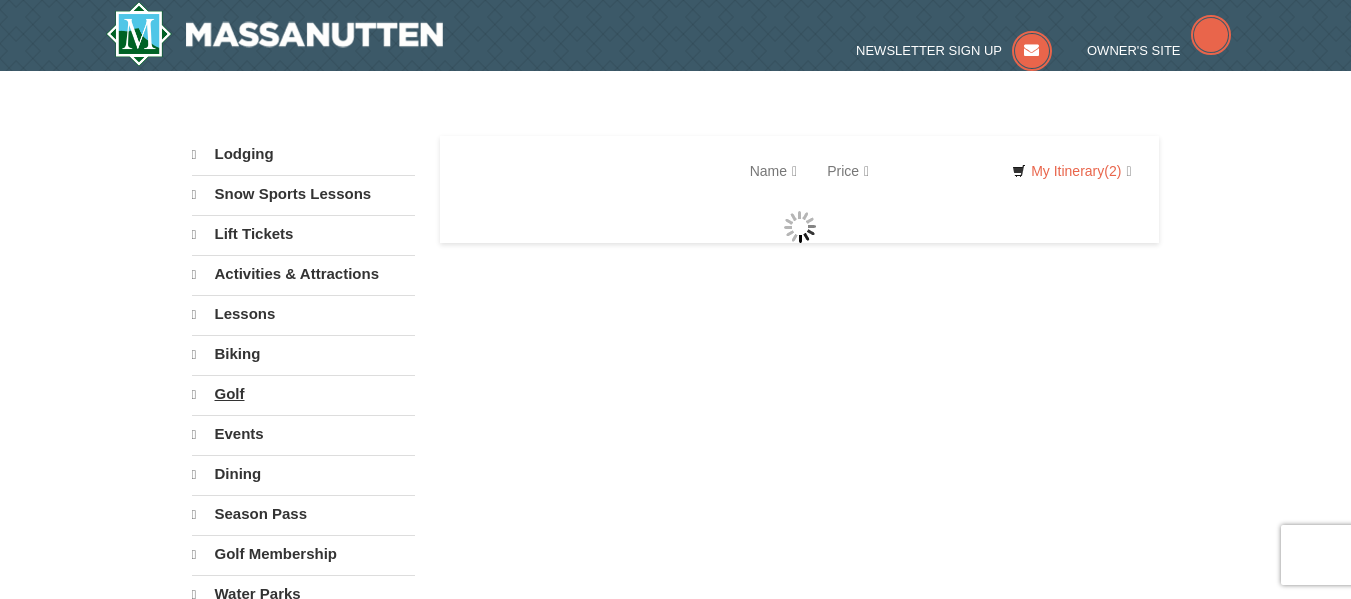 scroll, scrollTop: 0, scrollLeft: 0, axis: both 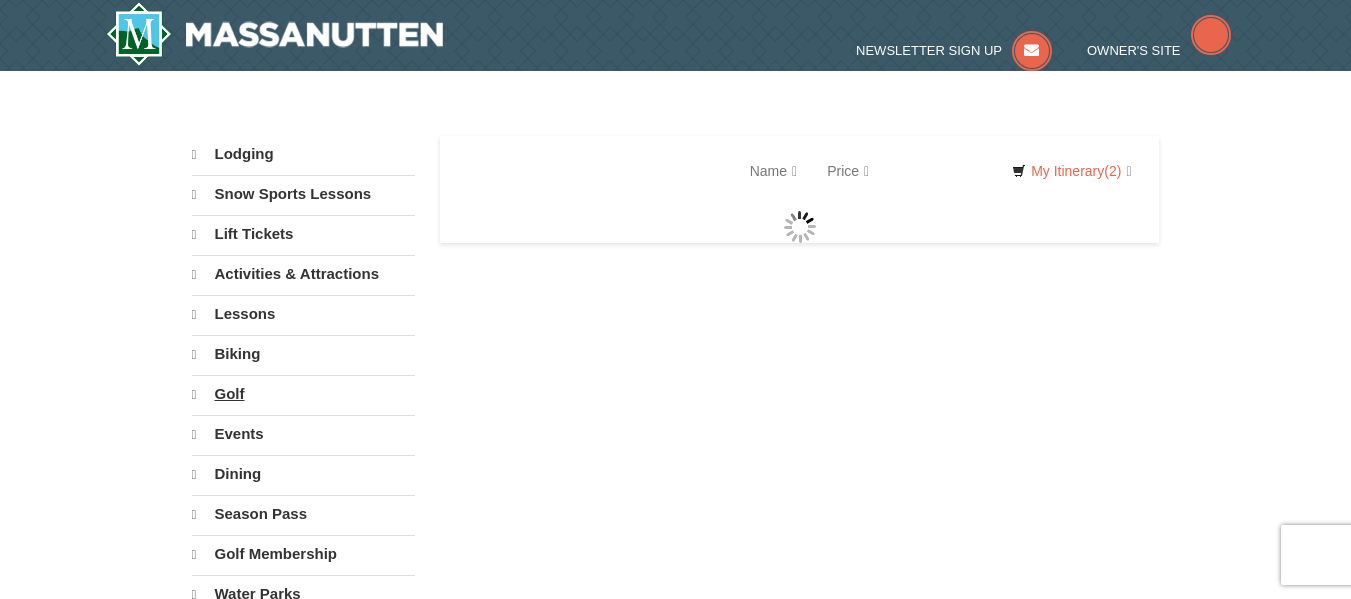 select on "8" 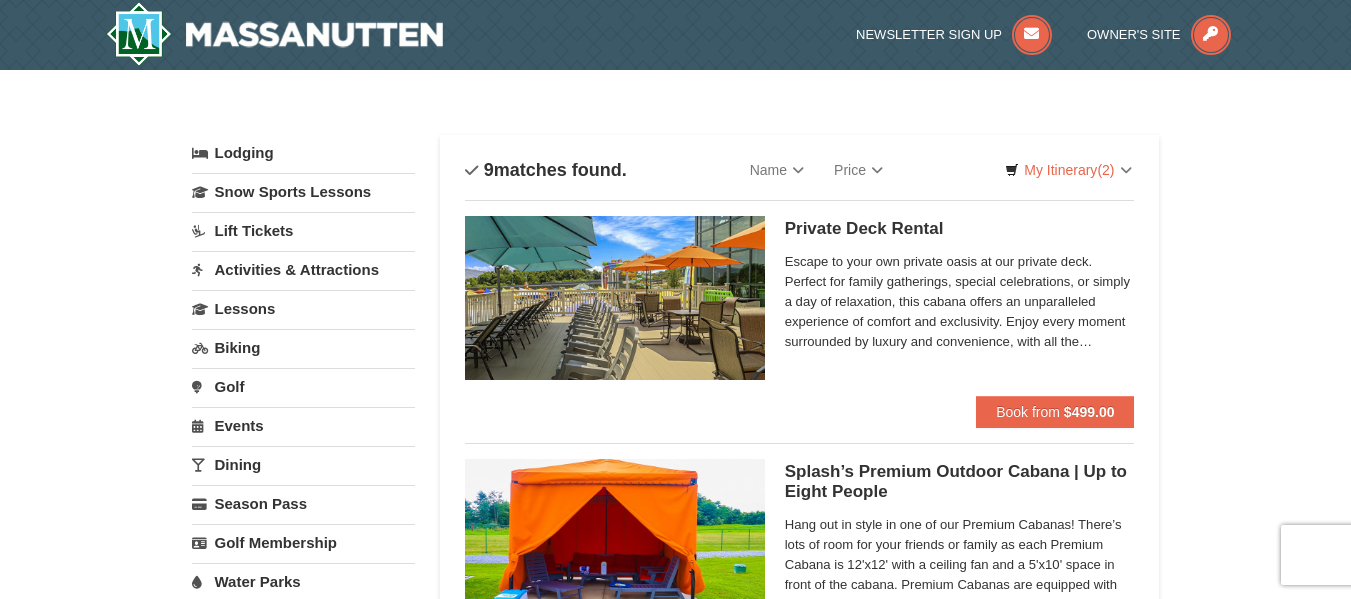 scroll, scrollTop: 0, scrollLeft: 0, axis: both 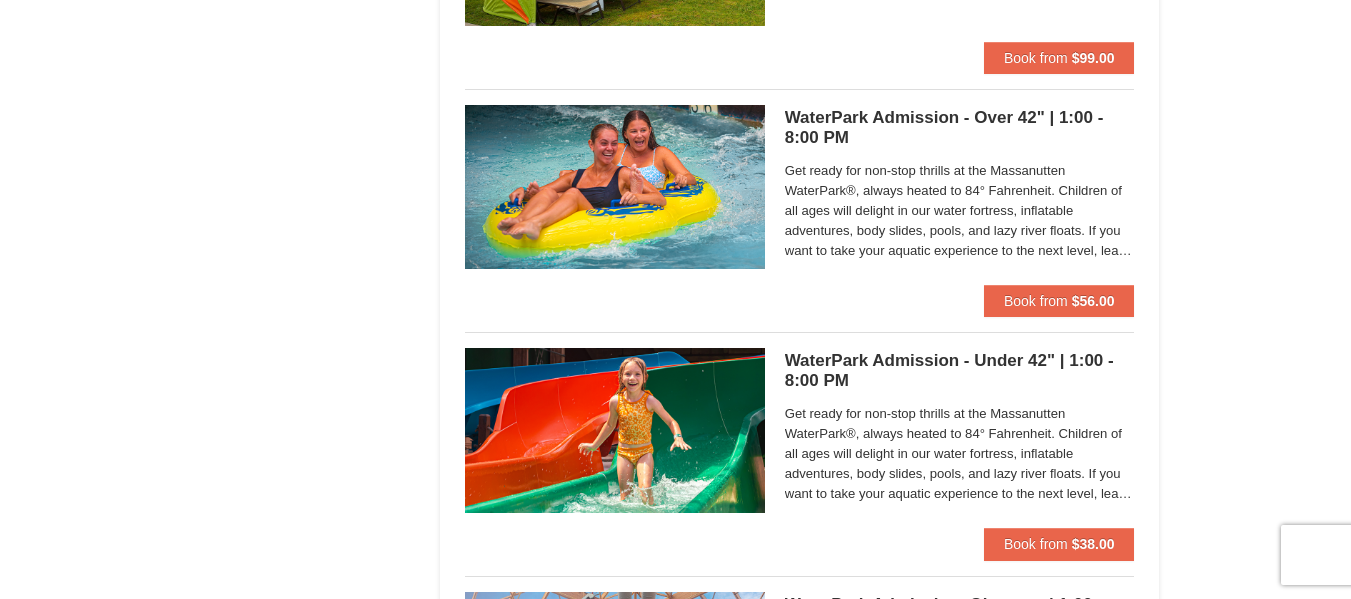 click on "Get ready for non-stop thrills at the Massanutten WaterPark®, always heated to 84° Fahrenheit. Children of all ages will delight in our water fortress, inflatable adventures, body slides, pools, and lazy river floats. If you want to take your aquatic experience to the next level, learn how to surf on our FlowRider® Endless Wave. No matter what adventure you choose, you’ll be sure to meet new friends along the way! Don't forget to bring a towel." at bounding box center [960, 211] 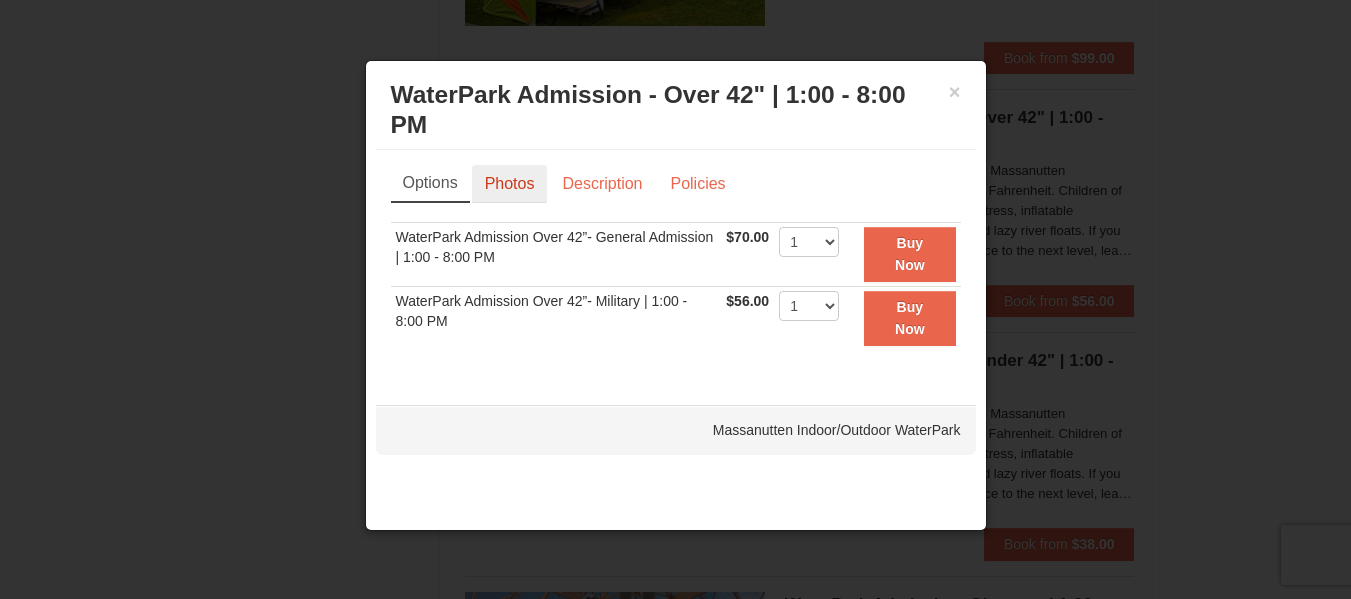 click on "Photos" at bounding box center (510, 184) 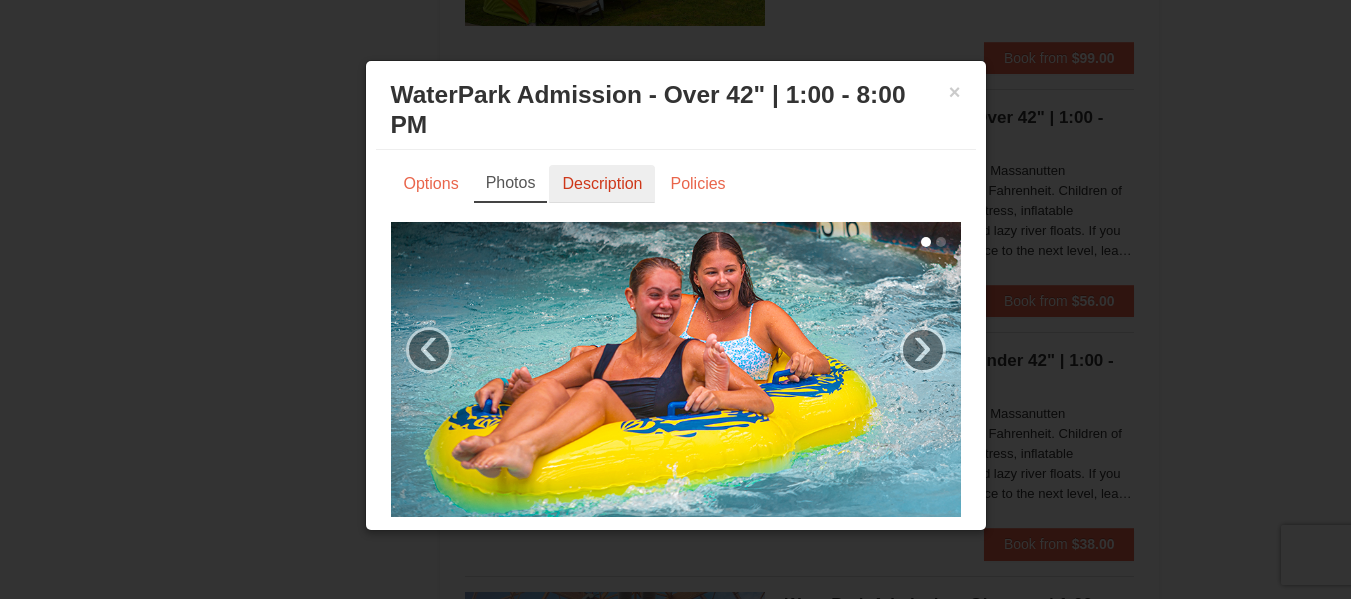 click on "Description" at bounding box center [602, 184] 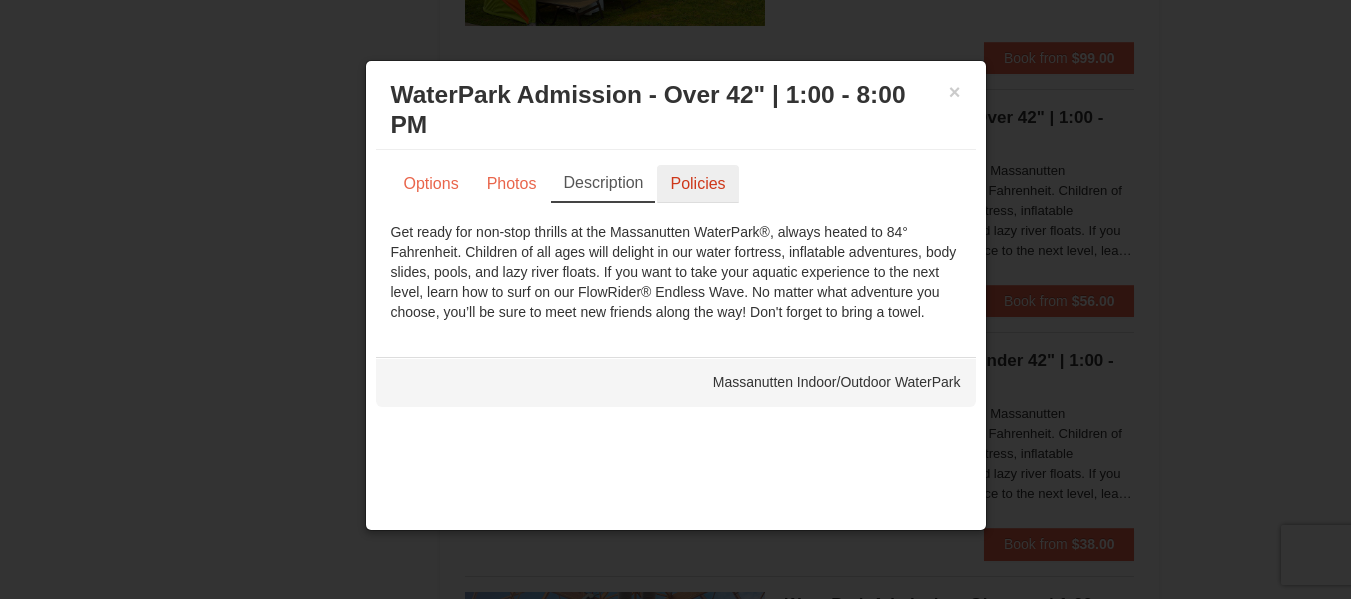 click on "Policies" at bounding box center (697, 184) 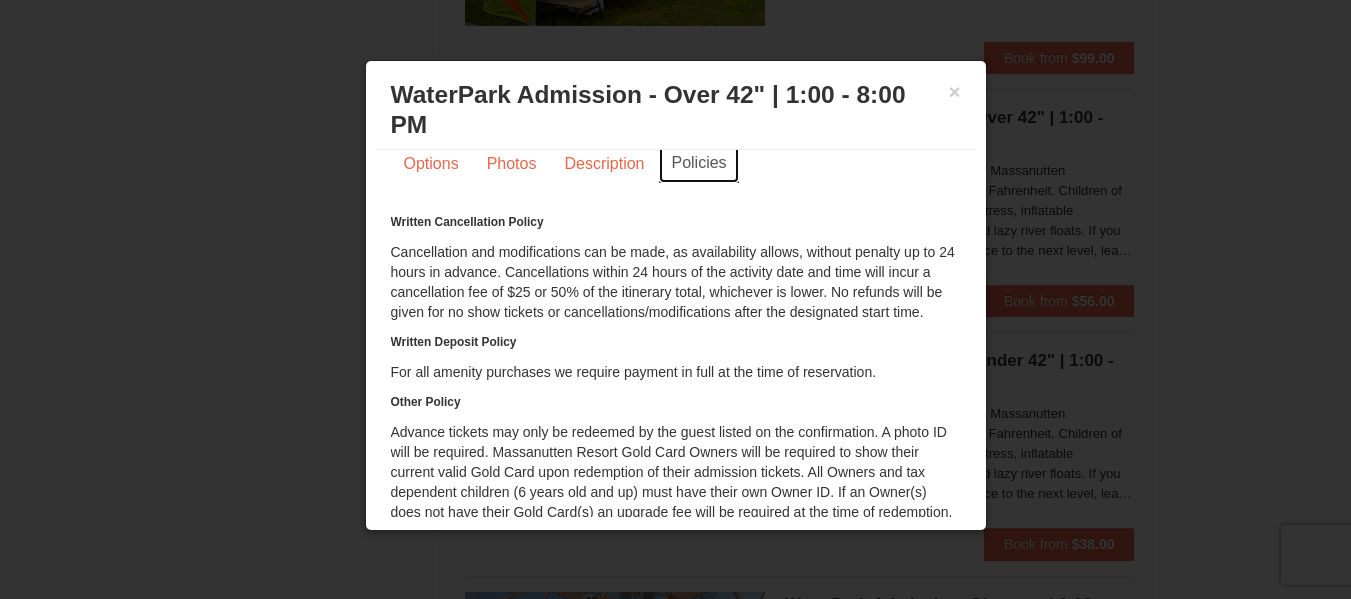 scroll, scrollTop: 0, scrollLeft: 0, axis: both 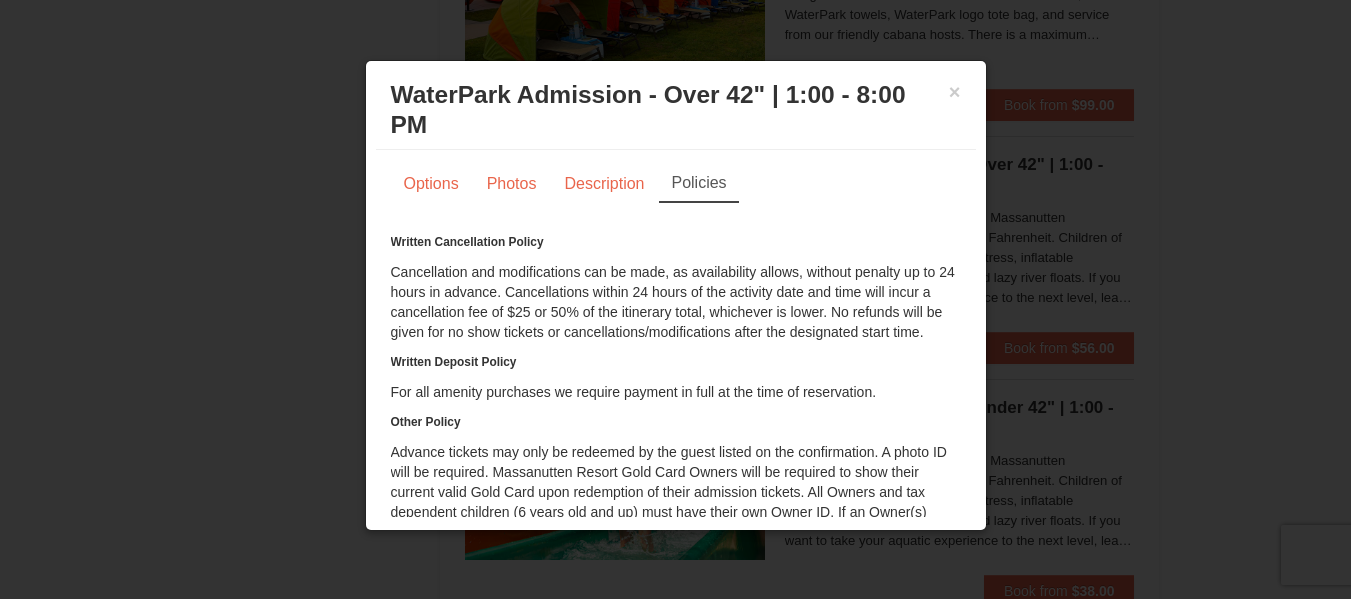 click on "Options
Photos
Description
Policies
Sorry, no matches found.
Please remove some filters, or change your dates to find available options.
WaterPark Admission Over 42”- General Admission | 1:00 - 8:00 PM
$70.00
Includes all fees. Tax excluded.
1
2
3
4
5 6 7 8 9 10 11 12 13" at bounding box center [676, 423] 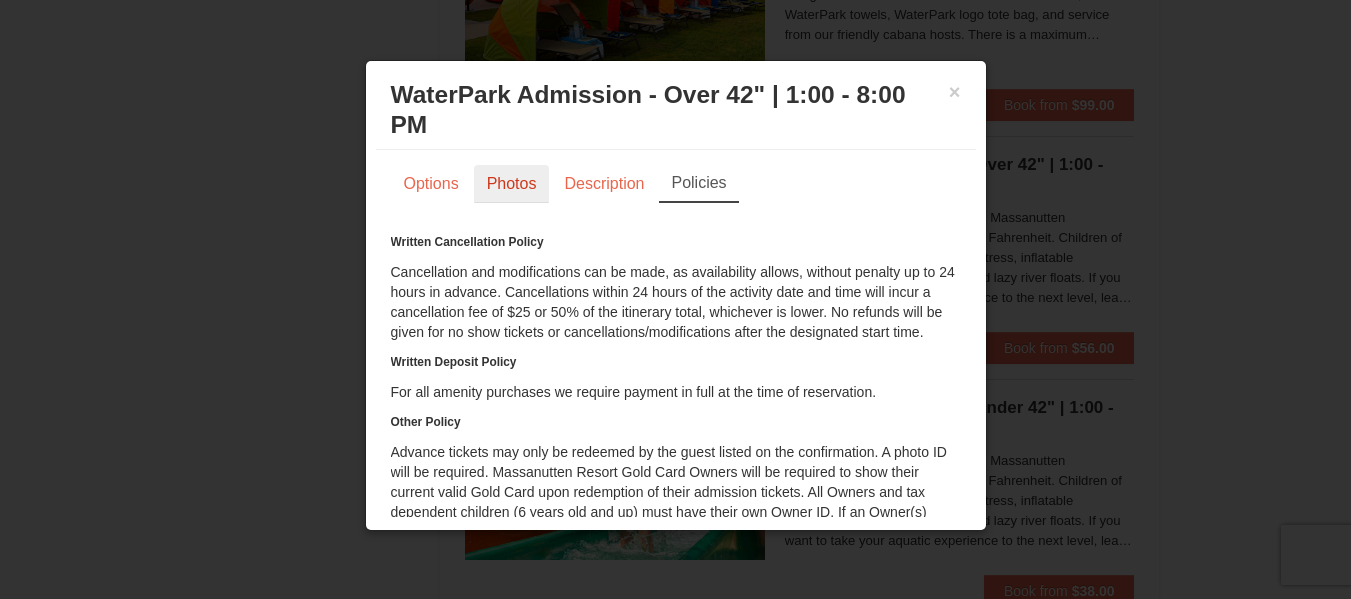 click on "Photos" at bounding box center (512, 184) 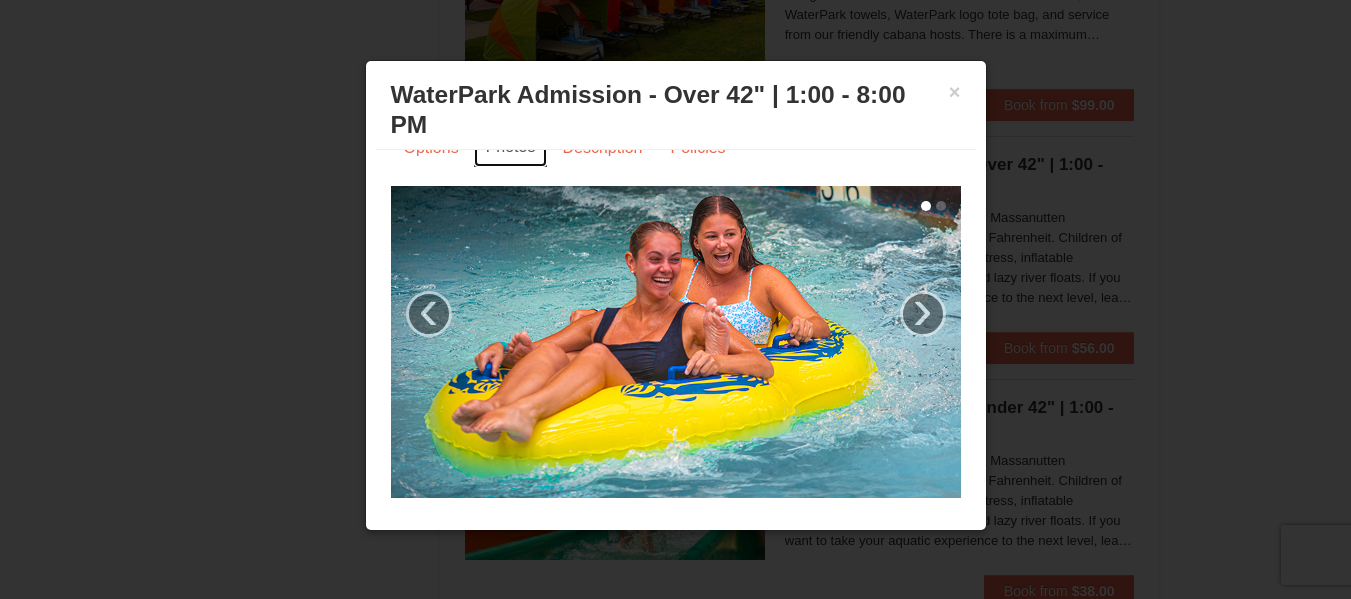 scroll, scrollTop: 0, scrollLeft: 0, axis: both 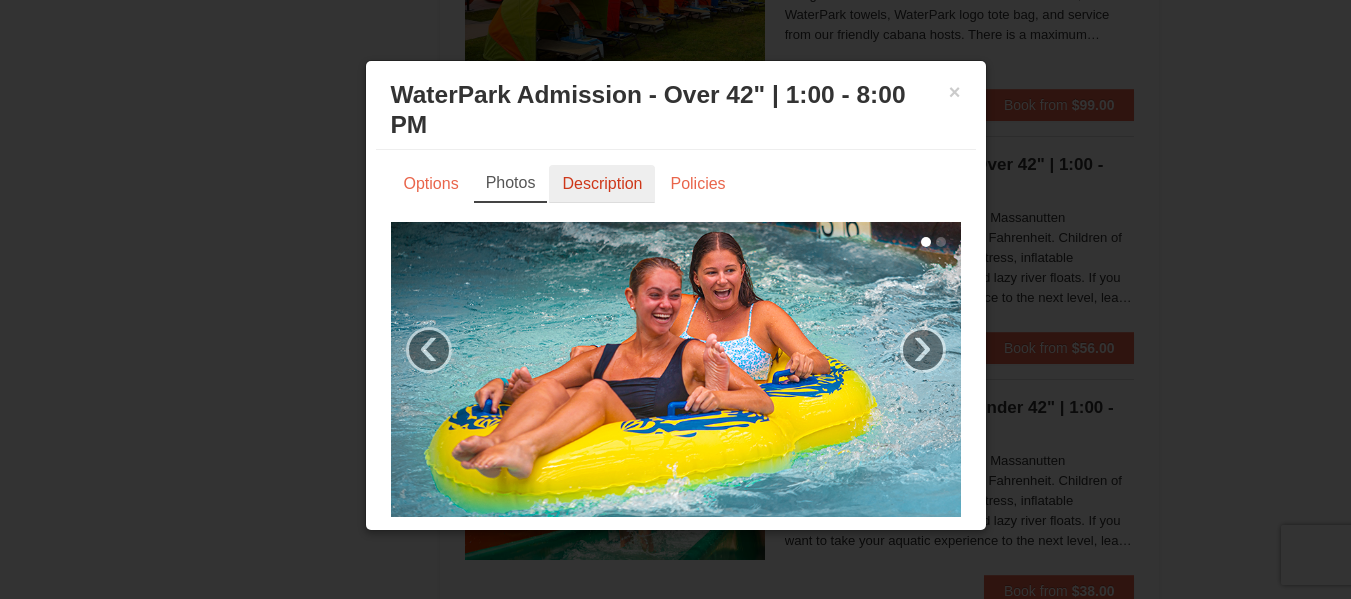click on "Description" at bounding box center [602, 184] 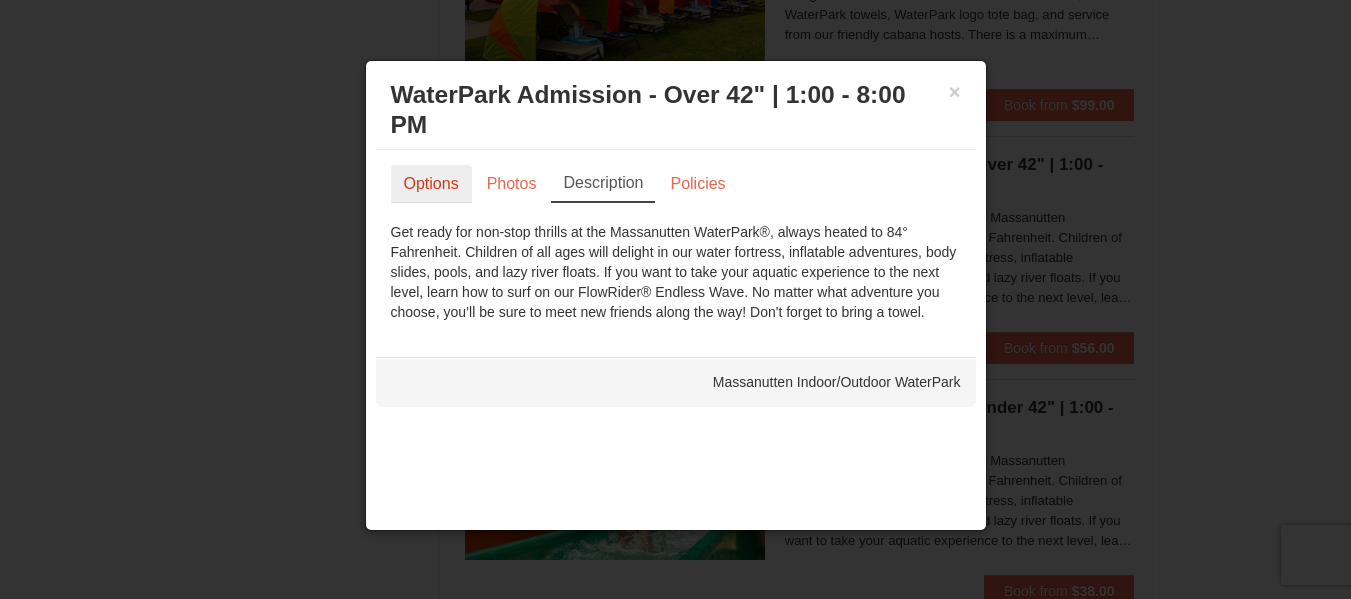 click on "Options" at bounding box center (431, 184) 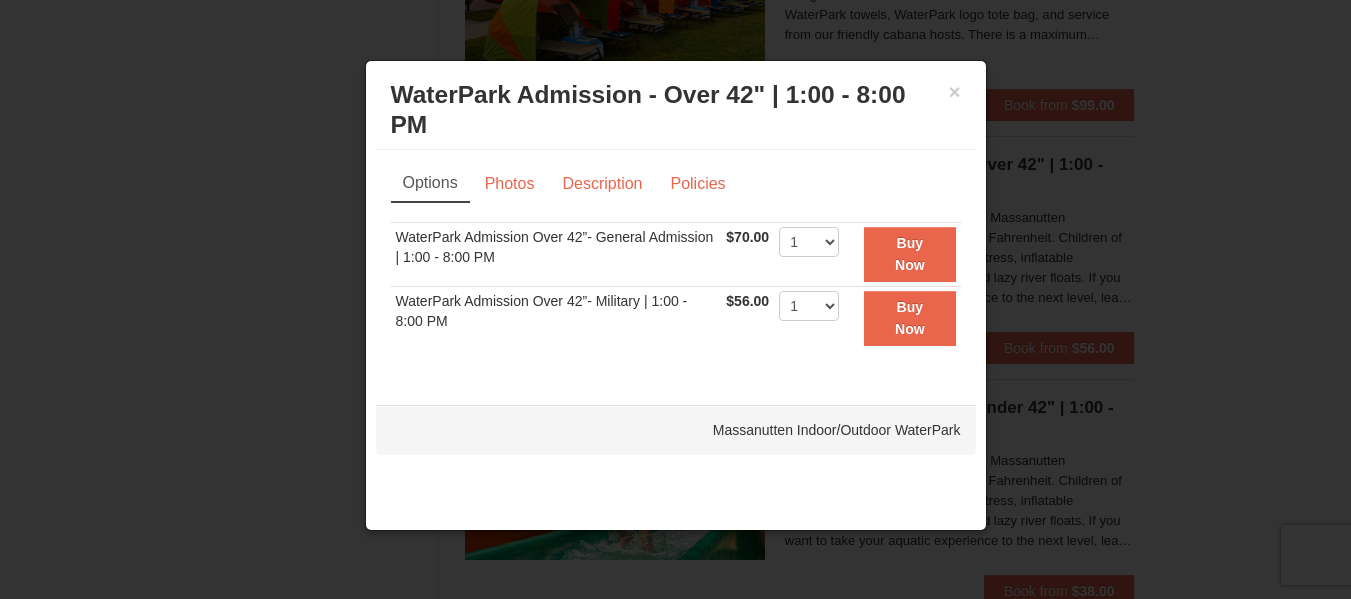 click on "WaterPark Admission - Over 42" | 1:00 - 8:00 PM  Massanutten Indoor/Outdoor WaterPark" at bounding box center (676, 110) 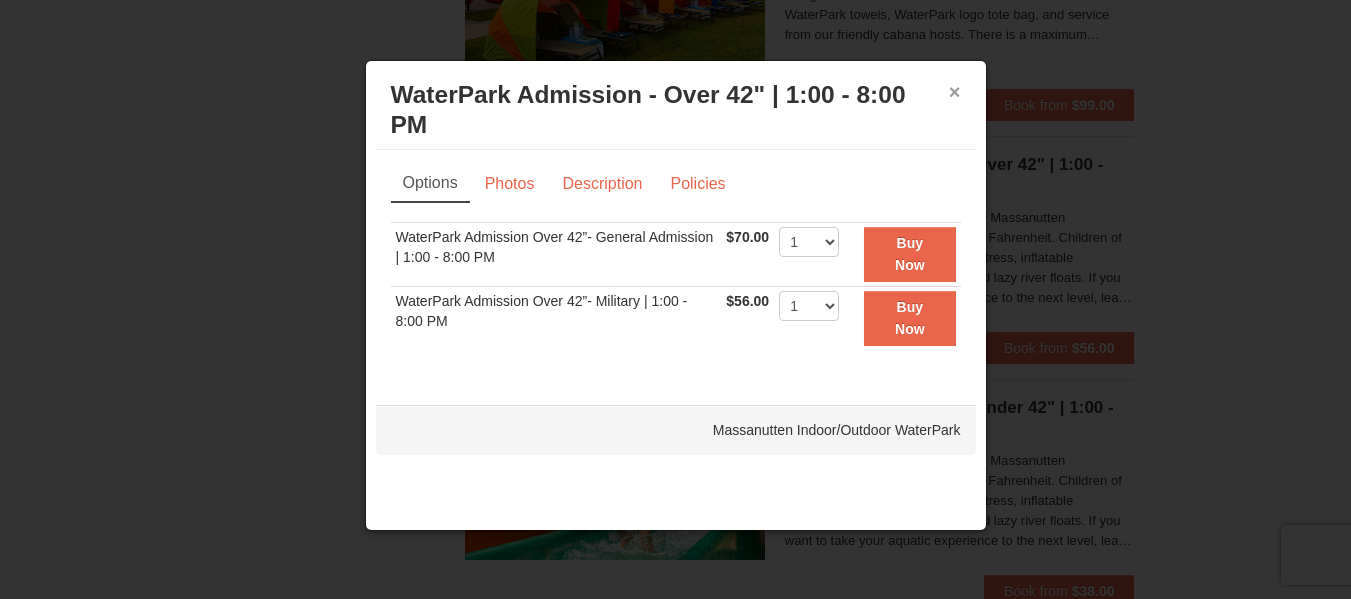 click on "×" at bounding box center [955, 92] 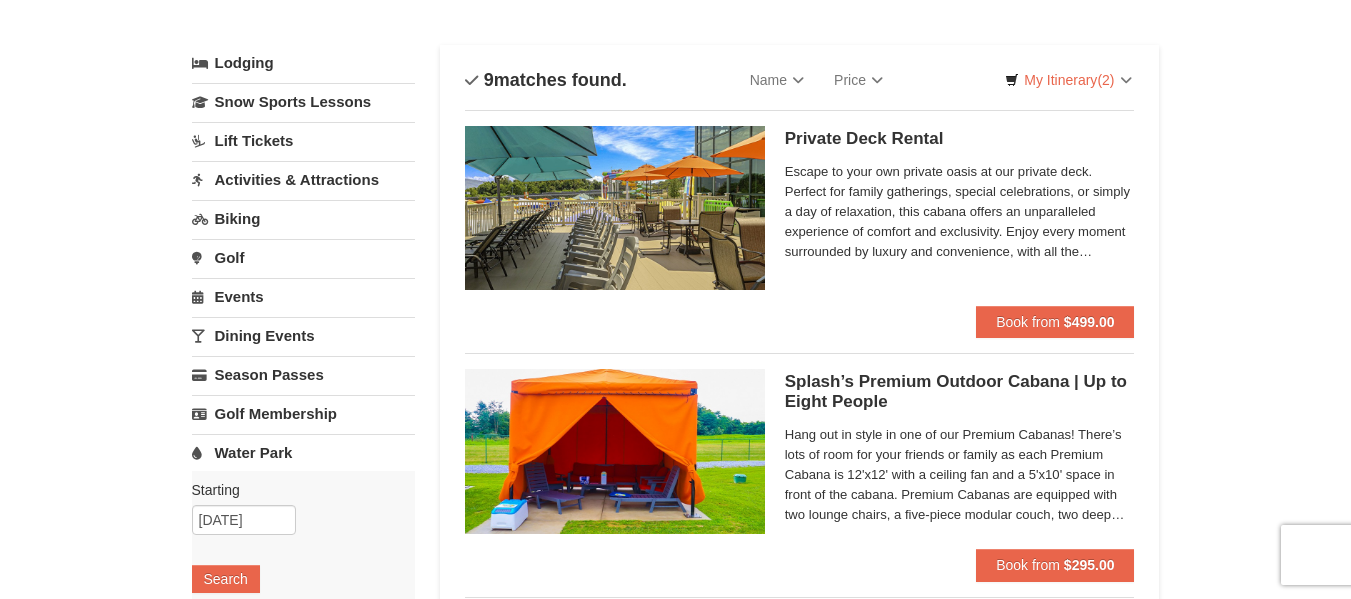 scroll, scrollTop: 0, scrollLeft: 0, axis: both 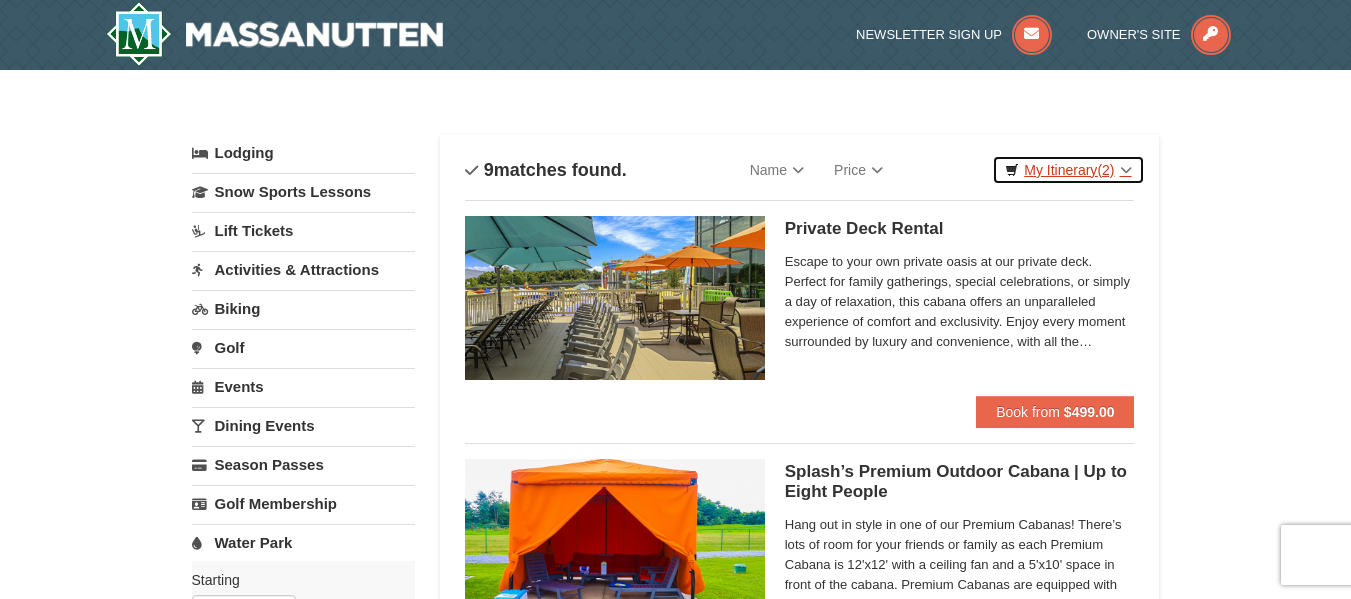 click on "My Itinerary (2)" at bounding box center (1068, 170) 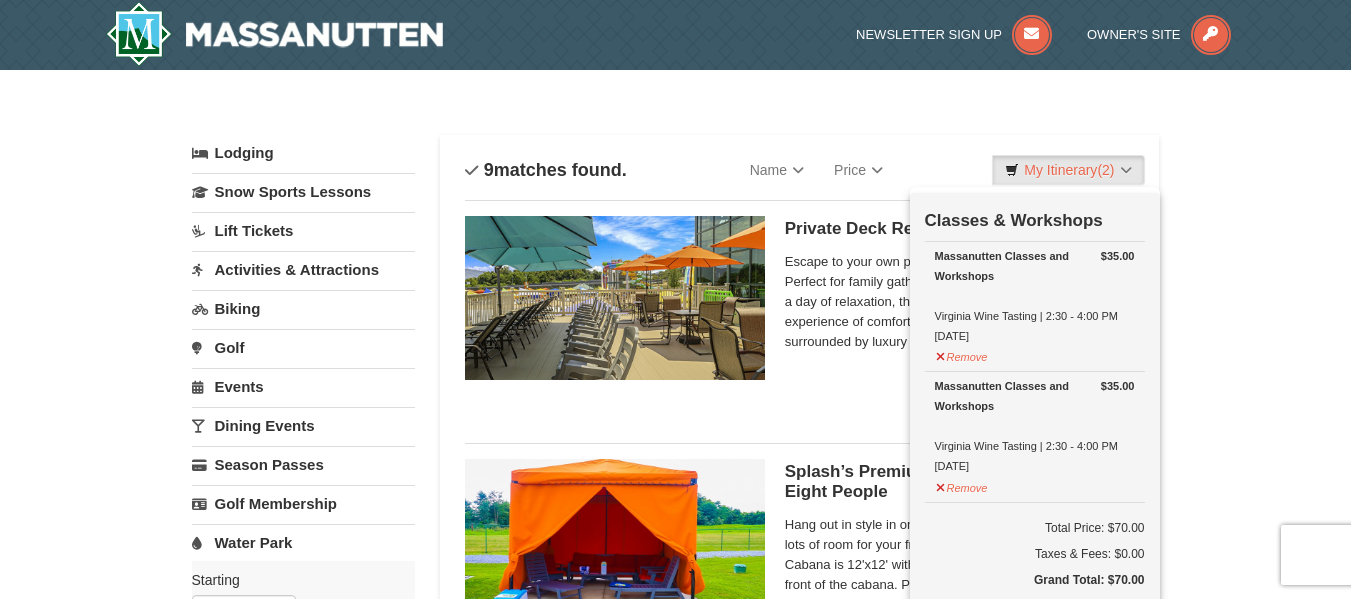 click on "[DATE]" at bounding box center [1035, 296] 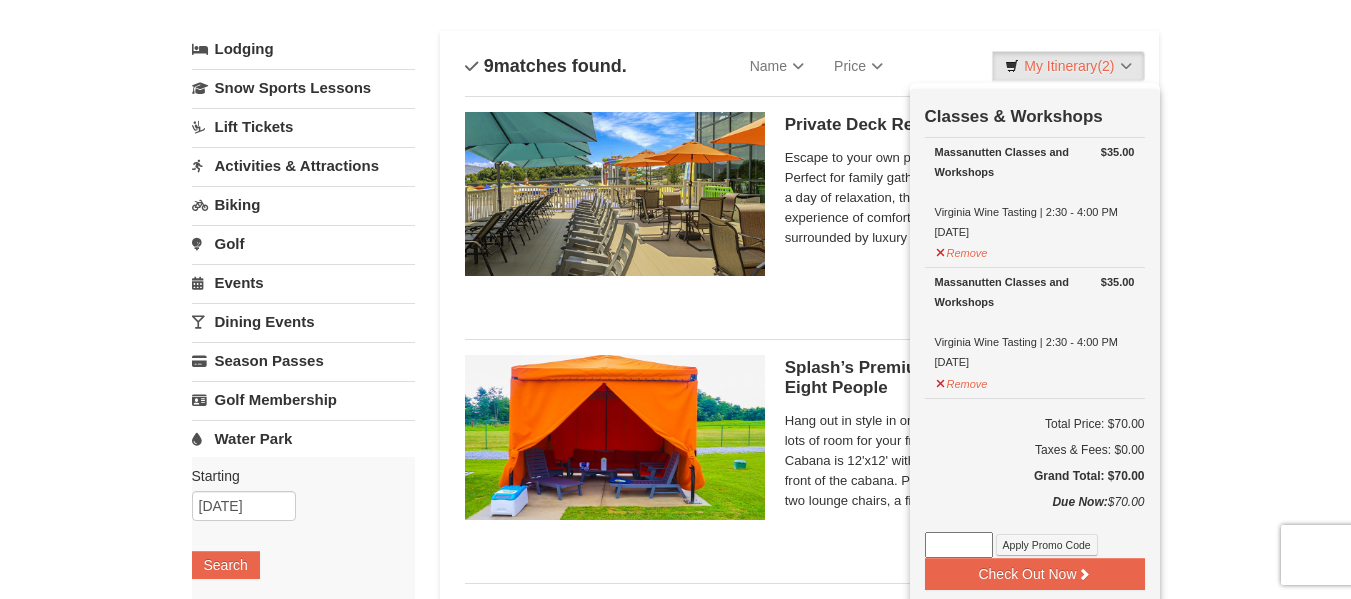 scroll, scrollTop: 105, scrollLeft: 0, axis: vertical 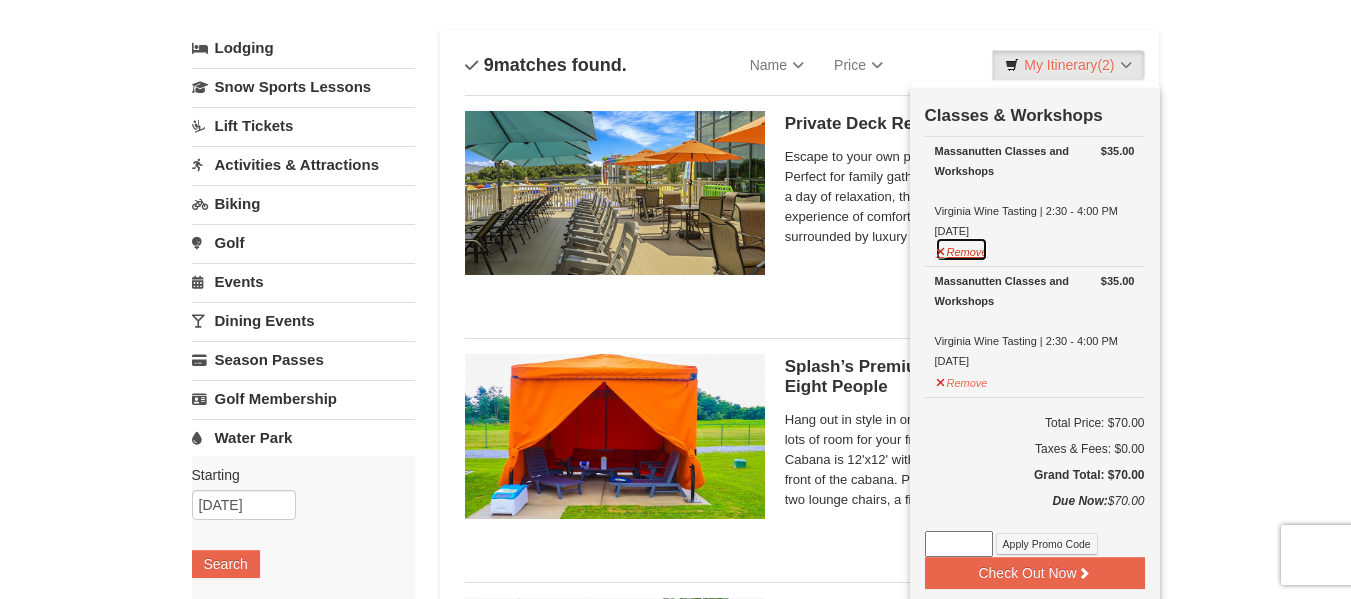 click on "Remove" at bounding box center (962, 249) 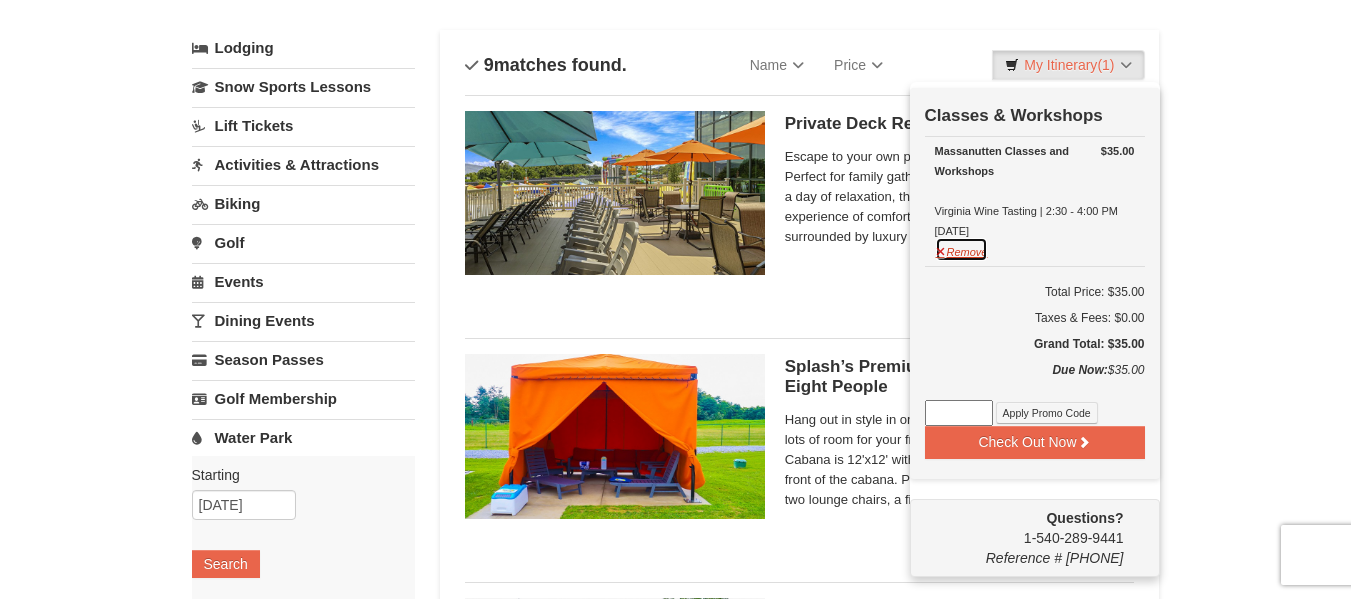 click on "Remove" at bounding box center (962, 249) 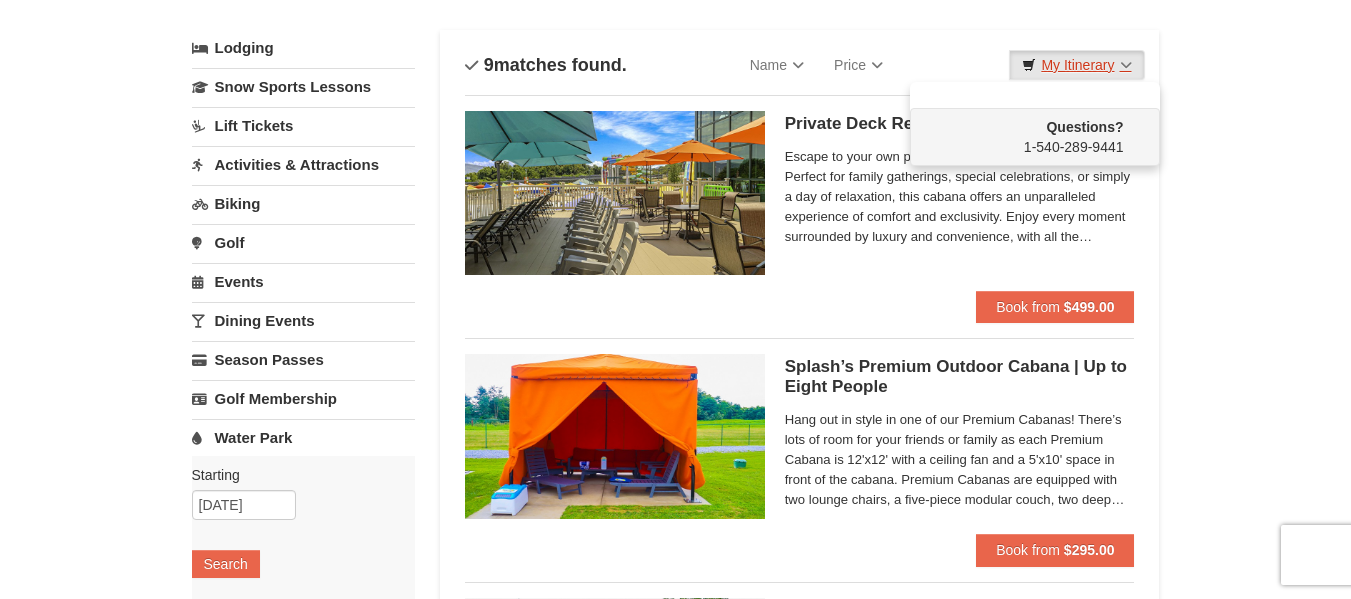 click on "My Itinerary" at bounding box center [1076, 65] 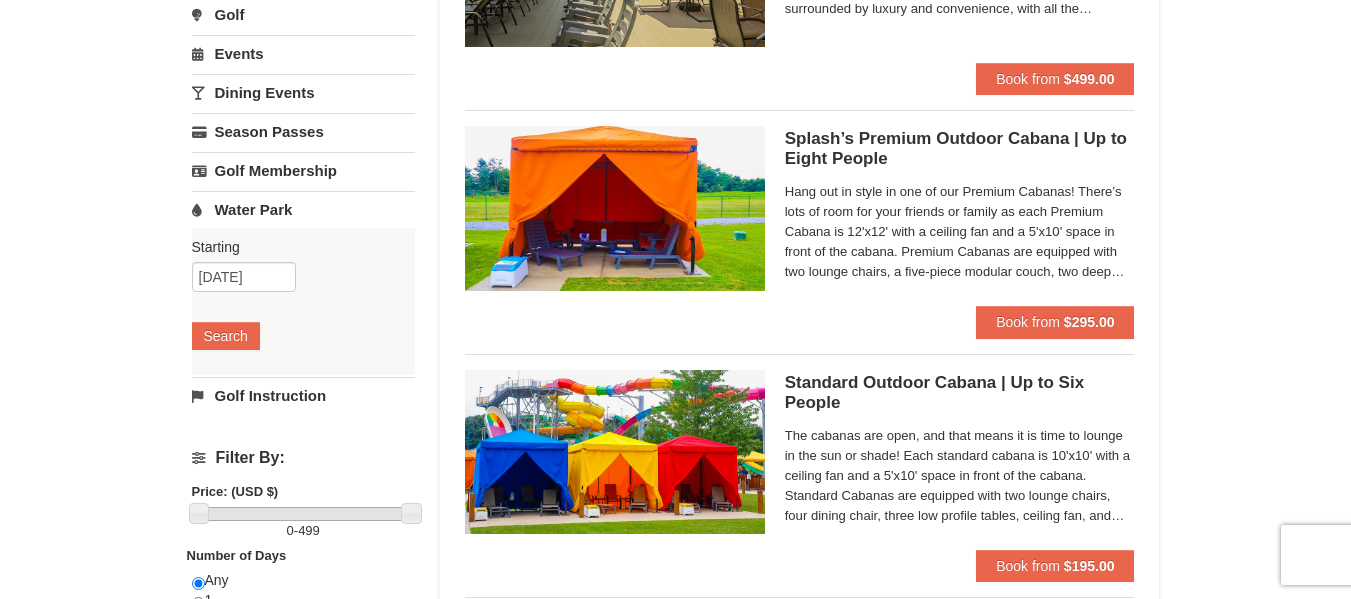 scroll, scrollTop: 0, scrollLeft: 0, axis: both 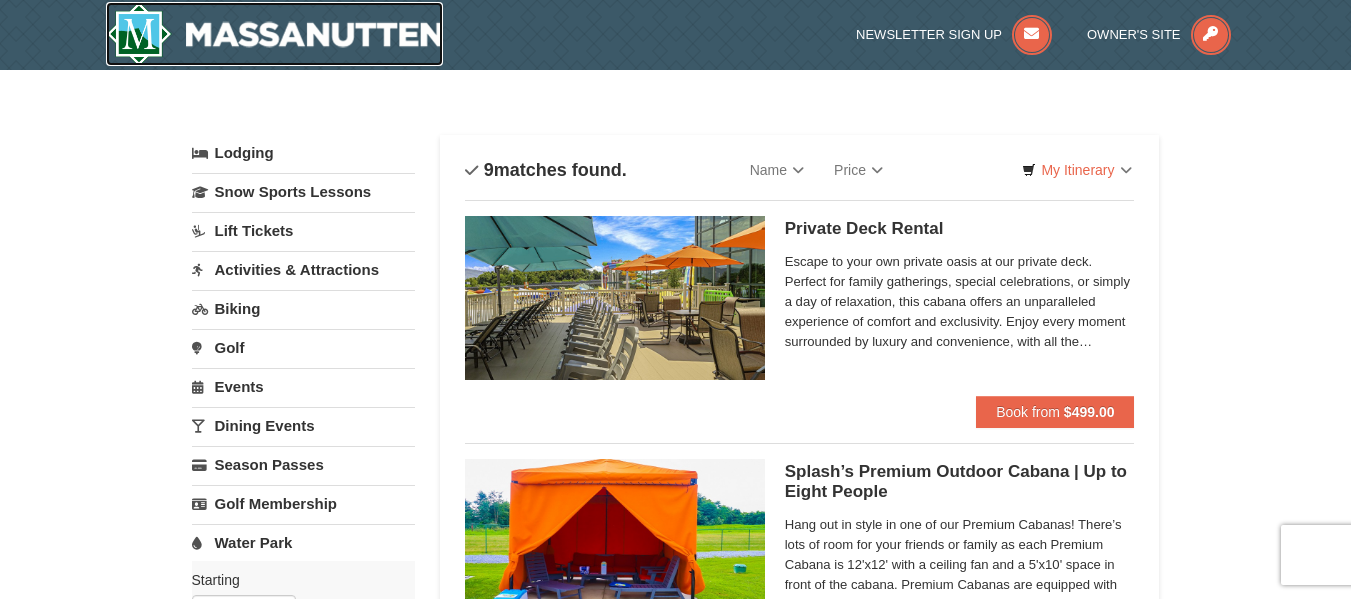 click at bounding box center [275, 34] 